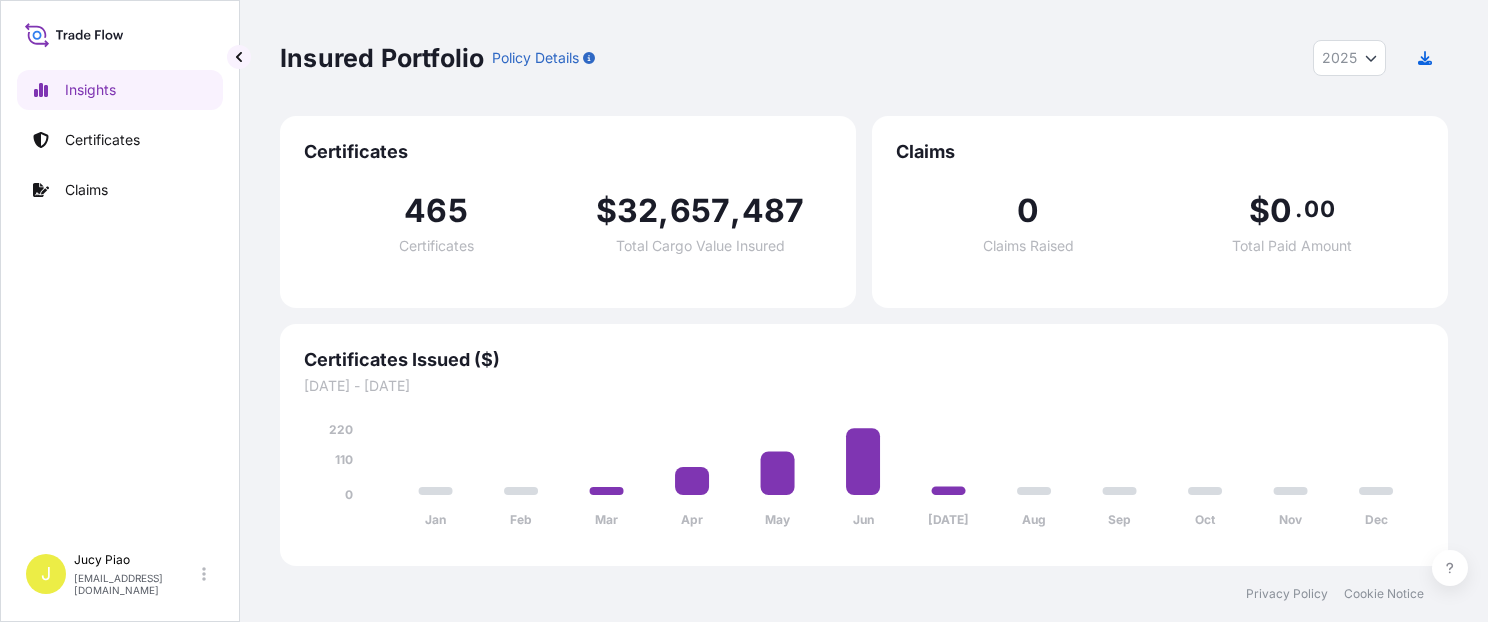 select on "2025" 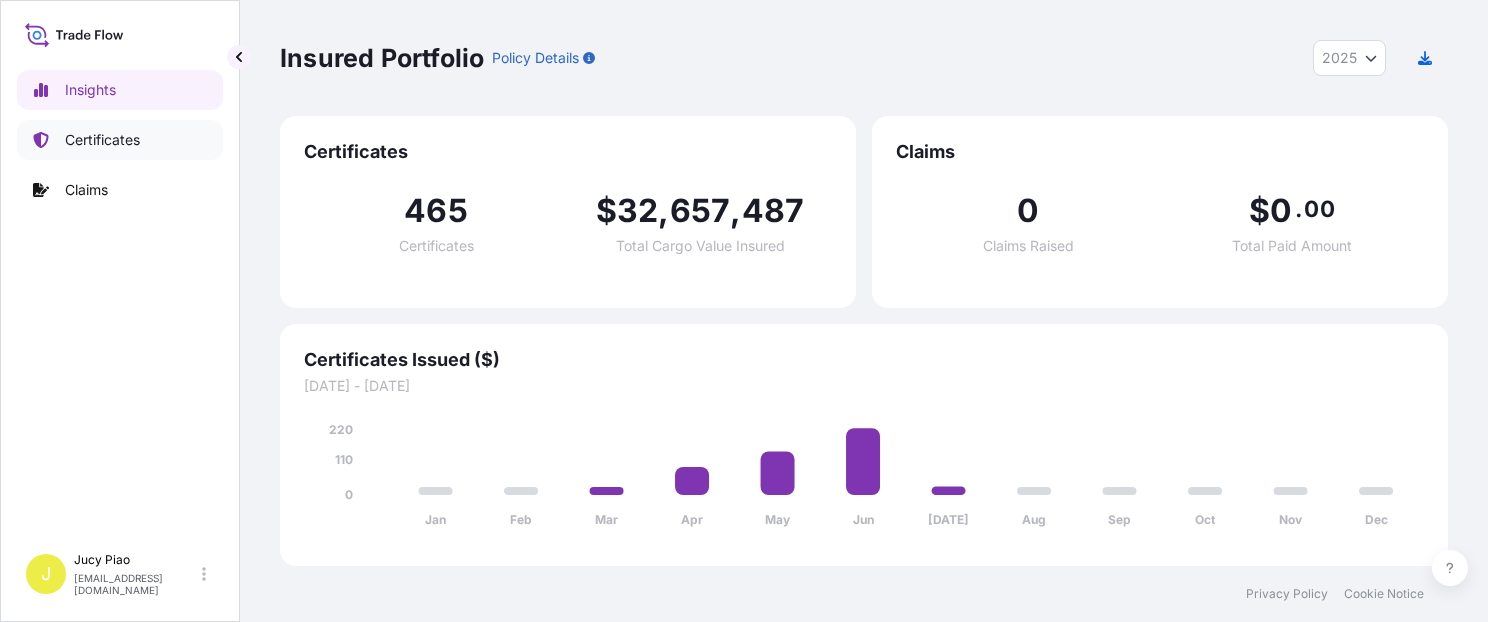 click on "Certificates" at bounding box center [120, 140] 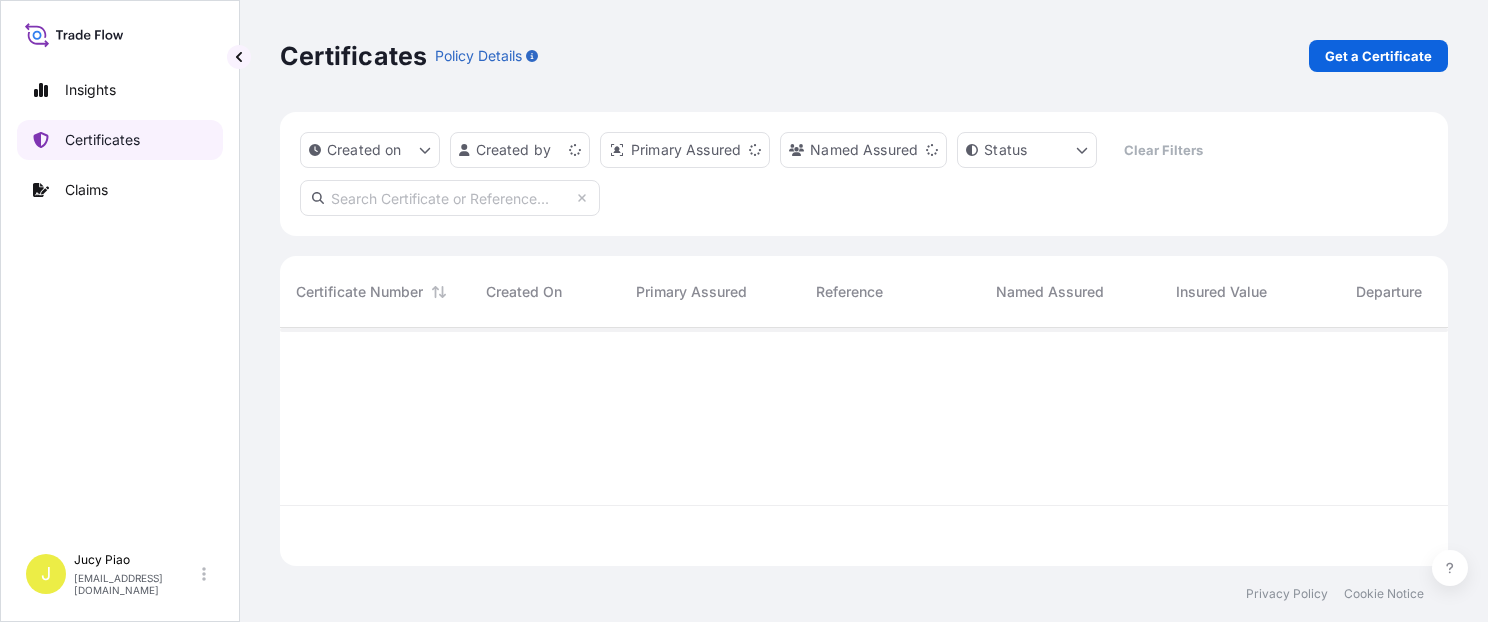 scroll, scrollTop: 16, scrollLeft: 16, axis: both 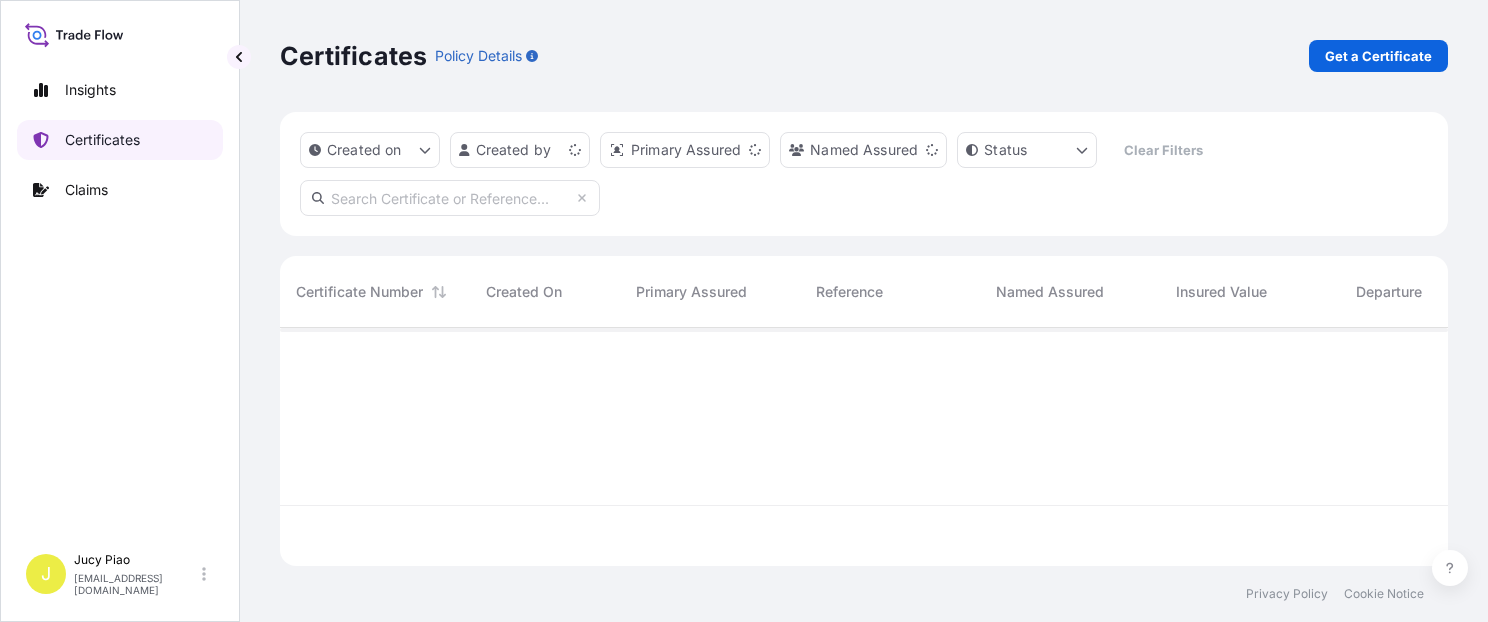 click on "Certificates" at bounding box center [102, 140] 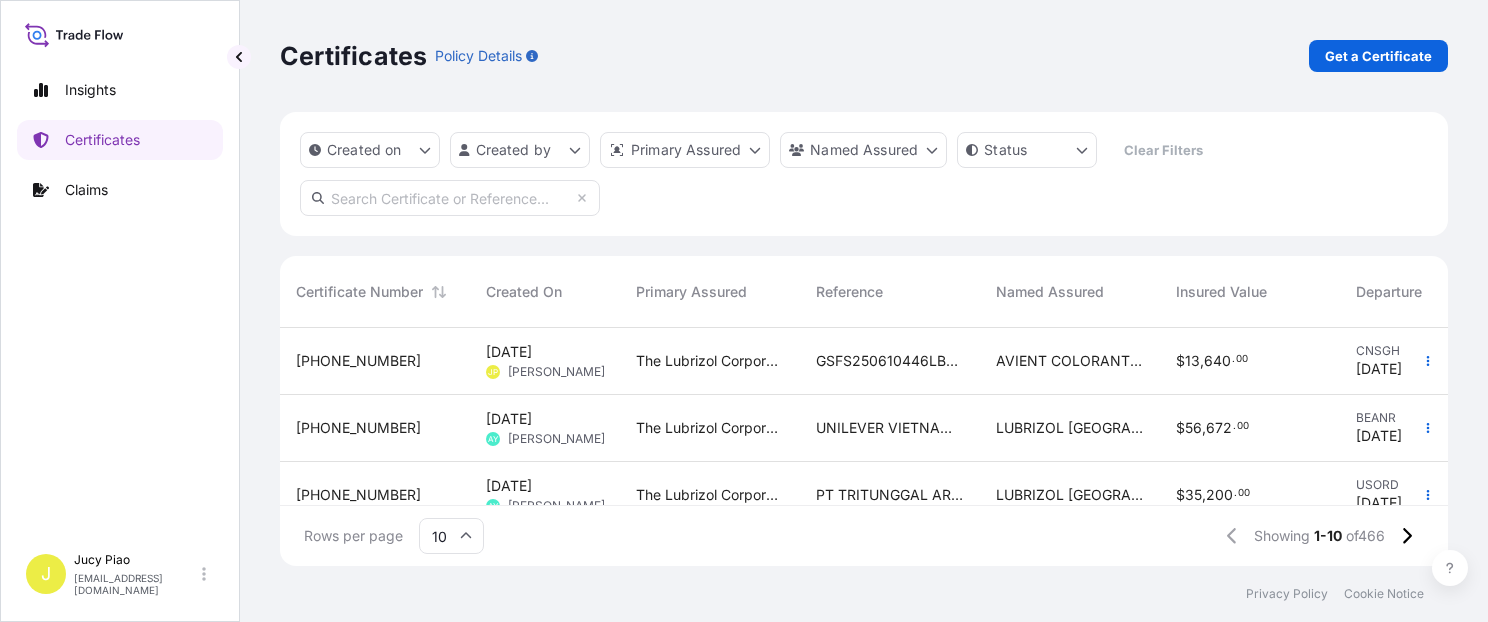 click at bounding box center [450, 198] 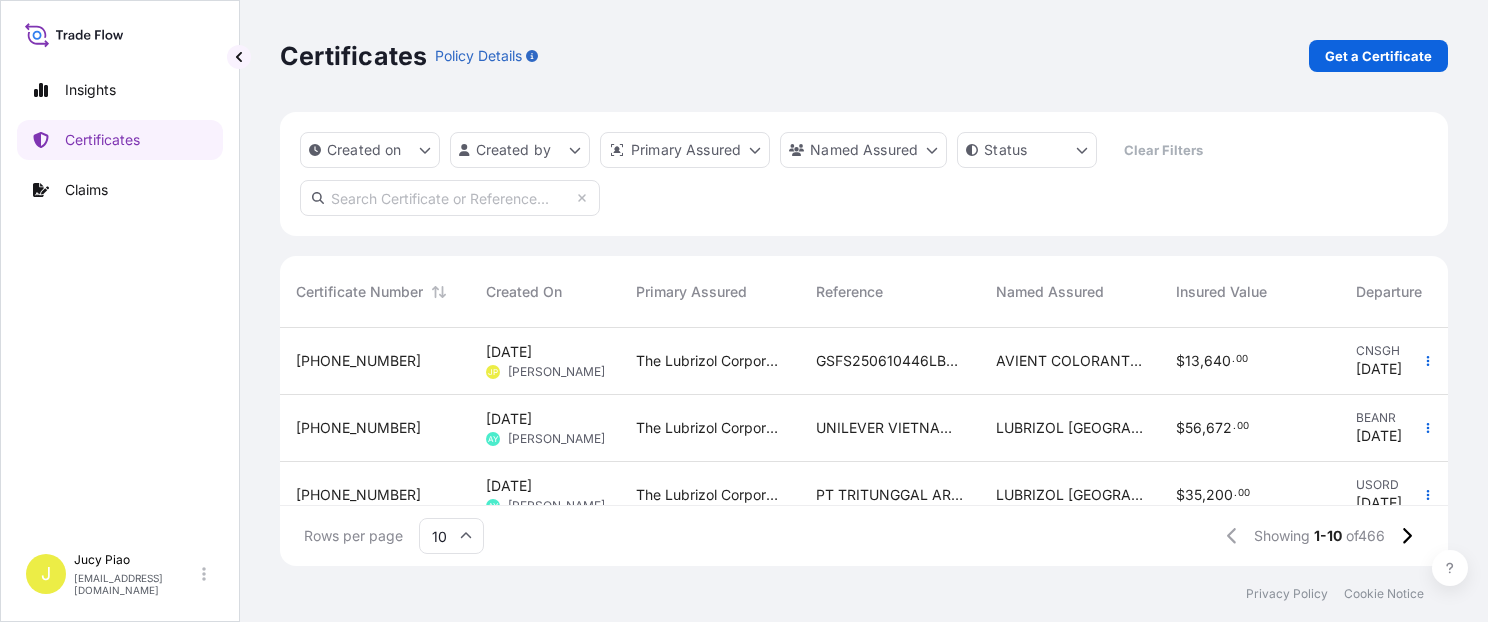 paste on "SNLFSHTL0200741" 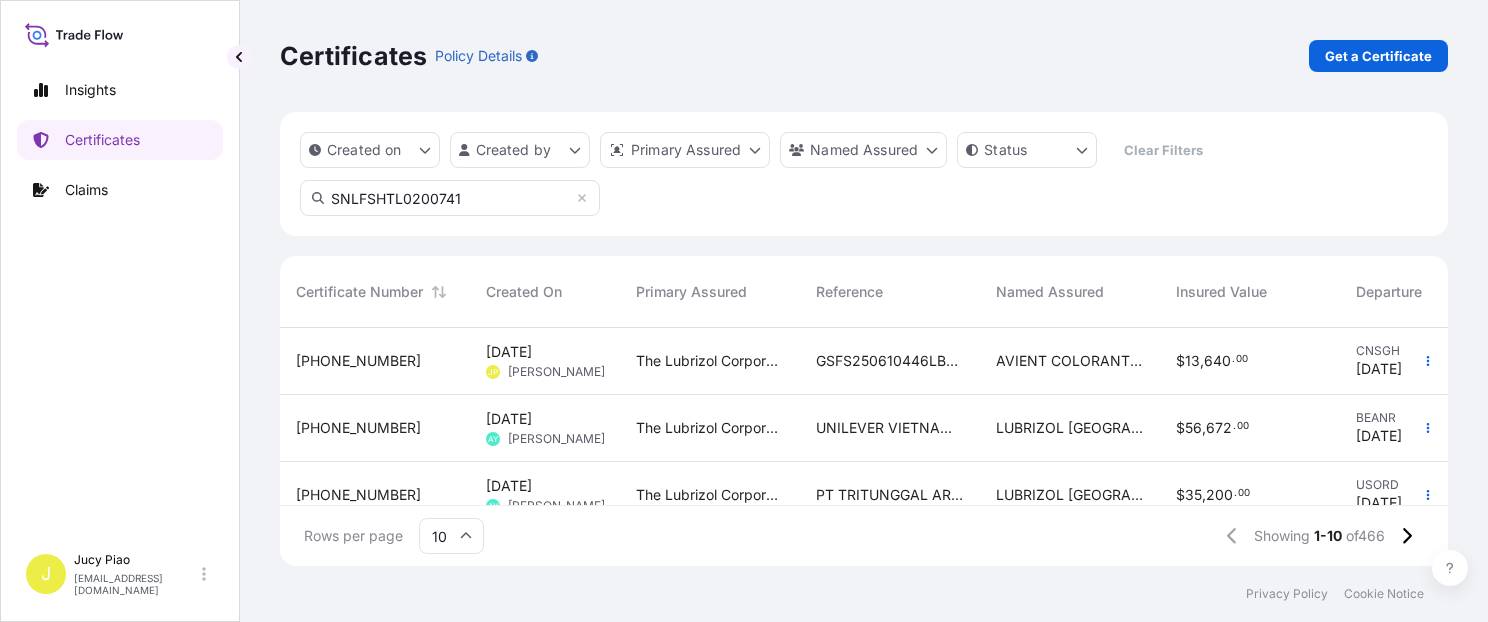 type on "SNLFSHTL0200741" 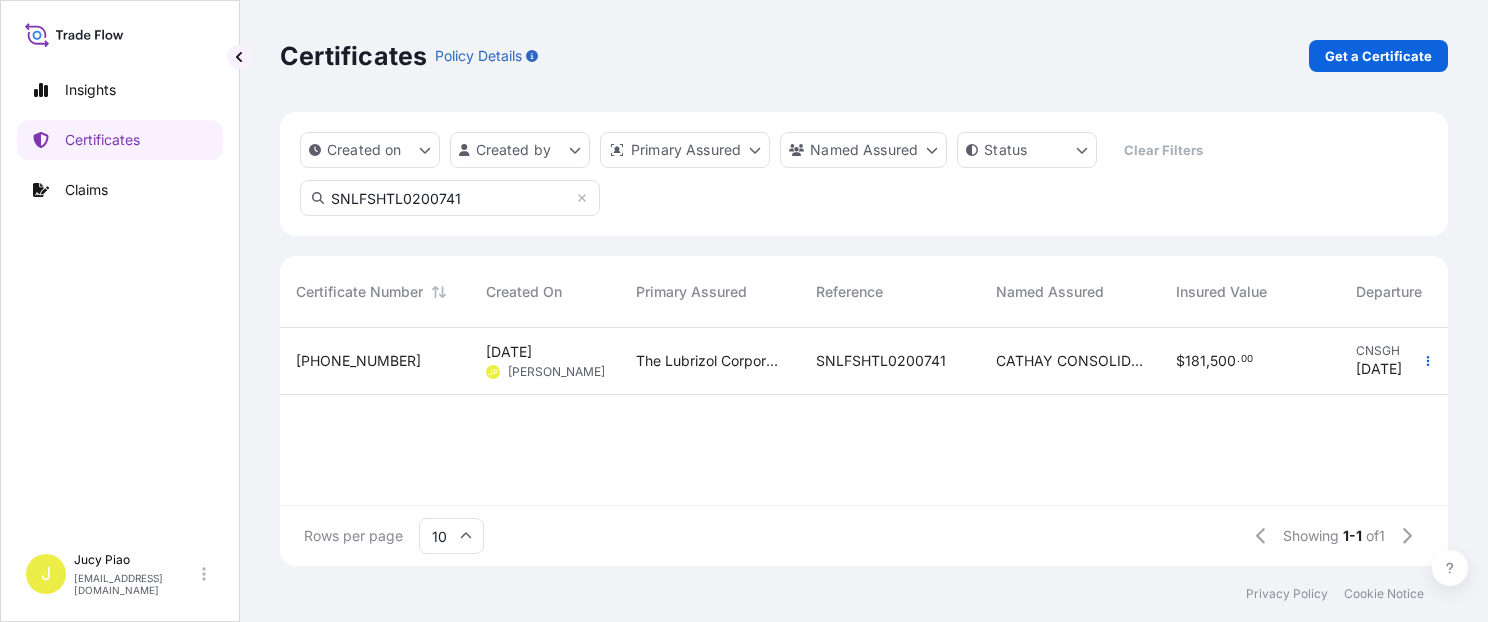 click on "SNLFSHTL0200741" at bounding box center (881, 361) 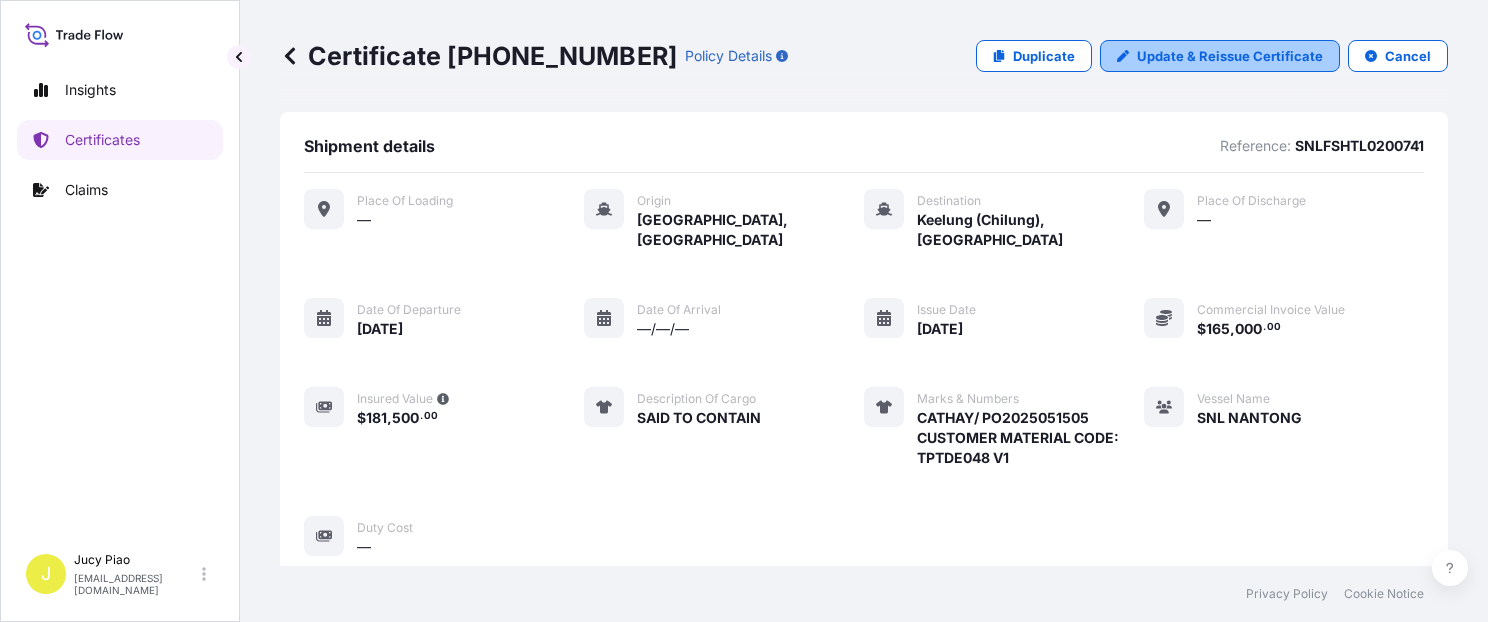 click on "Update & Reissue Certificate" at bounding box center (1230, 56) 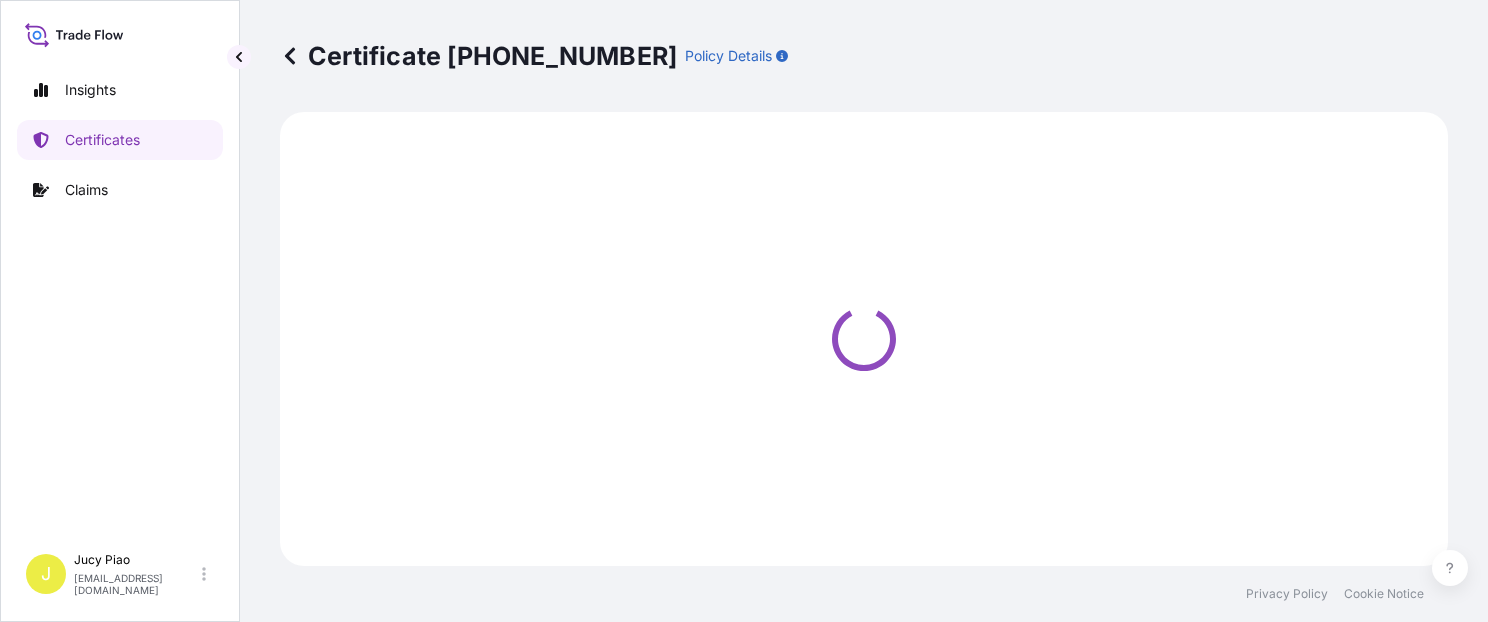 select on "Ocean Vessel" 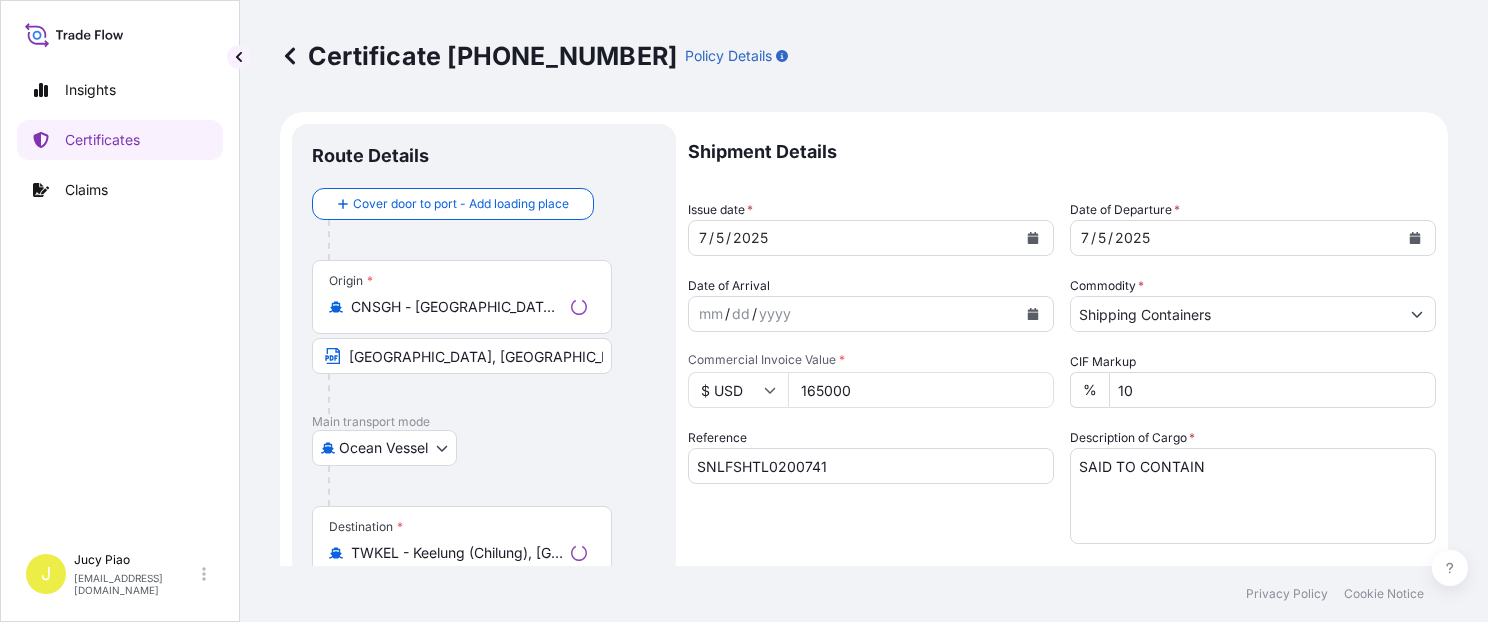 select on "31566" 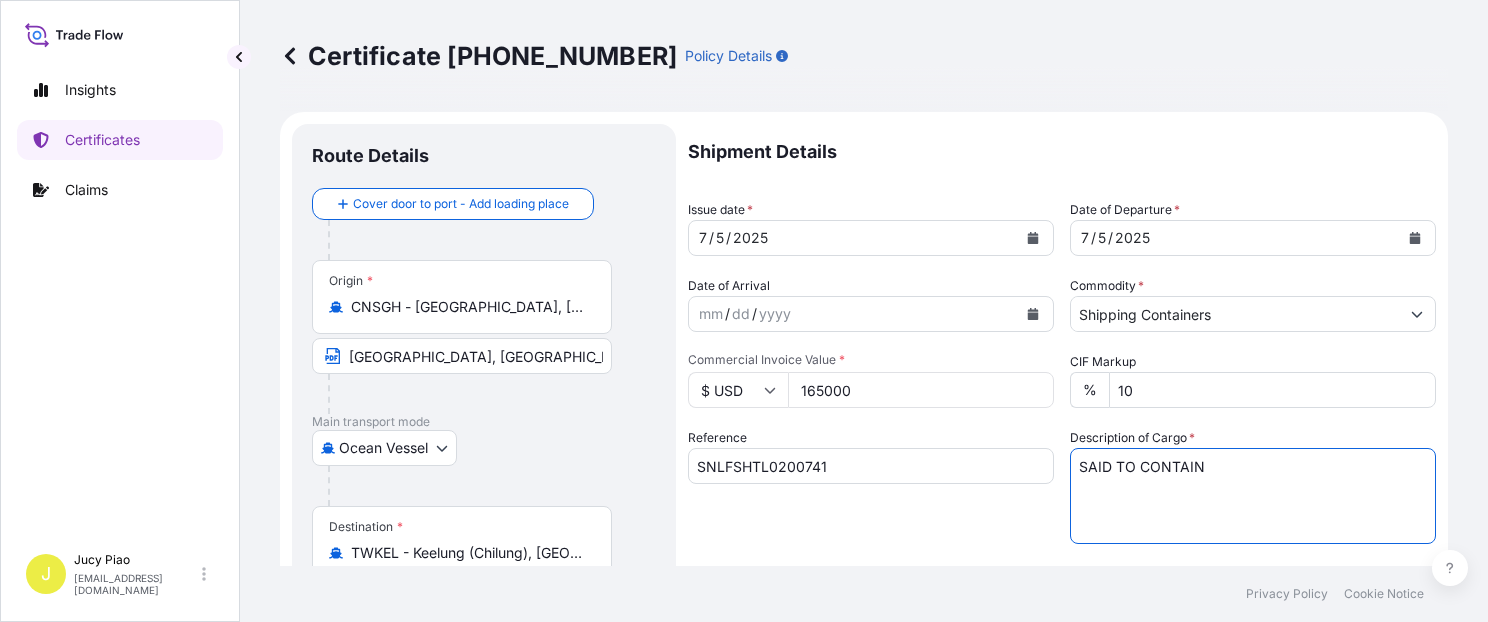 click on "SAID TO CONTAIN" at bounding box center [1253, 496] 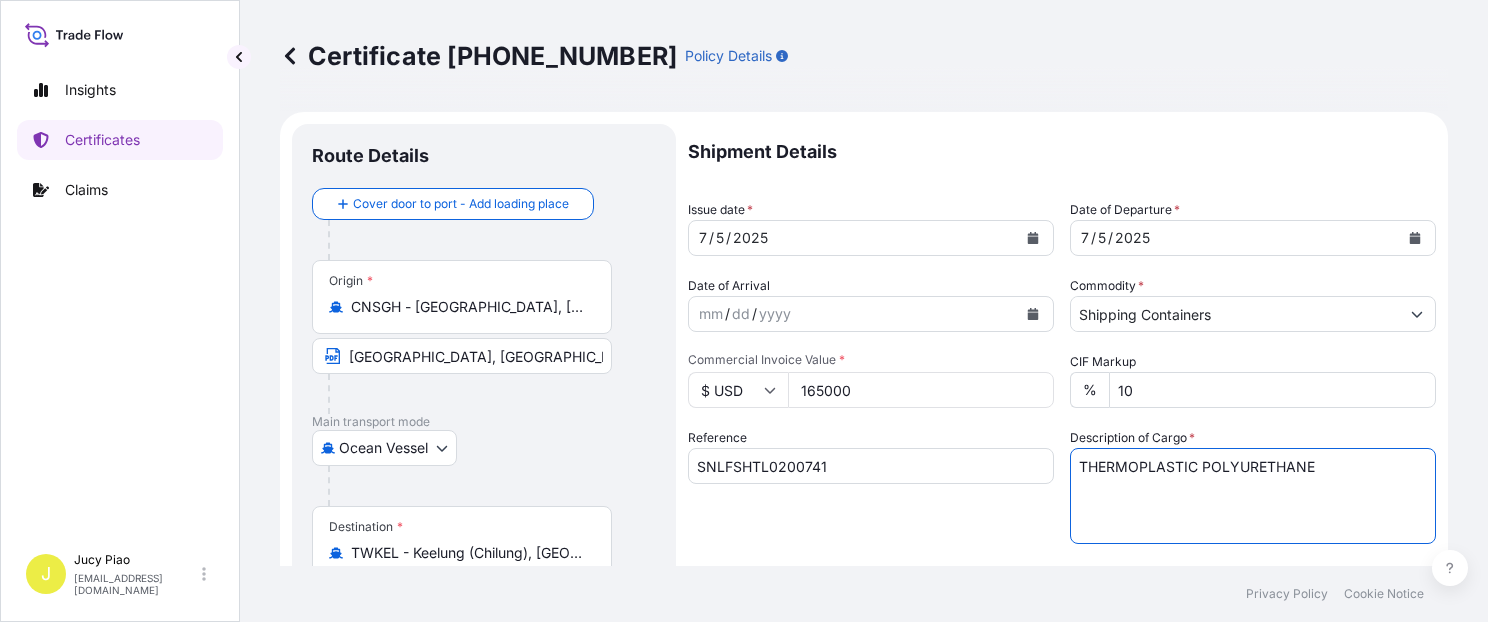 paste on "120 PALLETS (120 BOXES)" 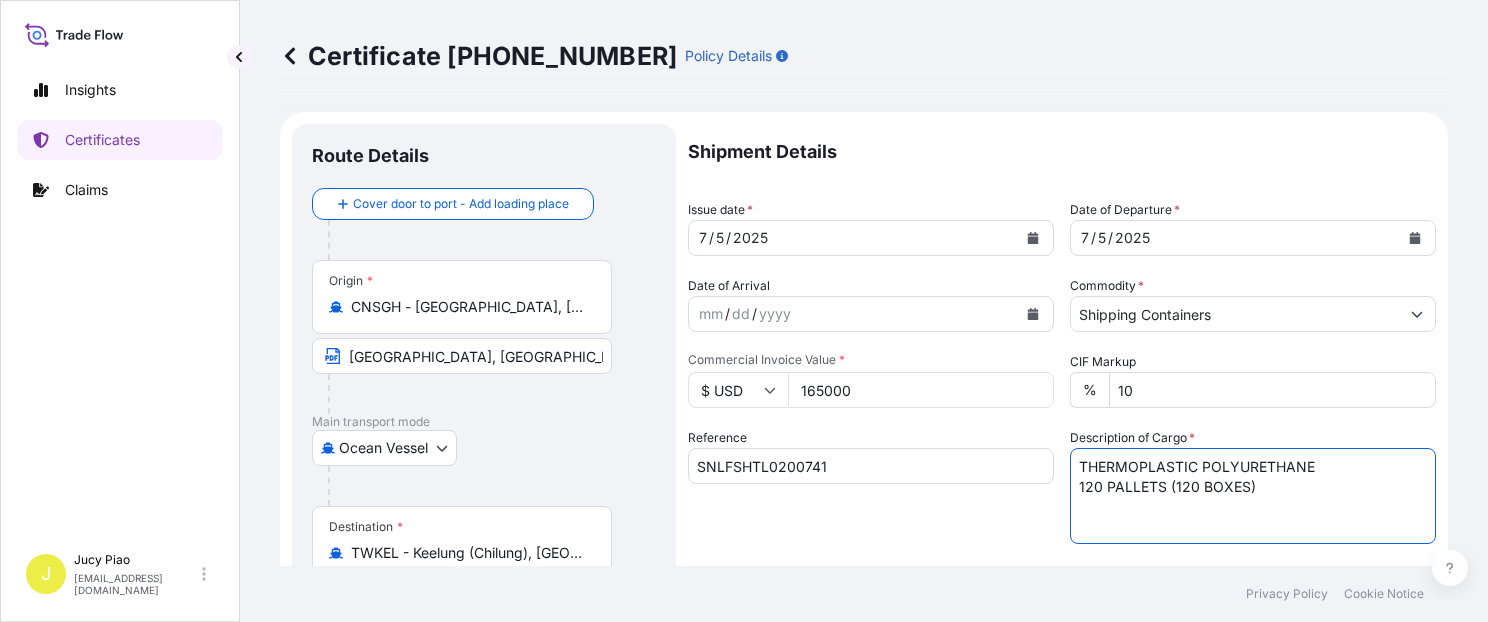 type on "THERMOPLASTIC POLYURETHANE
120 PALLETS (120 BOXES)" 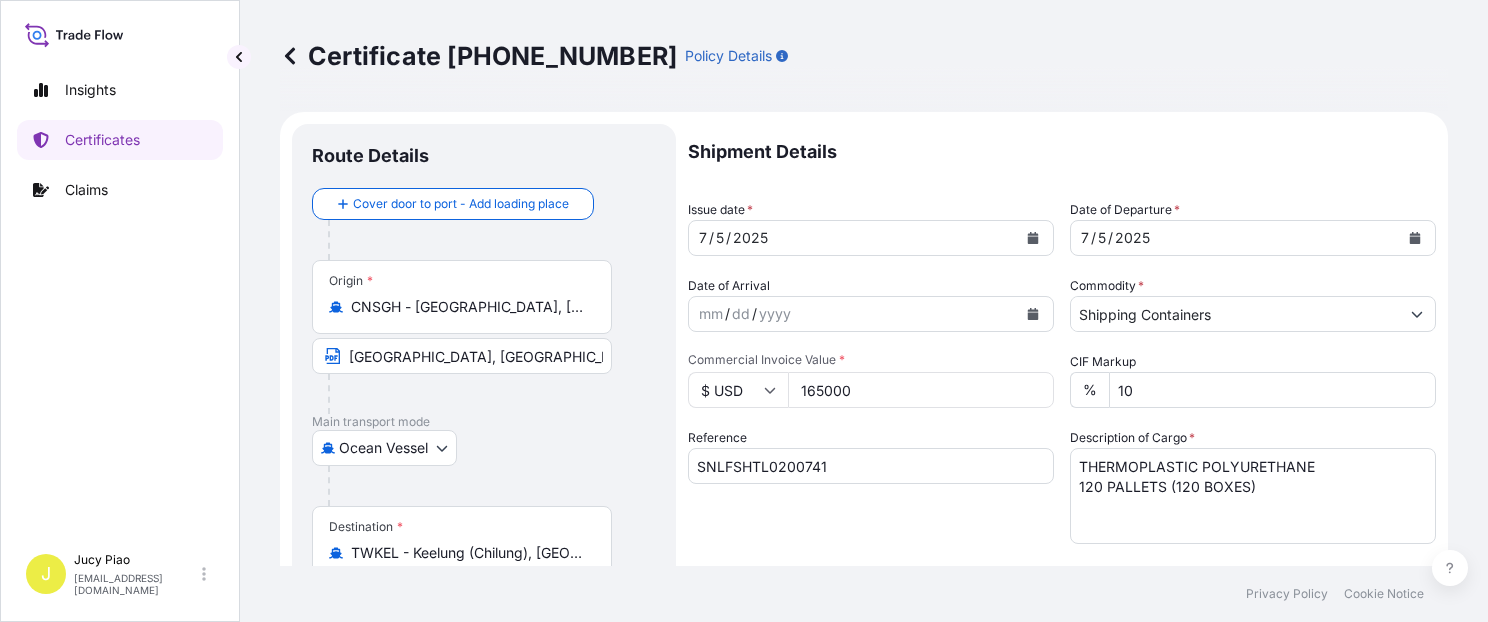 scroll, scrollTop: 84, scrollLeft: 0, axis: vertical 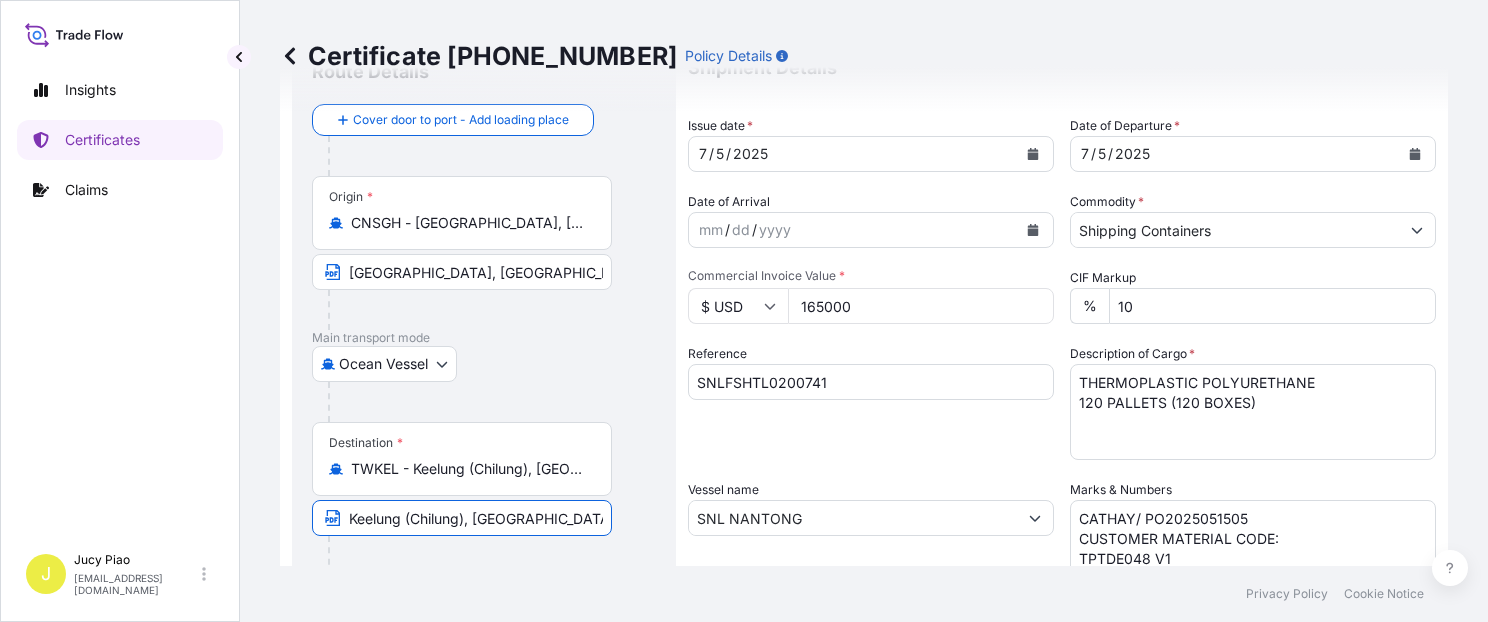 drag, startPoint x: 465, startPoint y: 513, endPoint x: 404, endPoint y: 521, distance: 61.522354 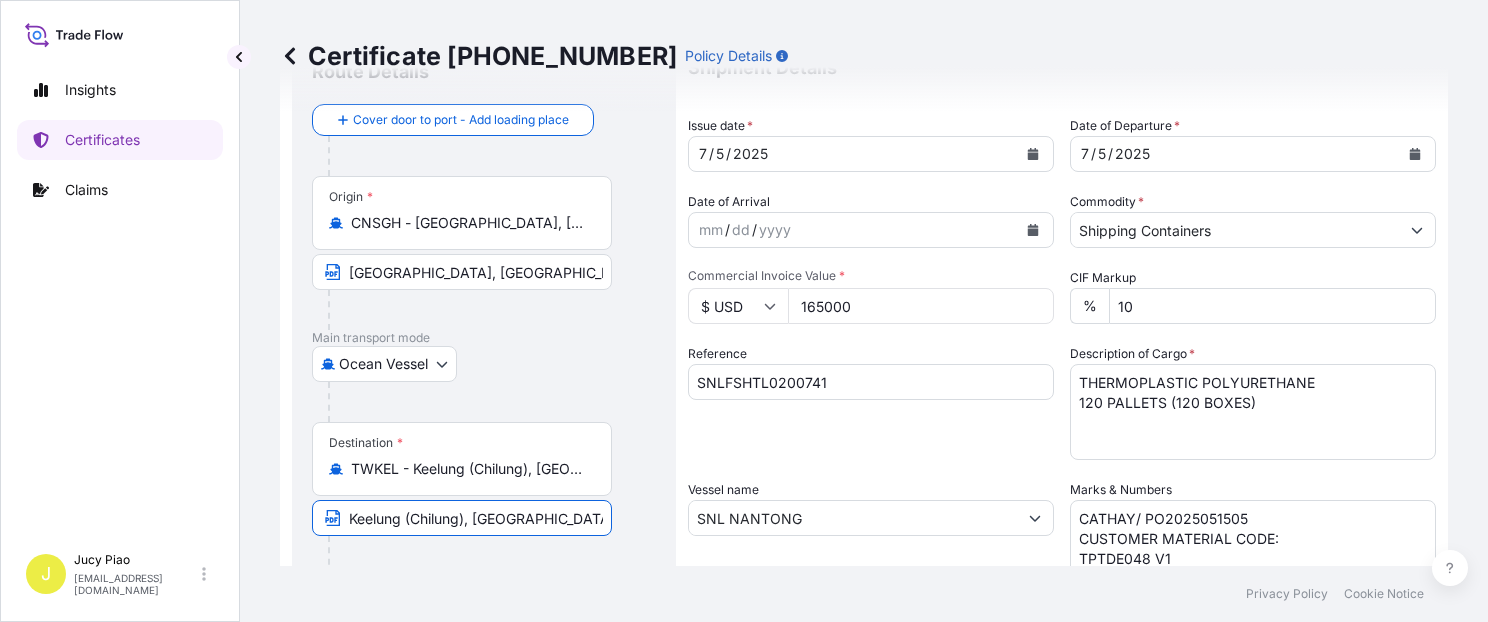 click on "Keelung (Chilung), [GEOGRAPHIC_DATA]" at bounding box center (462, 518) 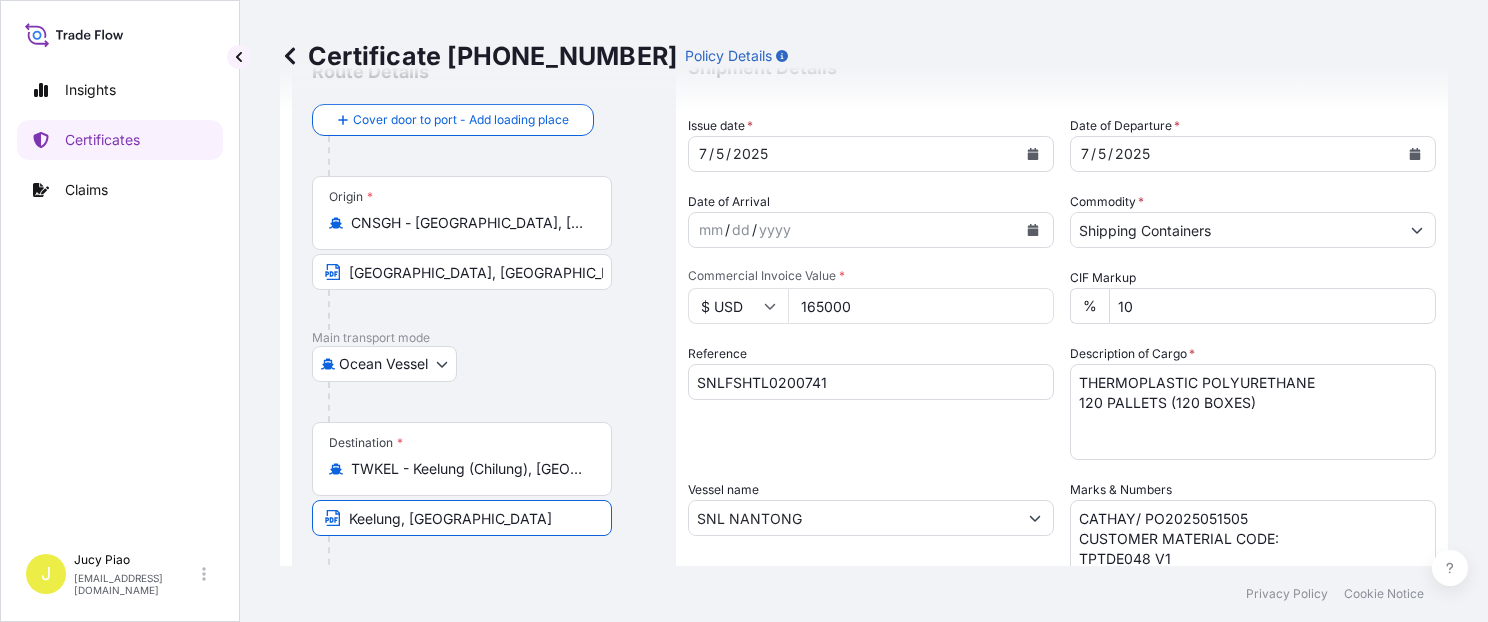 type on "Keelung, [GEOGRAPHIC_DATA]" 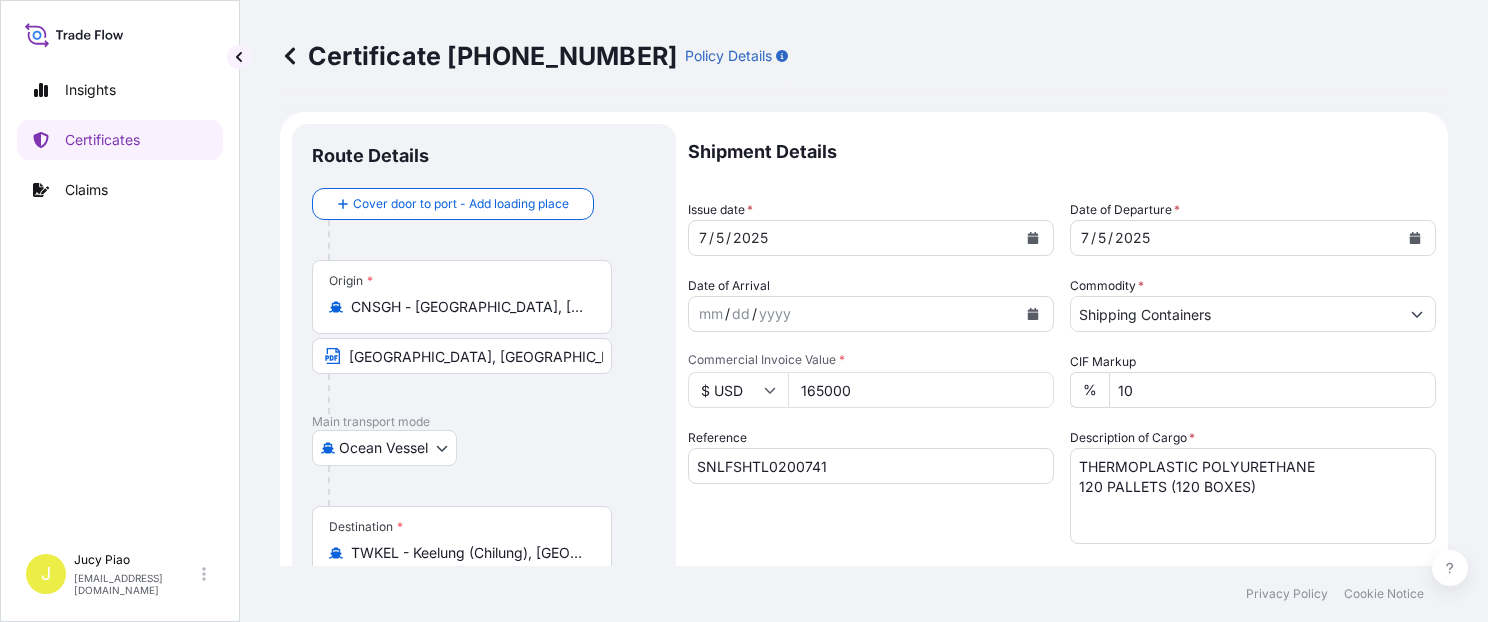 scroll, scrollTop: 565, scrollLeft: 0, axis: vertical 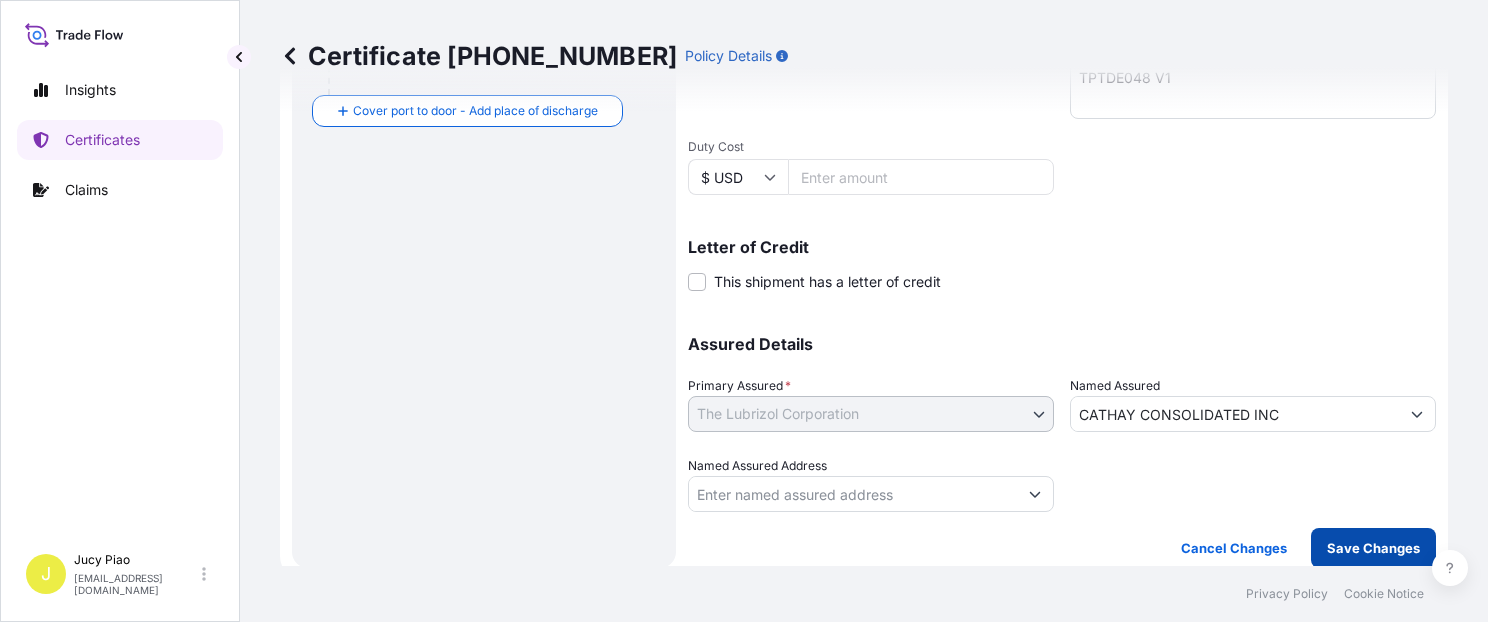 click on "Save Changes" at bounding box center [1373, 548] 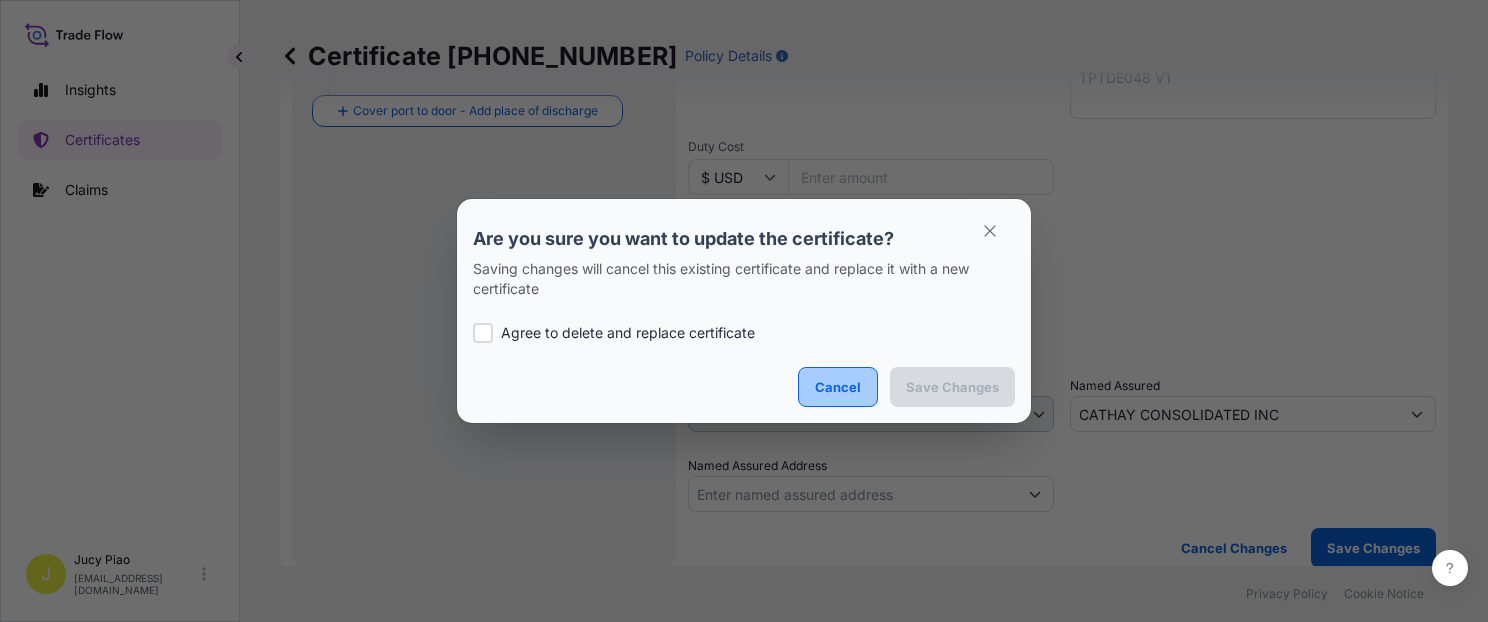 click on "Agree to delete and replace certificate" at bounding box center [628, 333] 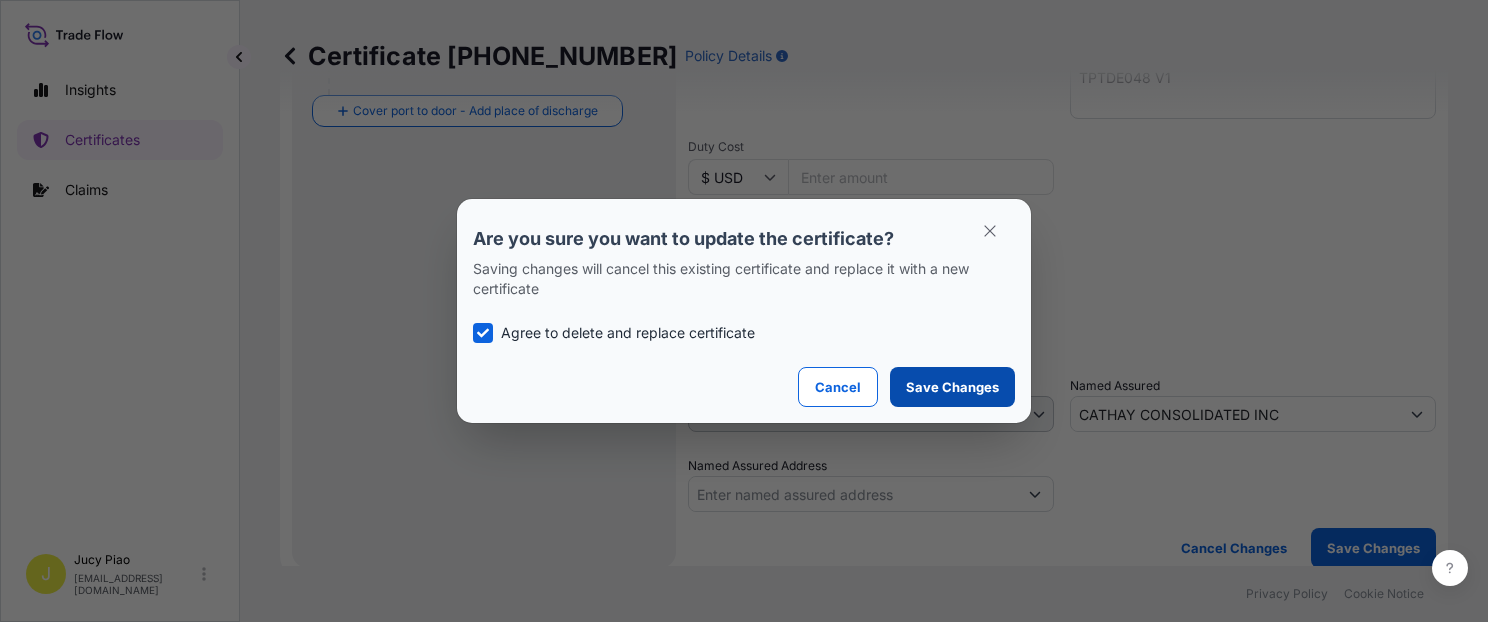 click on "Save Changes" at bounding box center [952, 387] 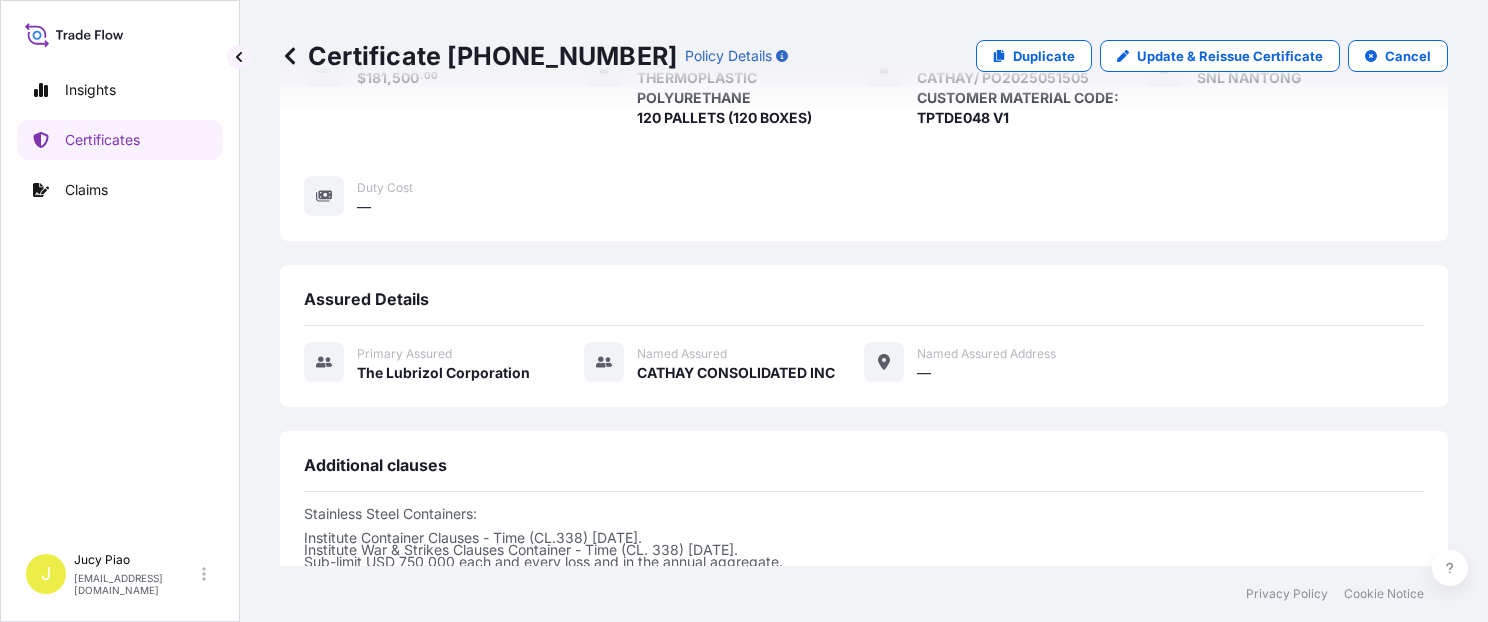scroll, scrollTop: 674, scrollLeft: 0, axis: vertical 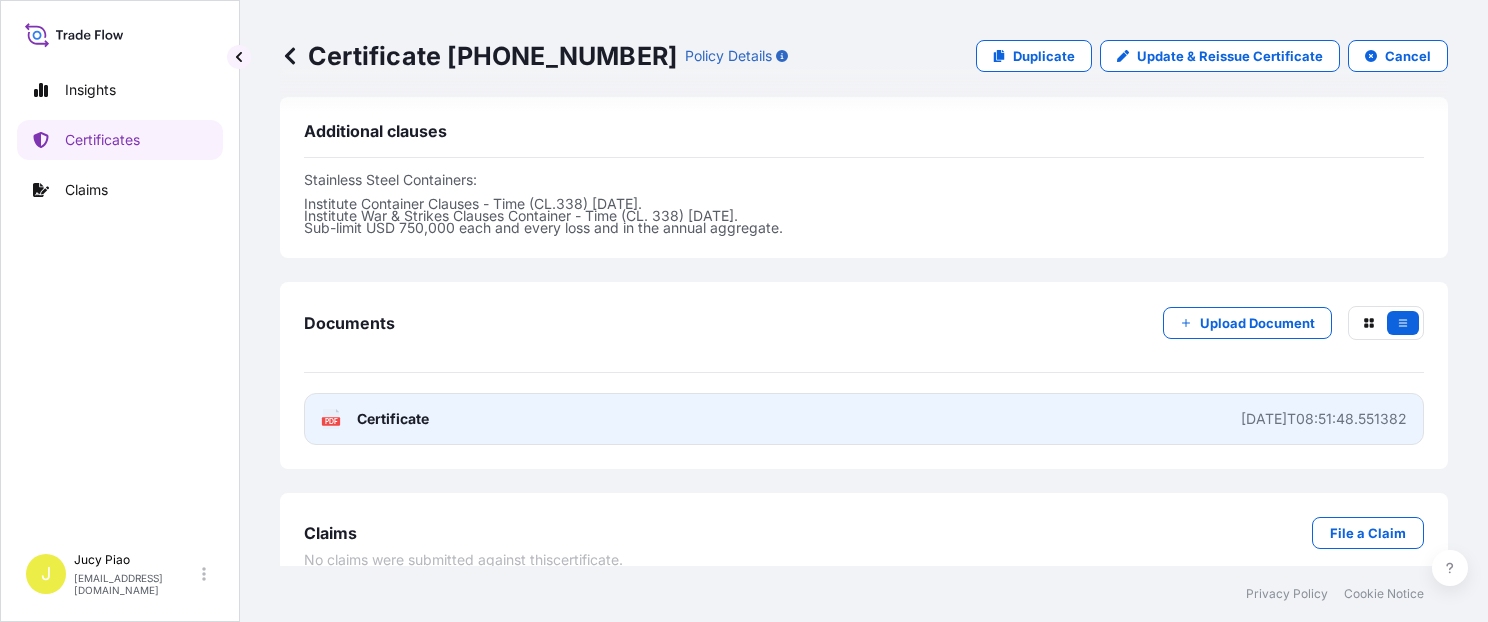 click on "PDF Certificate [DATE]T08:51:48.551382" at bounding box center (864, 419) 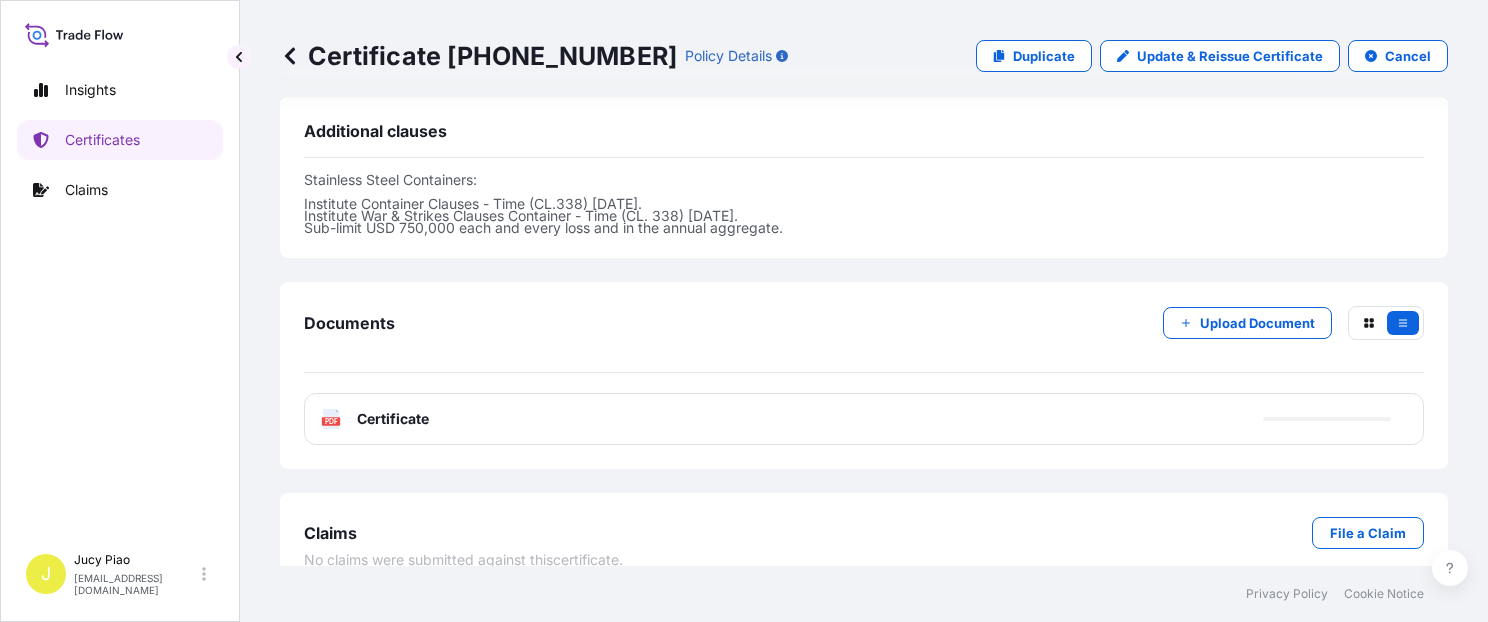 click on "Certificates" at bounding box center [102, 140] 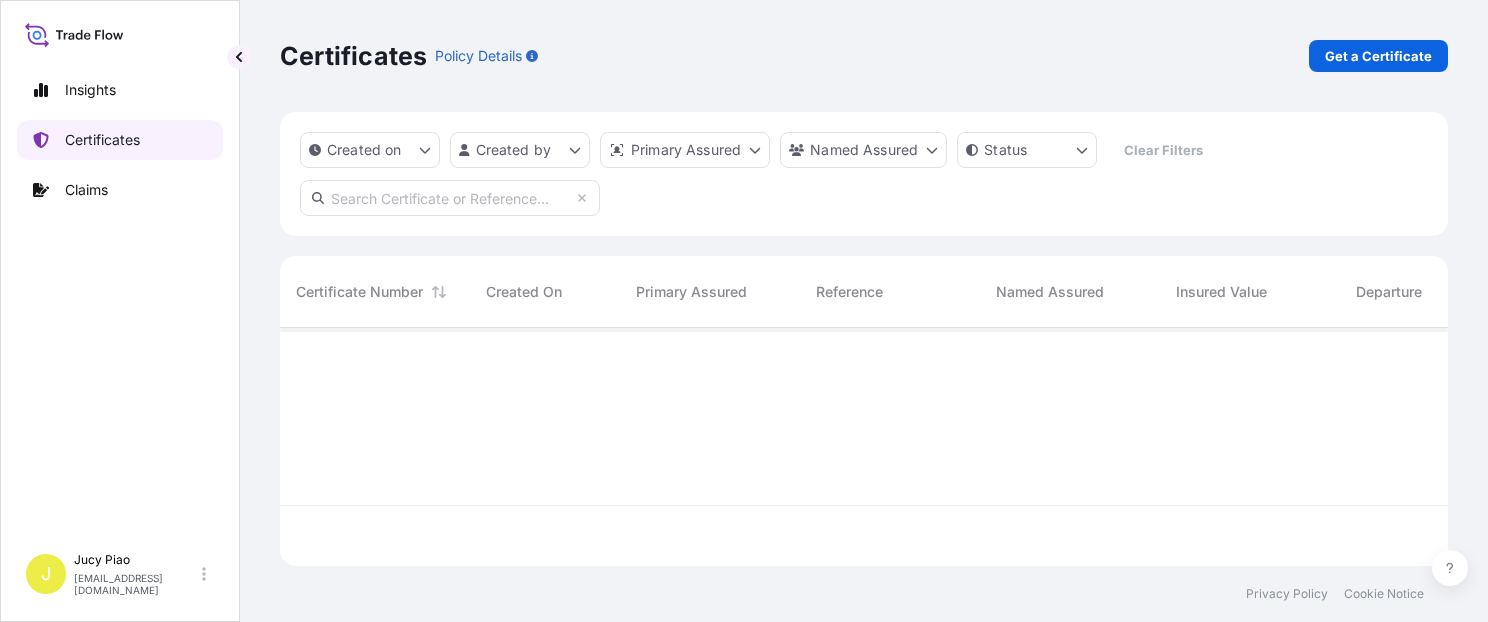 scroll, scrollTop: 0, scrollLeft: 0, axis: both 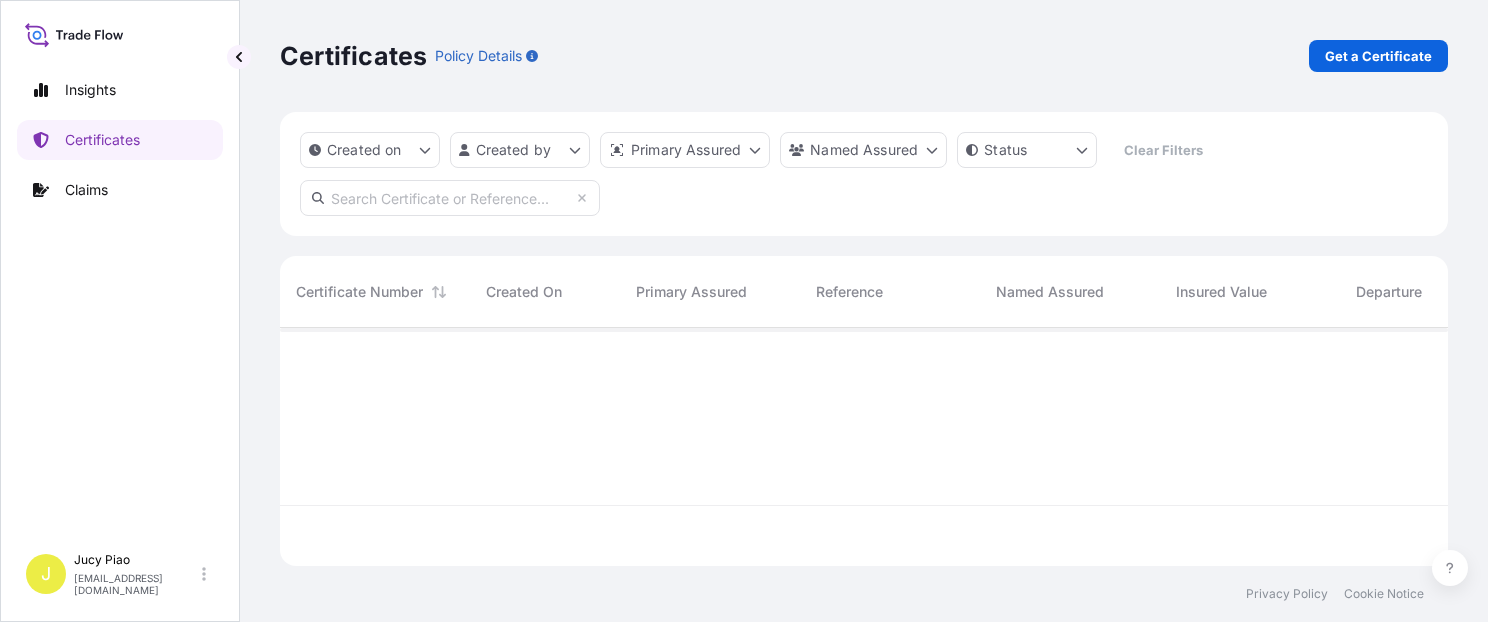 click at bounding box center (450, 198) 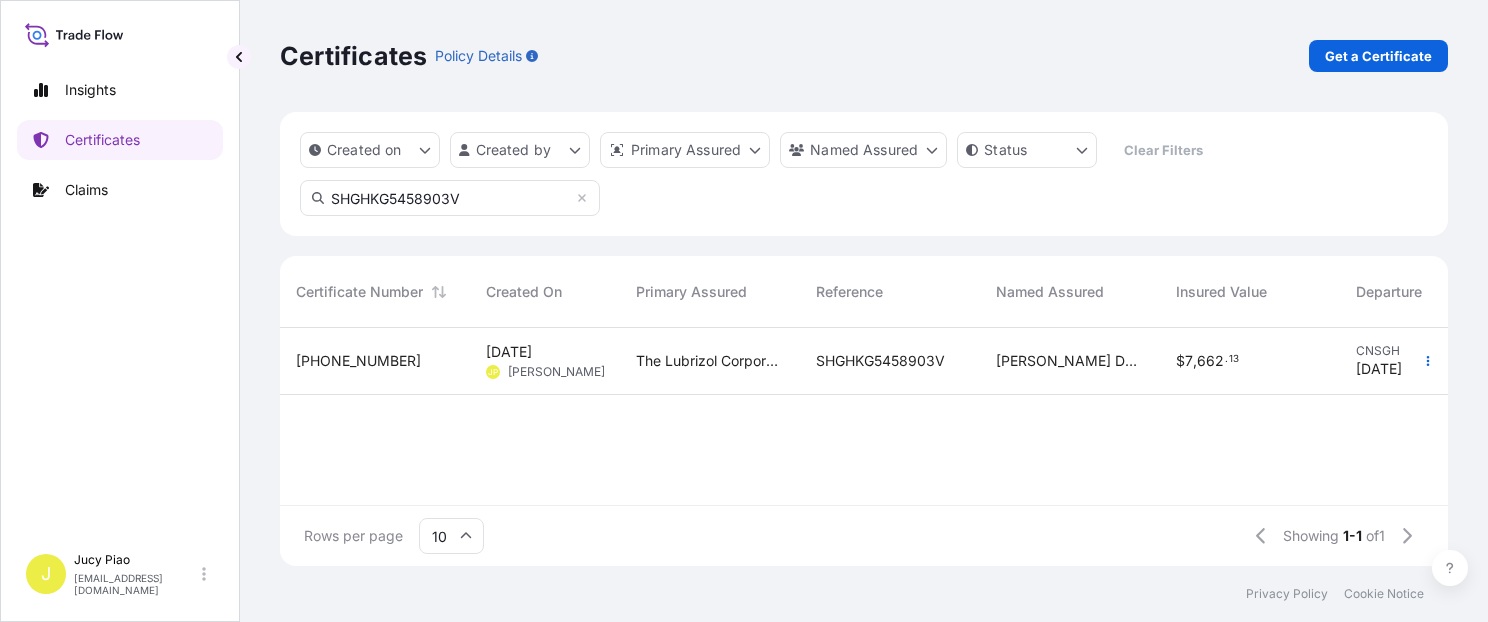type on "SHGHKG5458903V" 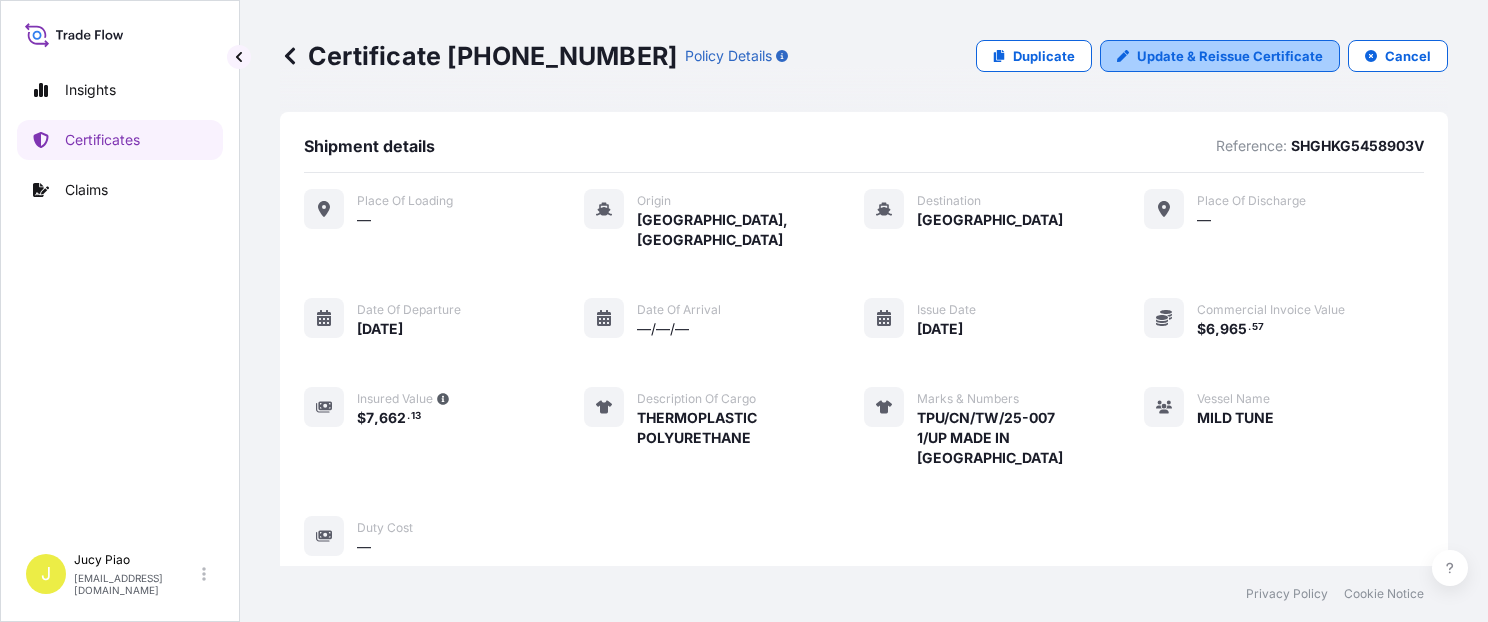 click on "Update & Reissue Certificate" at bounding box center [1230, 56] 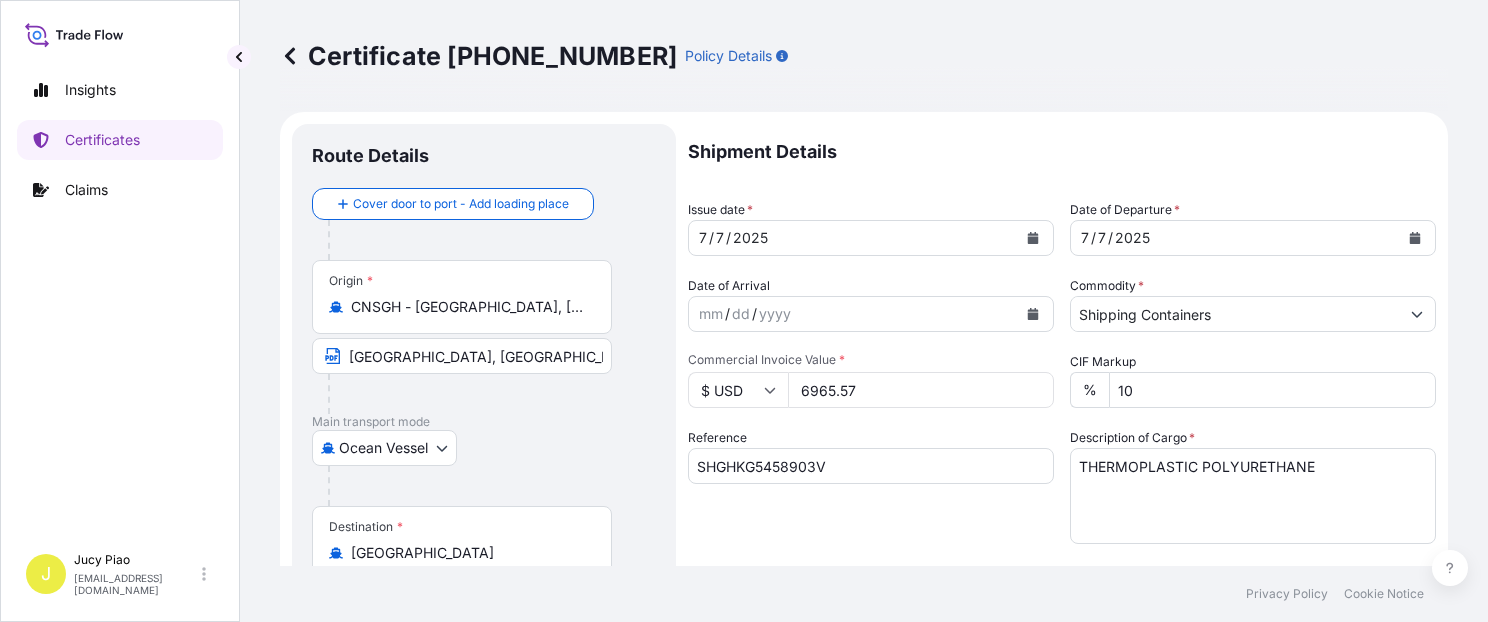 click on "SHGHKG5458903V" at bounding box center [871, 466] 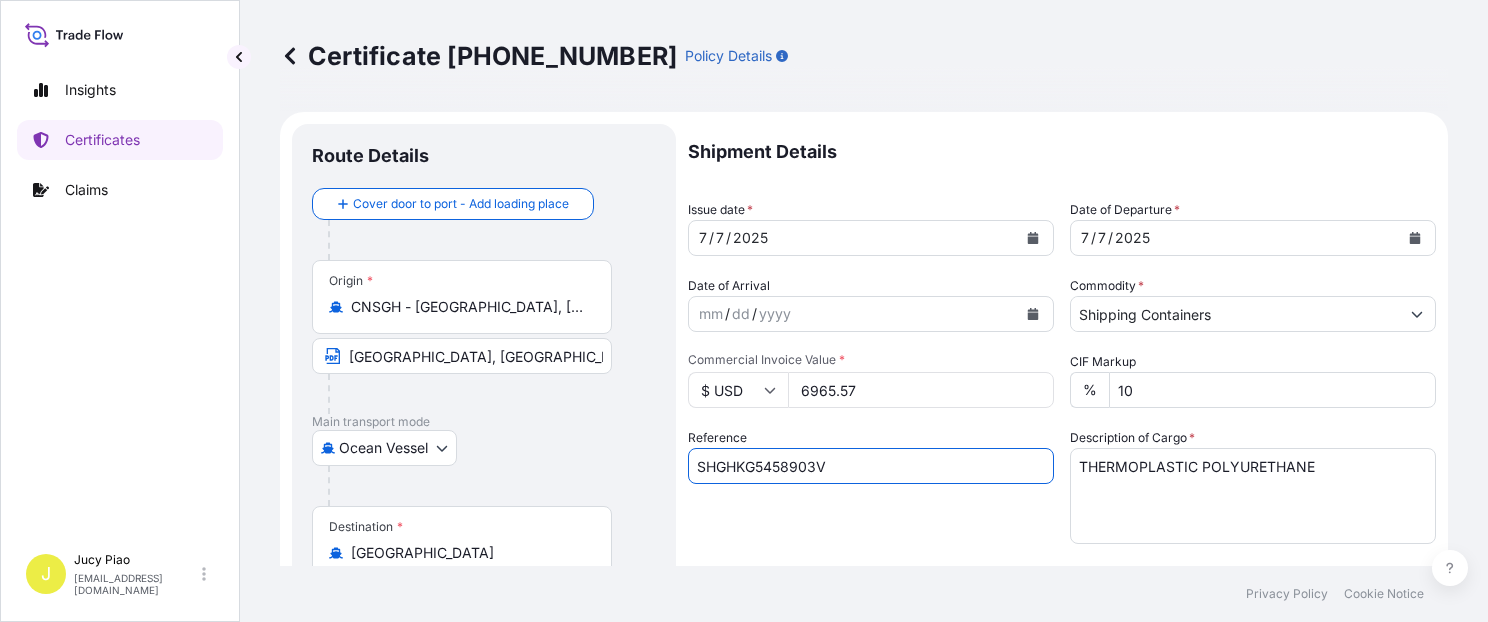 drag, startPoint x: 861, startPoint y: 466, endPoint x: 582, endPoint y: 449, distance: 279.51746 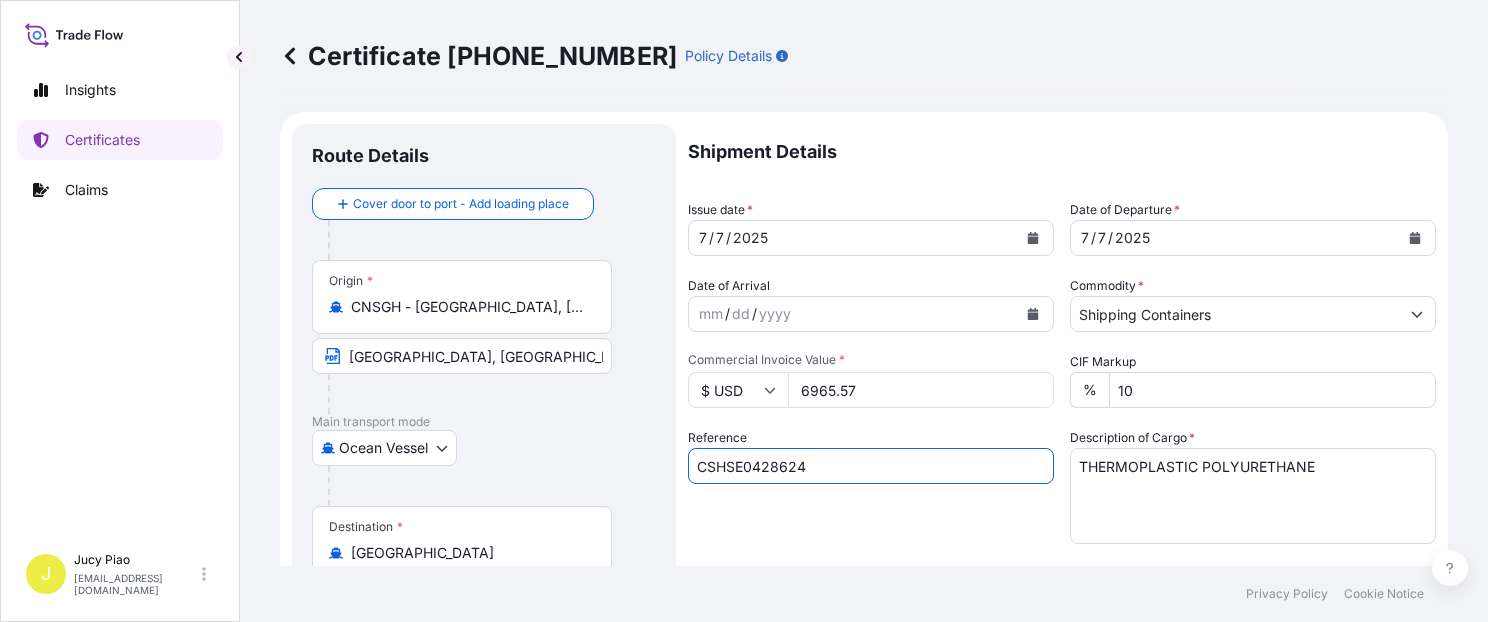 type on "CSHSE0428624" 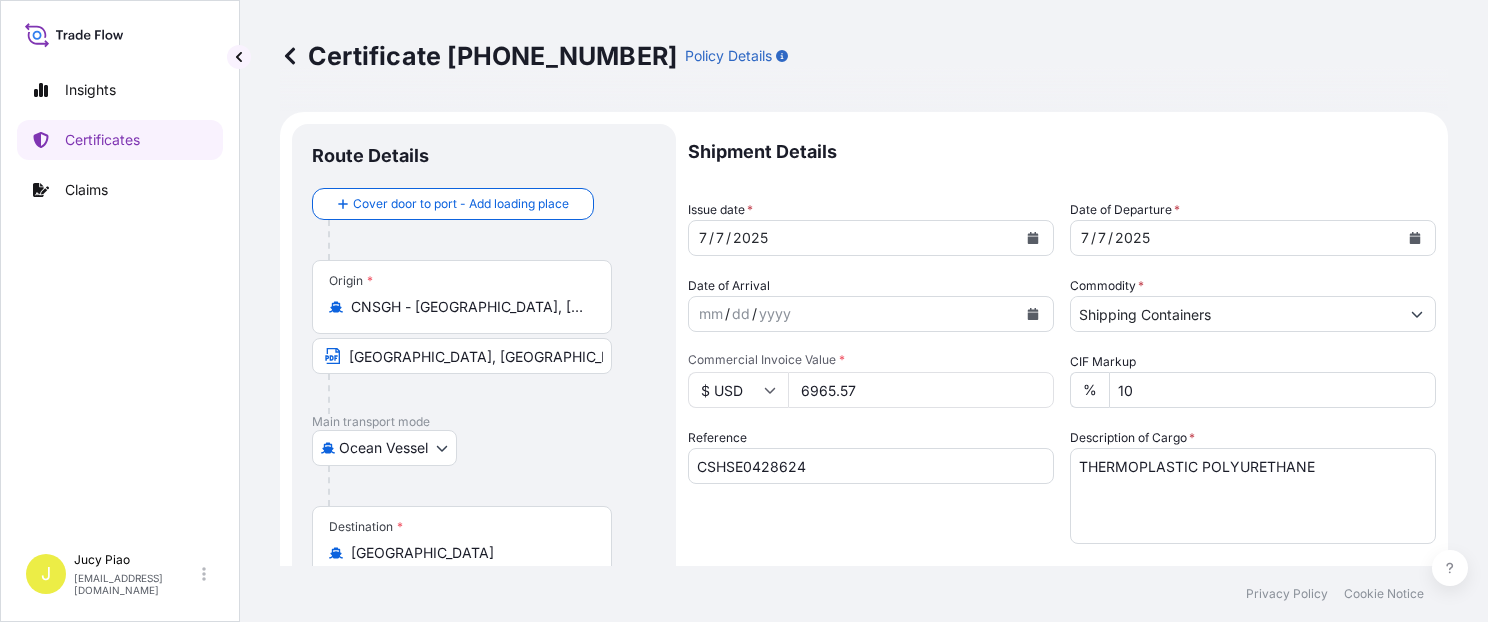 click on "Reference CSHSE0428624" at bounding box center [871, 486] 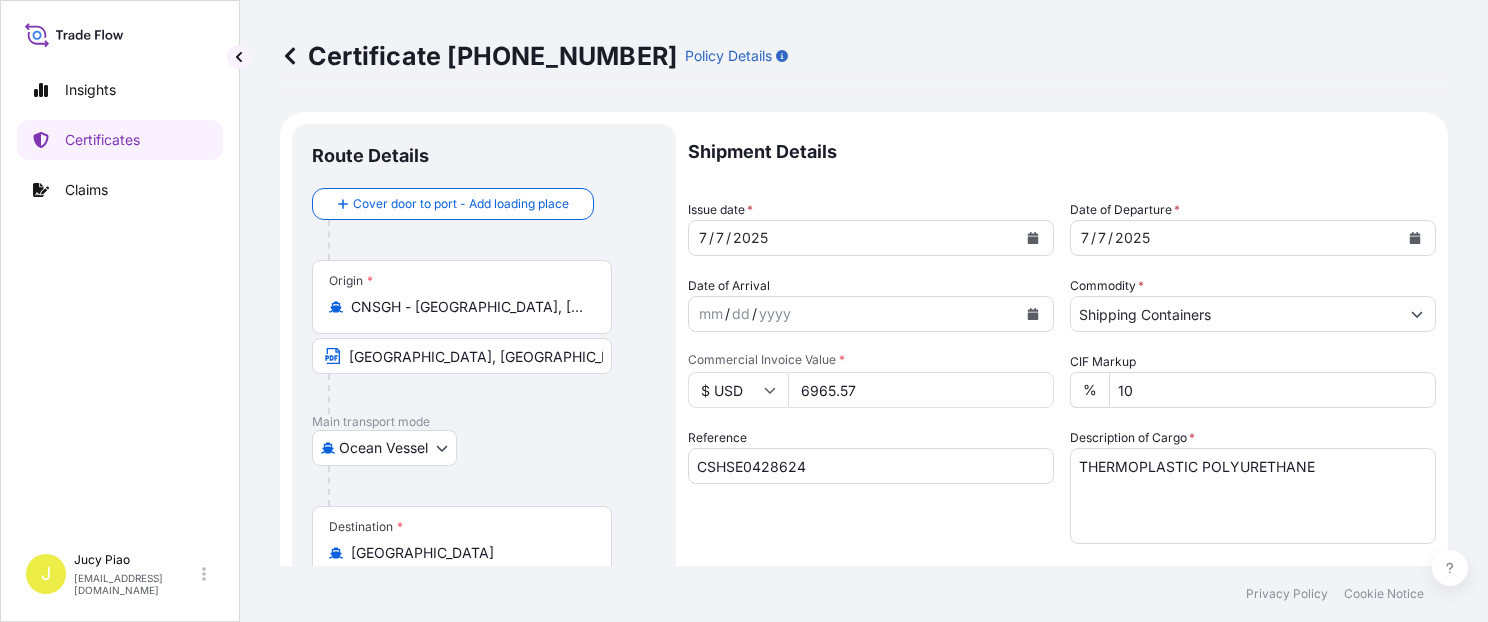 click on "THERMOPLASTIC POLYURETHANE" at bounding box center [1253, 496] 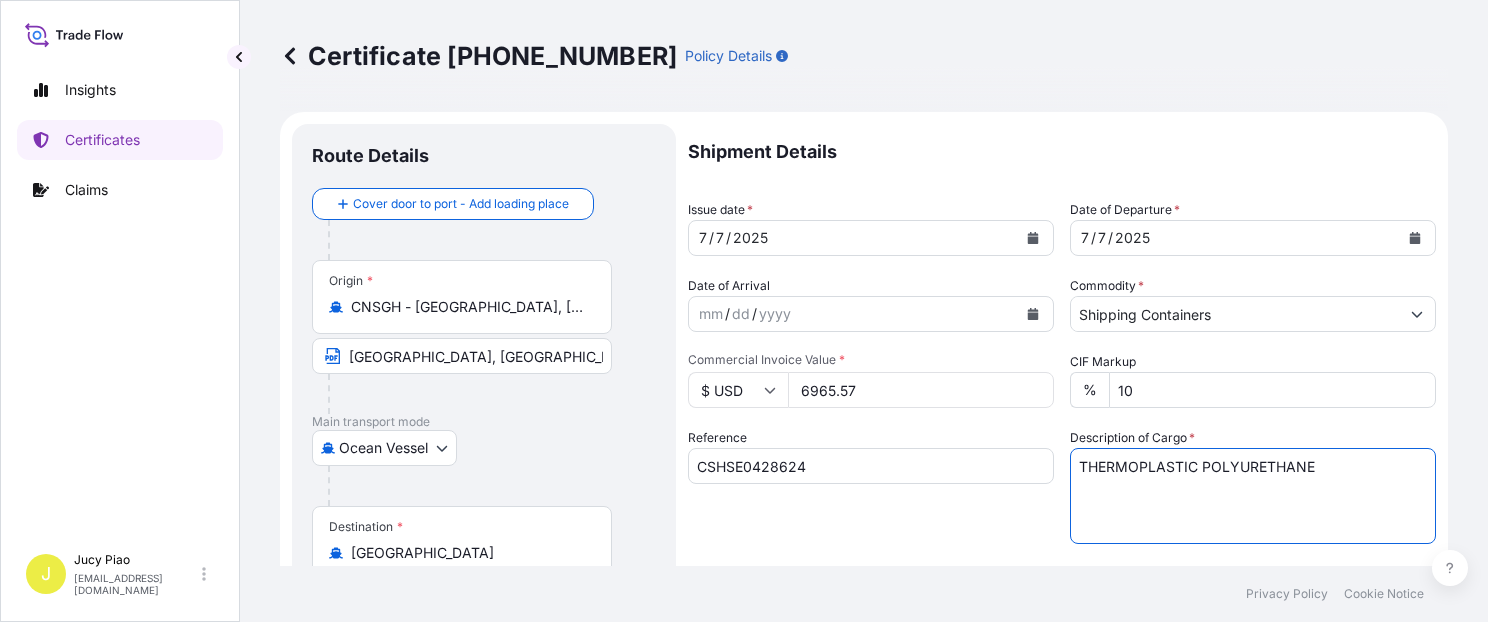 paste on "2 PALLETS (47 BAGS)" 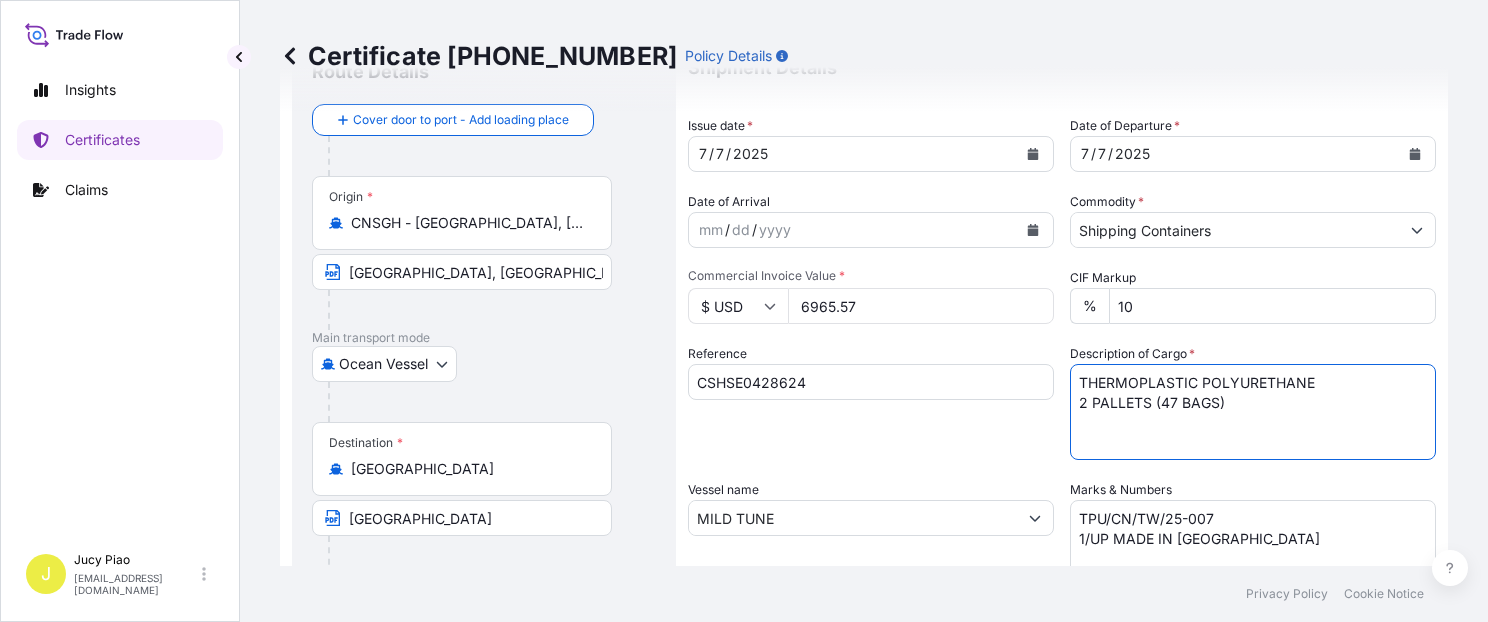 scroll, scrollTop: 565, scrollLeft: 0, axis: vertical 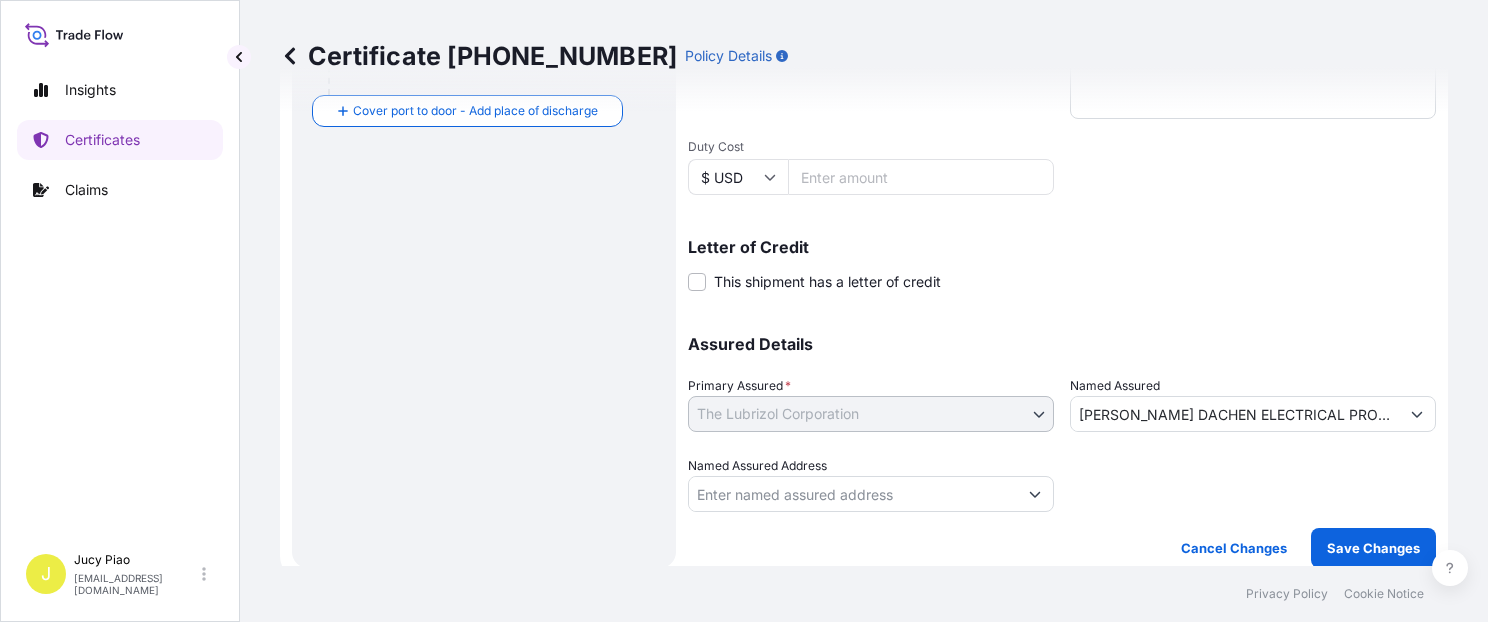 type on "THERMOPLASTIC POLYURETHANE
2 PALLETS (47 BAGS)" 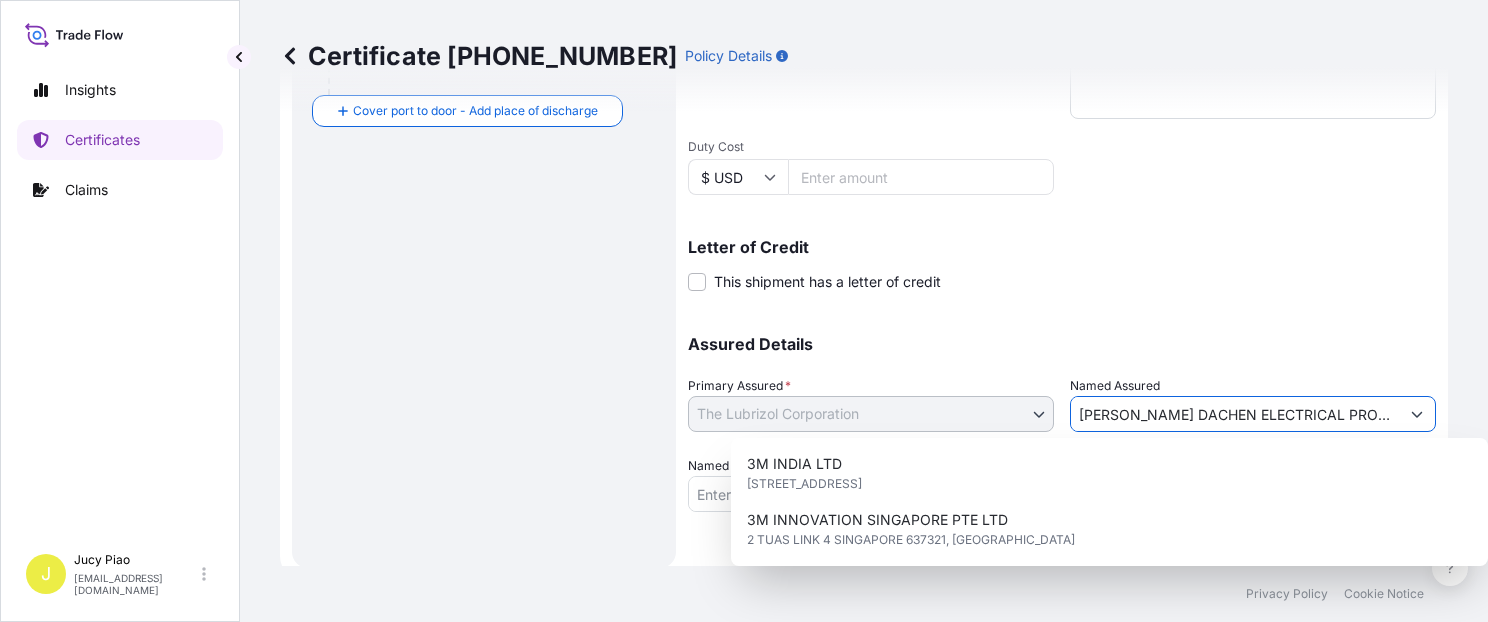 click on "[PERSON_NAME] DACHEN ELECTRICAL PRODUCTS LTD." at bounding box center [1235, 414] 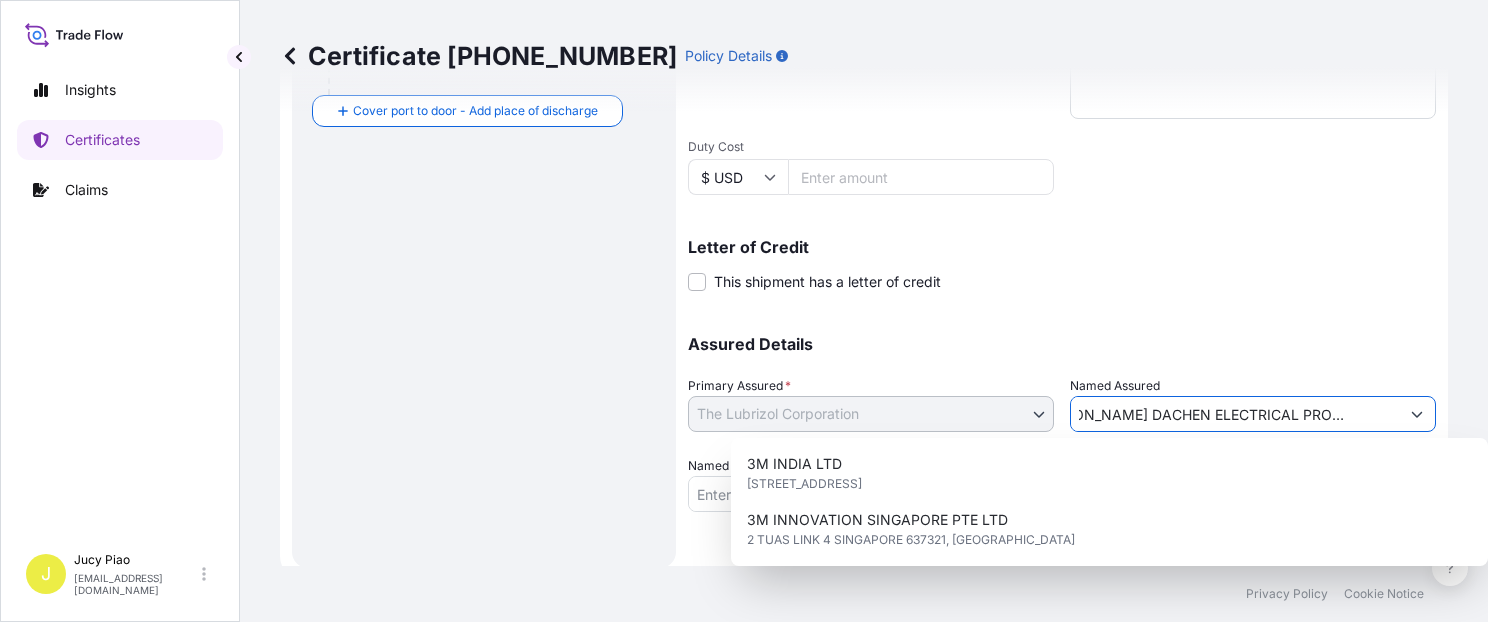 drag, startPoint x: 1316, startPoint y: 414, endPoint x: 1524, endPoint y: 428, distance: 208.47063 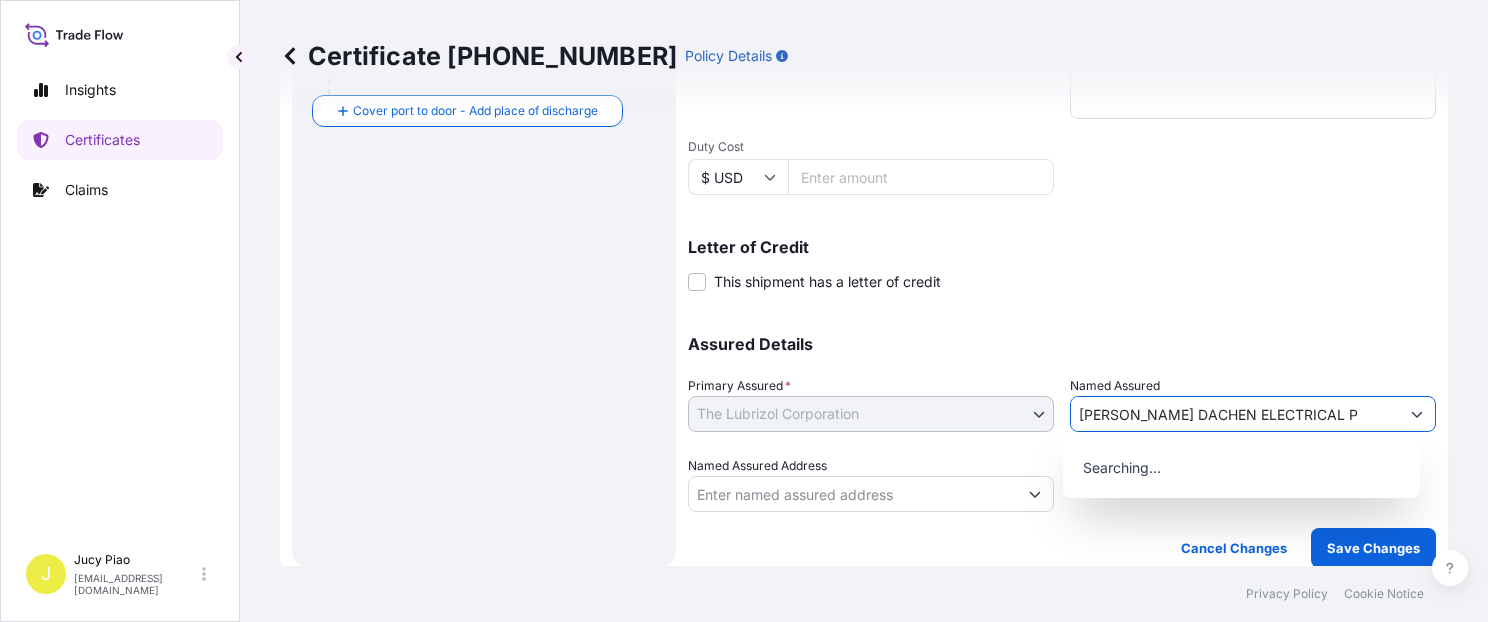 scroll, scrollTop: 0, scrollLeft: 0, axis: both 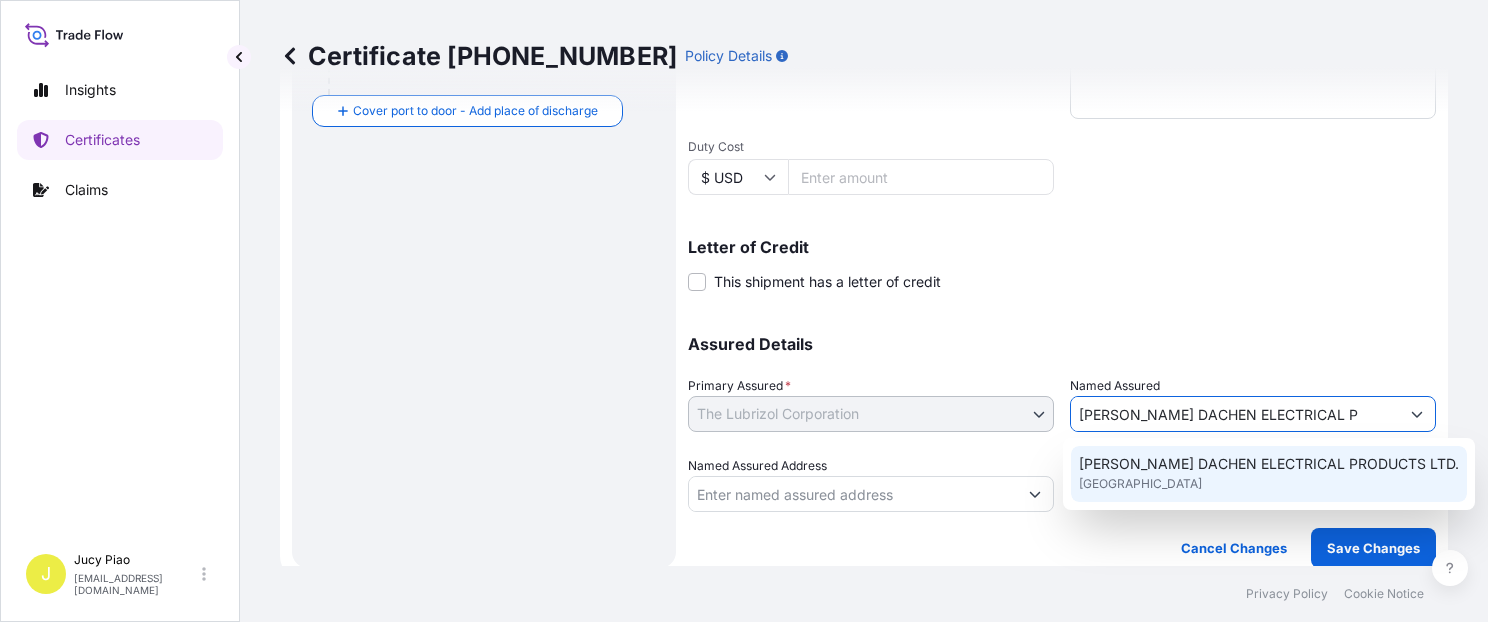 click on "[PERSON_NAME] DACHEN ELECTRICAL PRODUCTS LTD." at bounding box center [1269, 464] 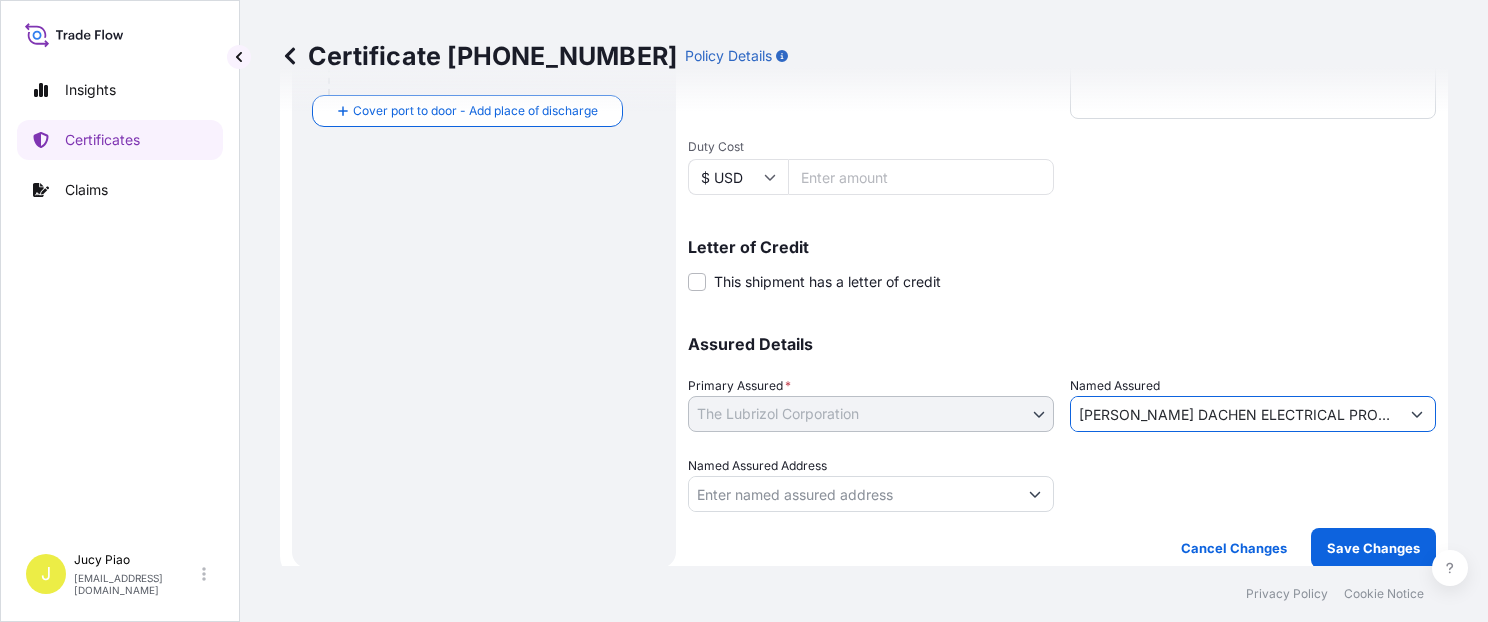 click on "Assured Details Primary Assured * The Lubrizol Corporation The Lubrizol Corporation Named Assured [PERSON_NAME] DACHEN ELECTRICAL PRODUCTS LTD. Named Assured Address" at bounding box center (1062, 412) 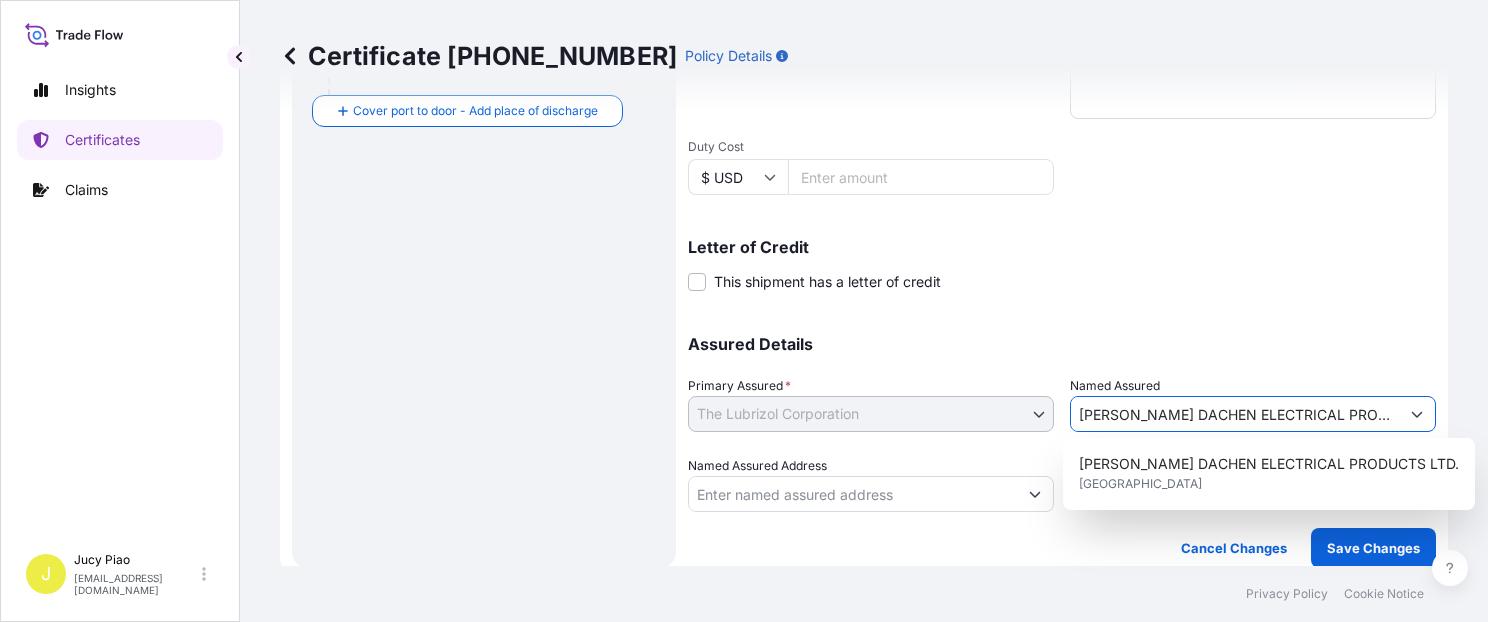 scroll, scrollTop: 0, scrollLeft: 46, axis: horizontal 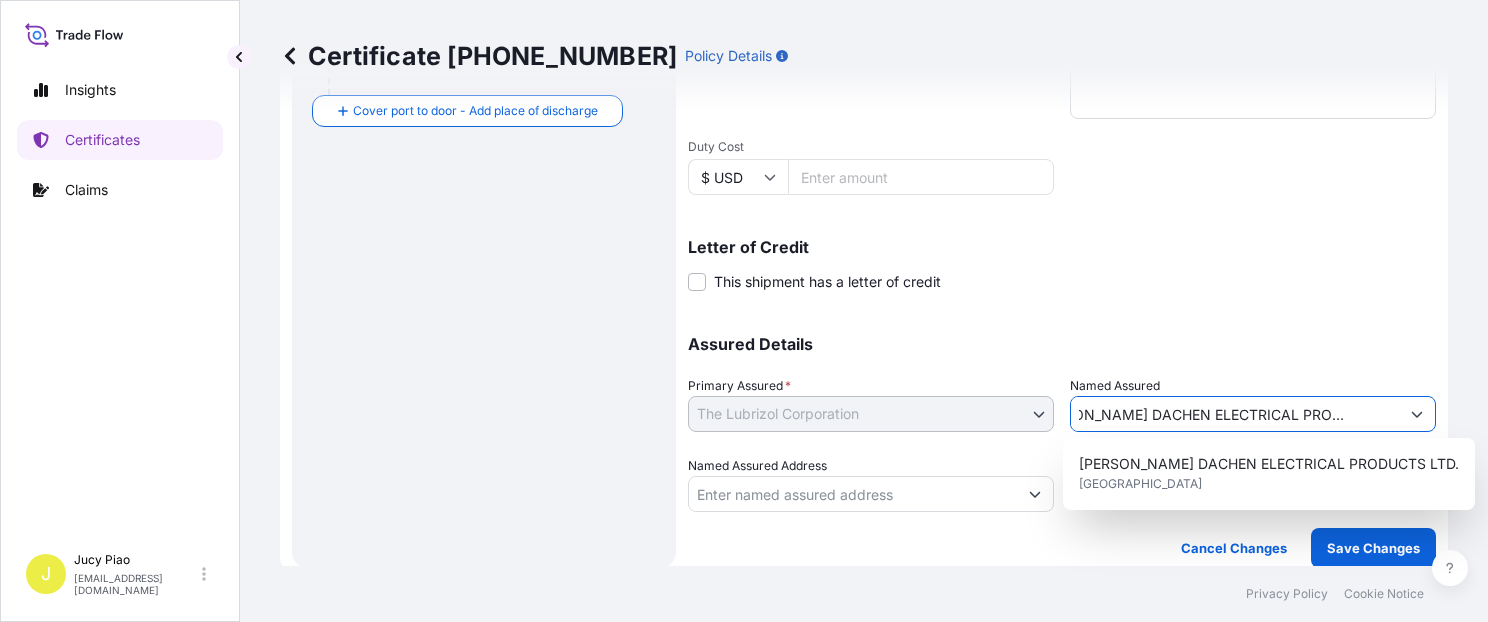 drag, startPoint x: 1236, startPoint y: 414, endPoint x: 1452, endPoint y: 437, distance: 217.22108 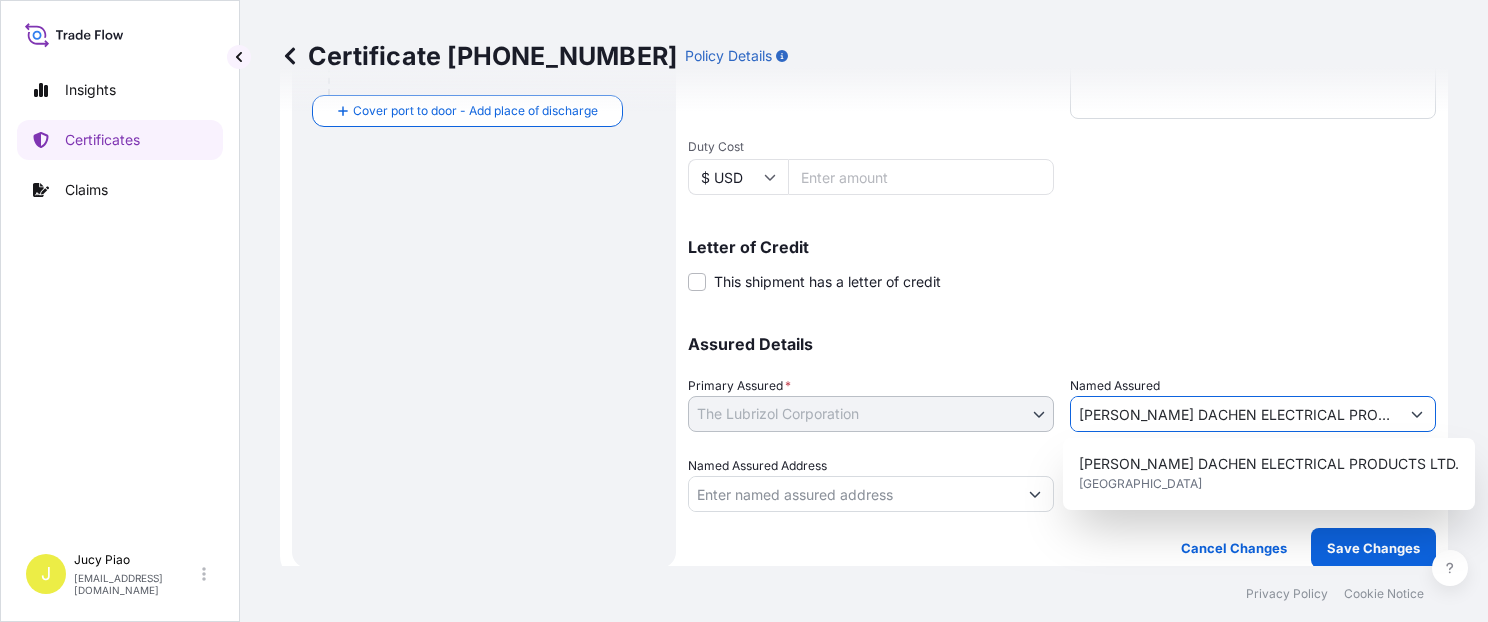 click on "Assured Details Primary Assured * The Lubrizol Corporation The Lubrizol Corporation Named Assured [PERSON_NAME] DACHEN ELECTRICAL PRODUCTS LTD. Named Assured Address" at bounding box center [1062, 412] 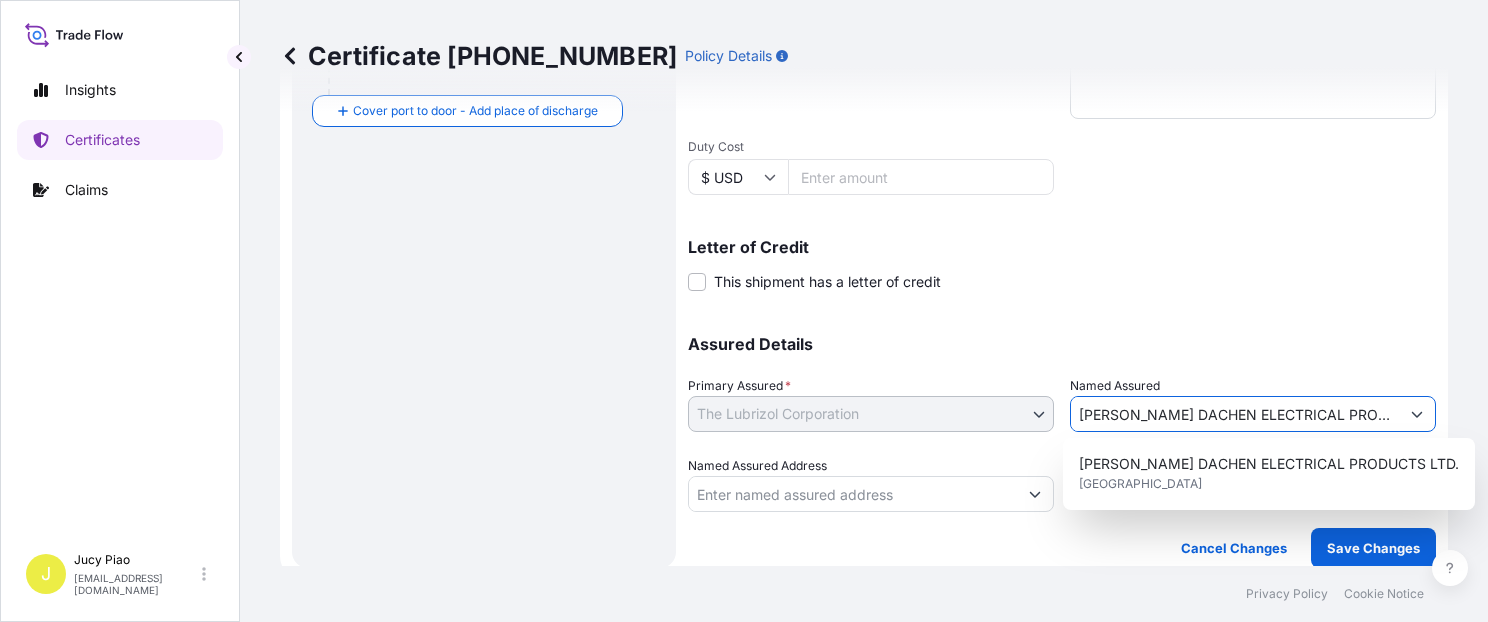 click on "Shipment Details Issue date * [DATE] Date of Departure * [DATE] Date of Arrival mm / dd / yyyy Commodity * Shipping Containers Packing Category Commercial Invoice Value    * $ USD 6965.57 CIF Markup % 10 Reference CSHSE0428624 Description of Cargo * THERMOPLASTIC POLYURETHANE Vessel name MILD TUNE Marks & Numbers TPU/CN/TW/25-007
1/UP MADE IN [GEOGRAPHIC_DATA] Duty Cost   $ USD Letter of Credit This shipment has a letter of credit Letter of credit * Letter of credit may not exceed 12000 characters Assured Details Primary Assured * The Lubrizol Corporation The Lubrizol Corporation Named Assured [PERSON_NAME] DACHEN ELECTRICAL PRODUCTS LTD. Named Assured Address" at bounding box center (1062, 35) 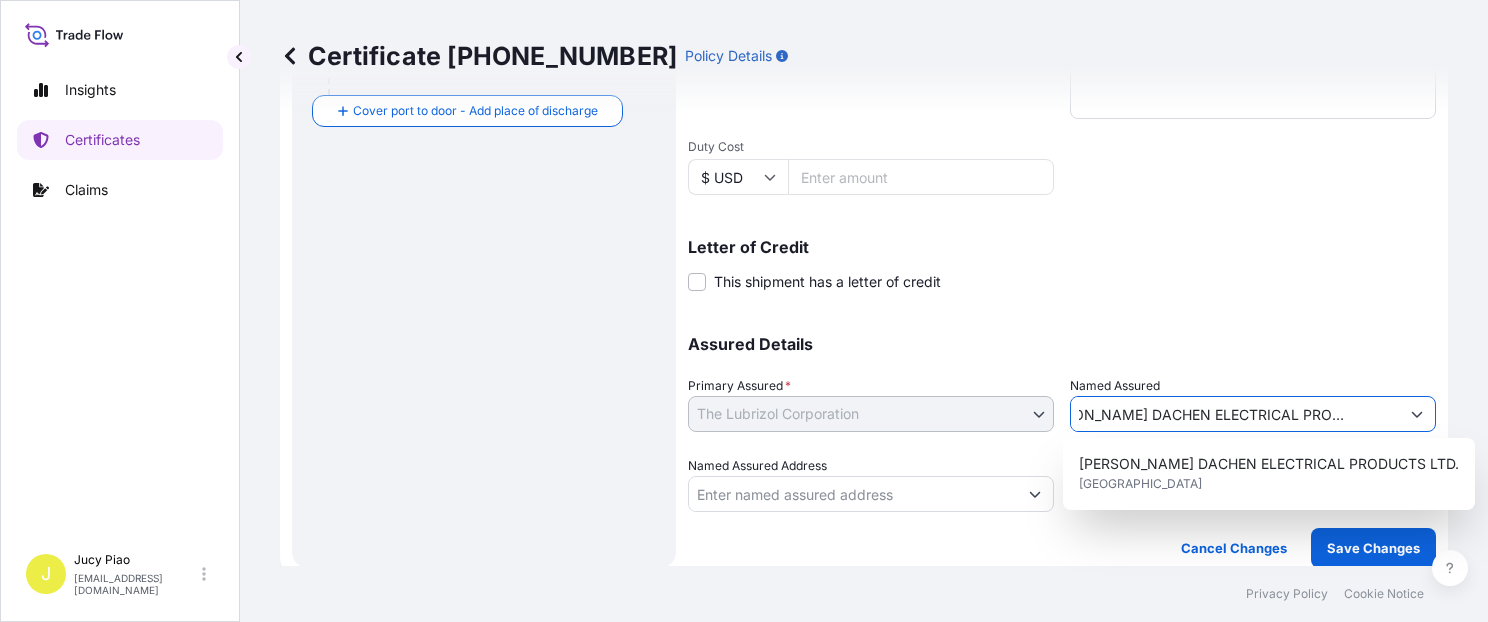 drag, startPoint x: 1074, startPoint y: 415, endPoint x: 1531, endPoint y: 463, distance: 459.5139 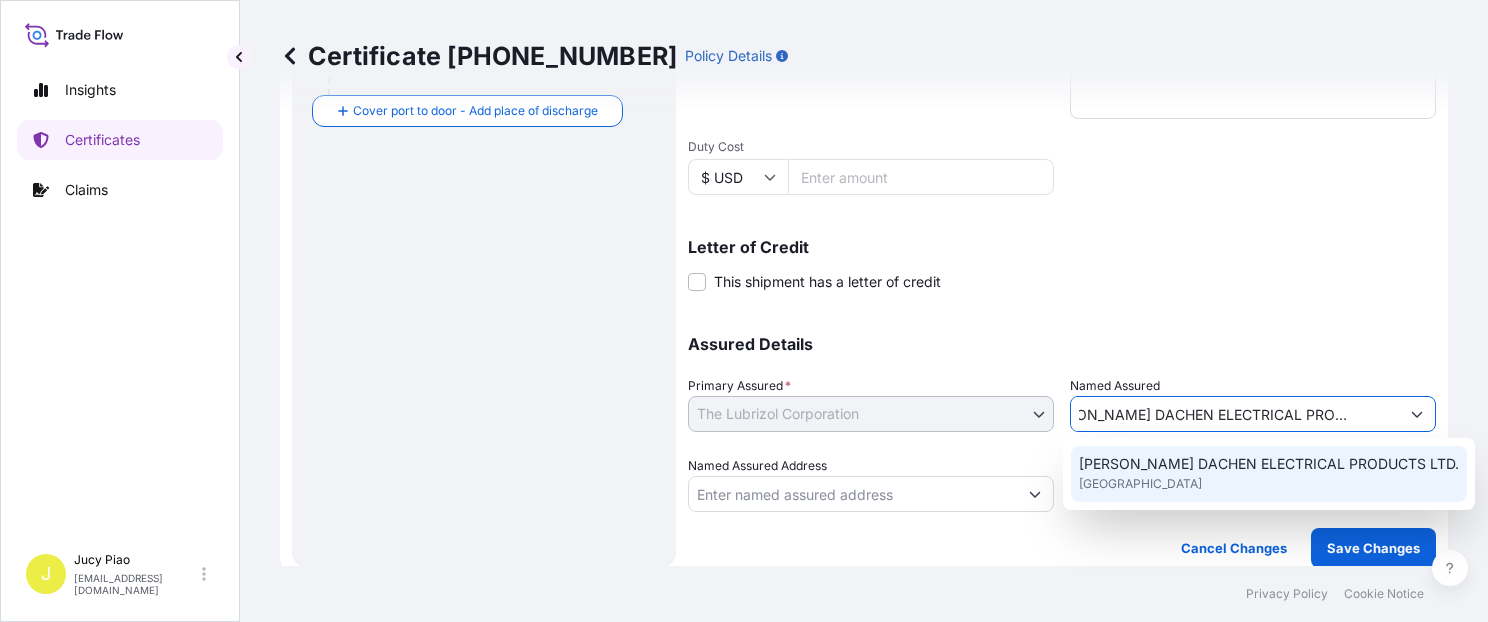 click on "[PERSON_NAME] DACHEN ELECTRICAL PRODUCTS LTD." at bounding box center (1269, 464) 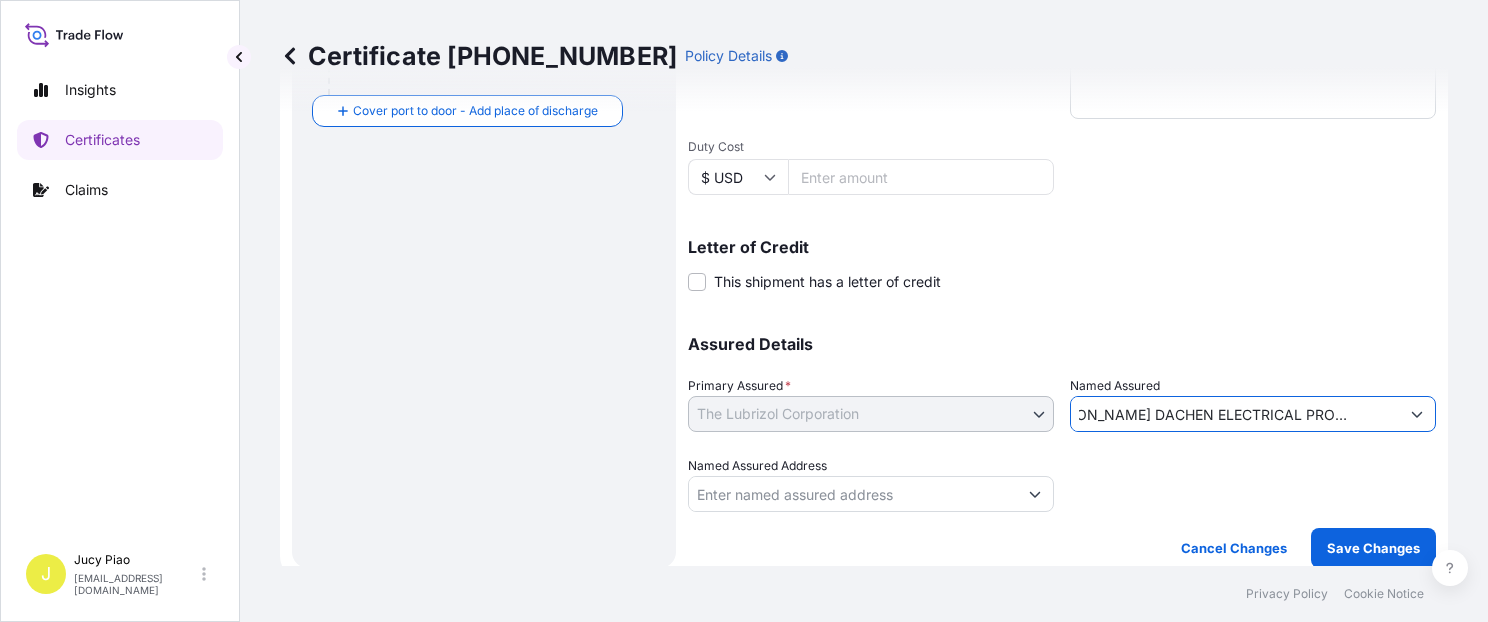 click at bounding box center [1253, 484] 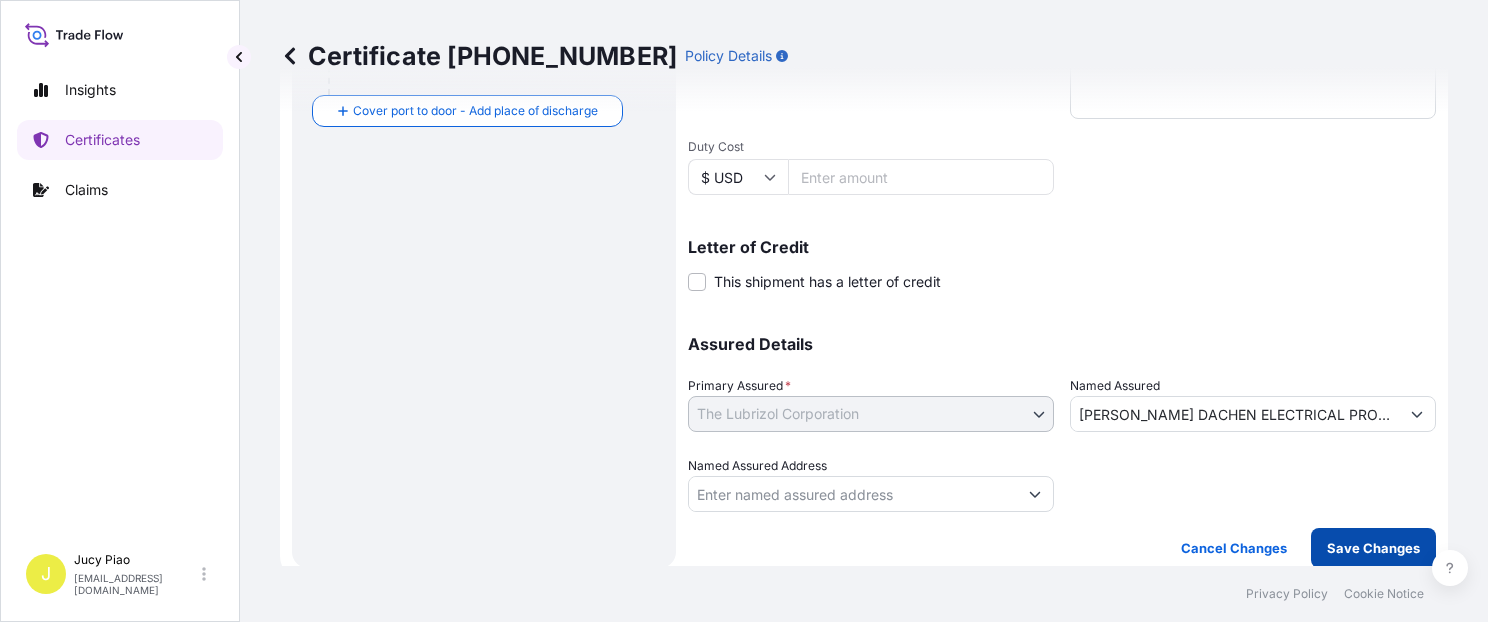 click on "Save Changes" at bounding box center [1373, 548] 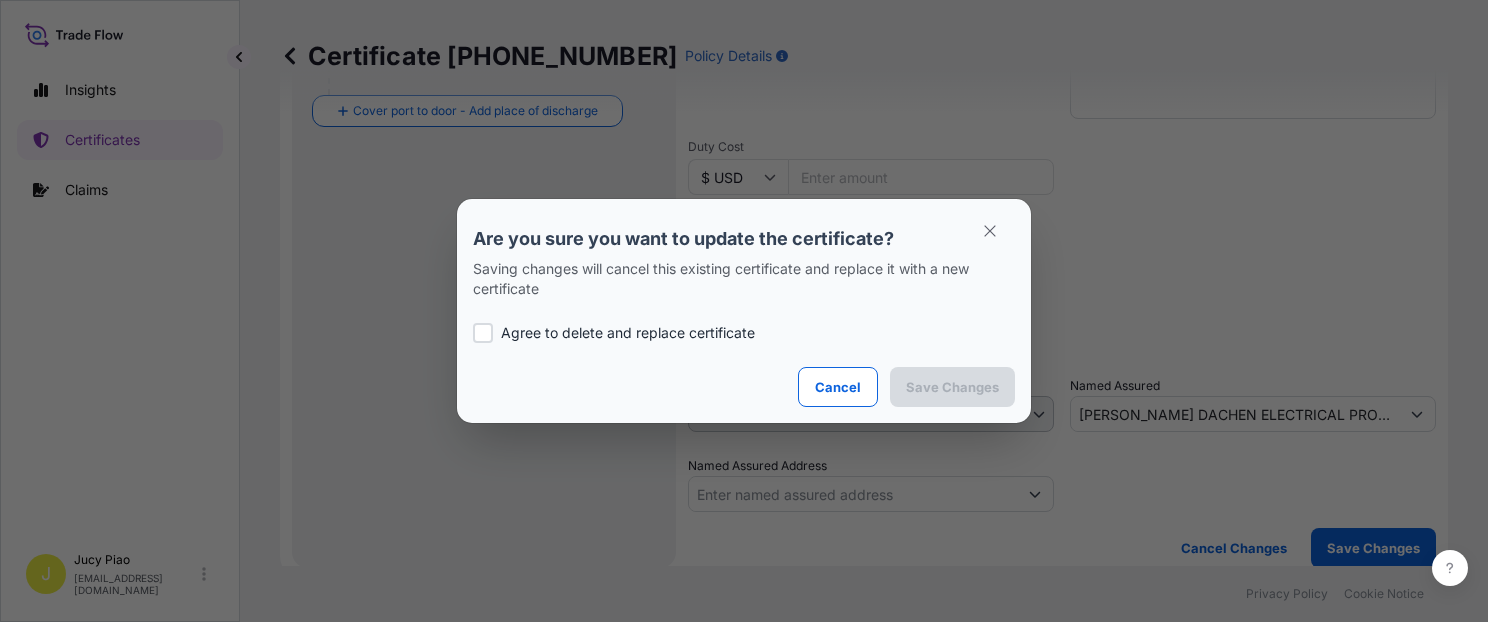 click on "Agree to delete and replace certificate" at bounding box center (628, 333) 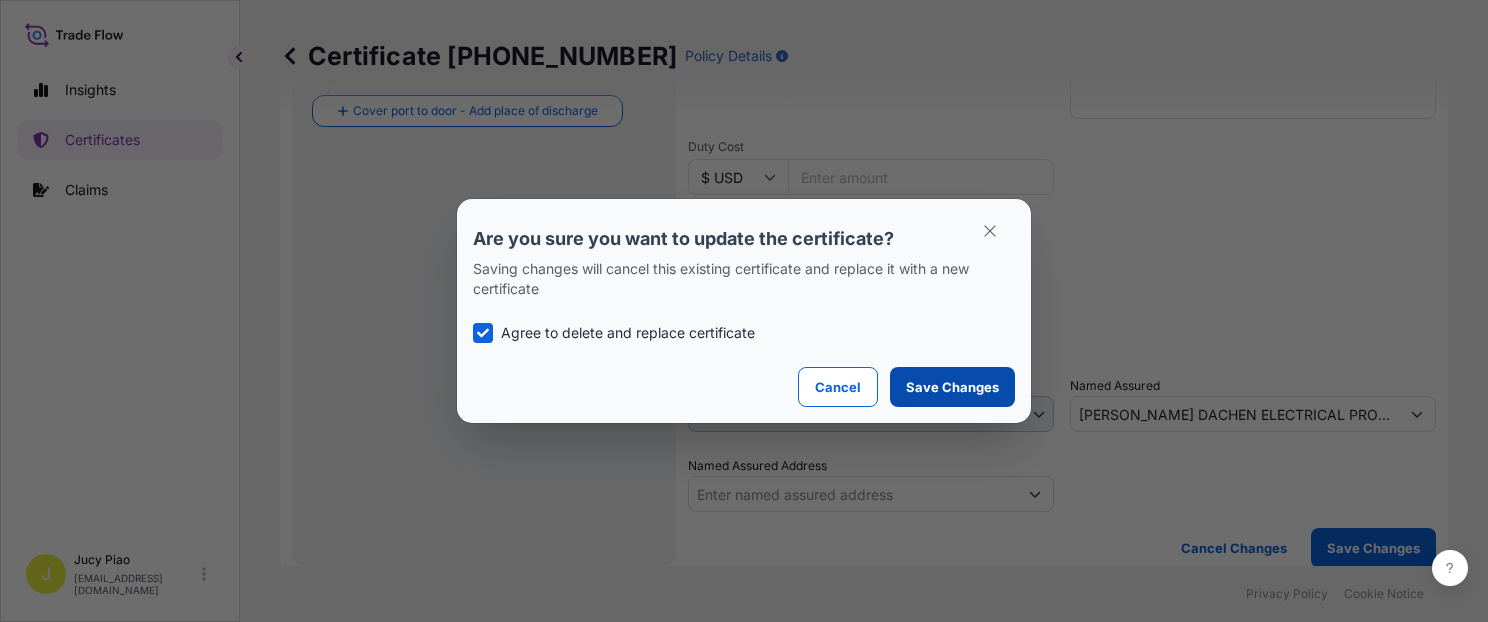click on "Save Changes" at bounding box center [952, 387] 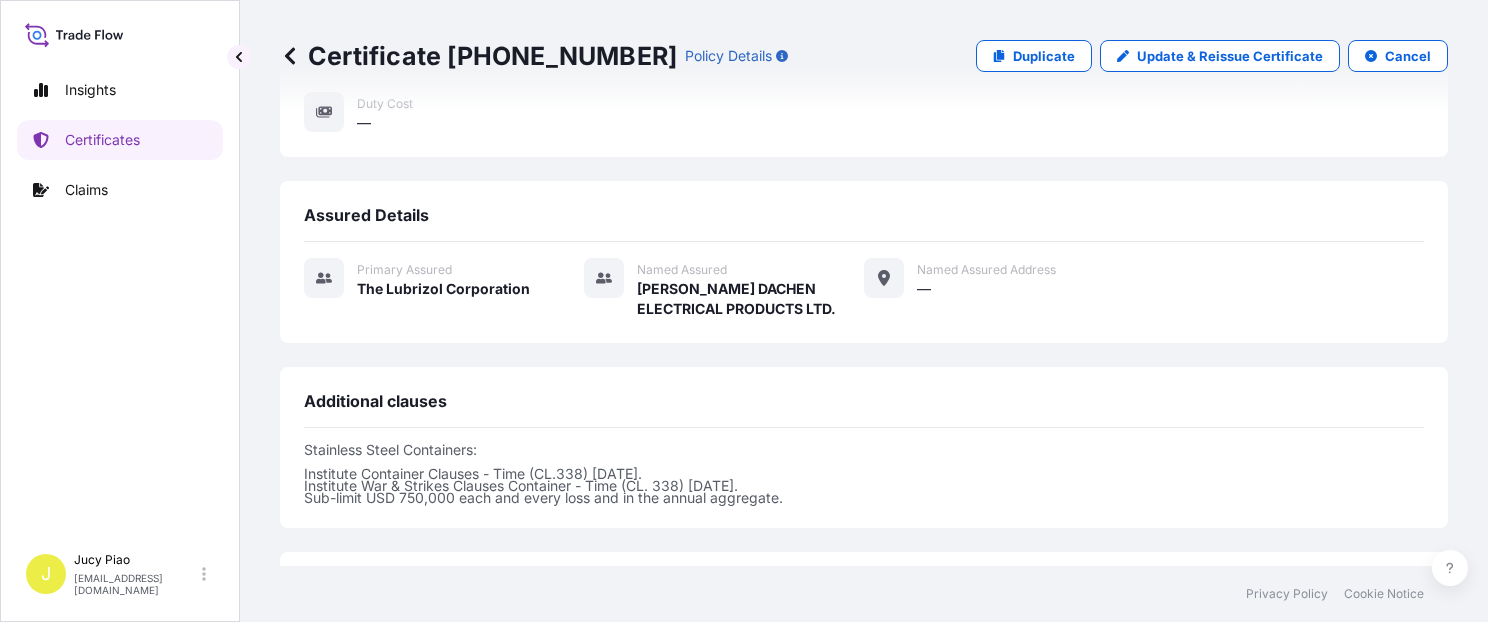 scroll, scrollTop: 680, scrollLeft: 0, axis: vertical 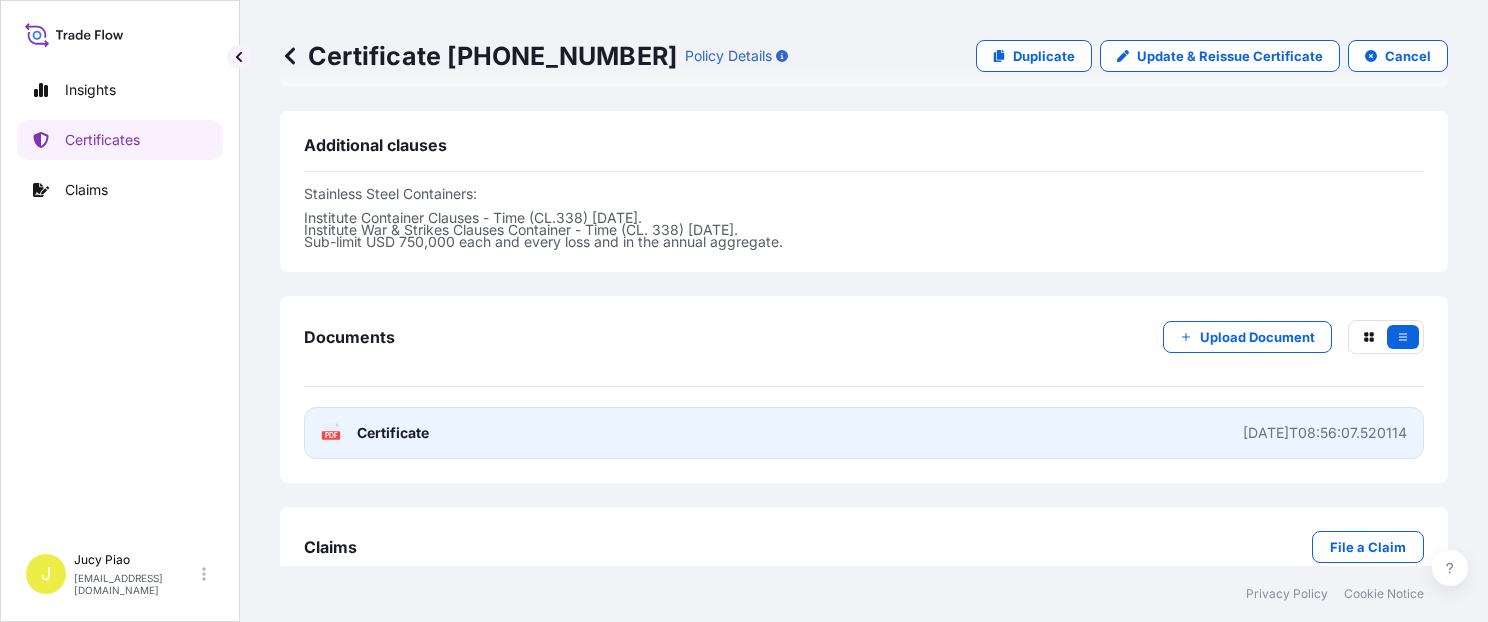 click on "PDF Certificate [DATE]T08:56:07.520114" at bounding box center (864, 433) 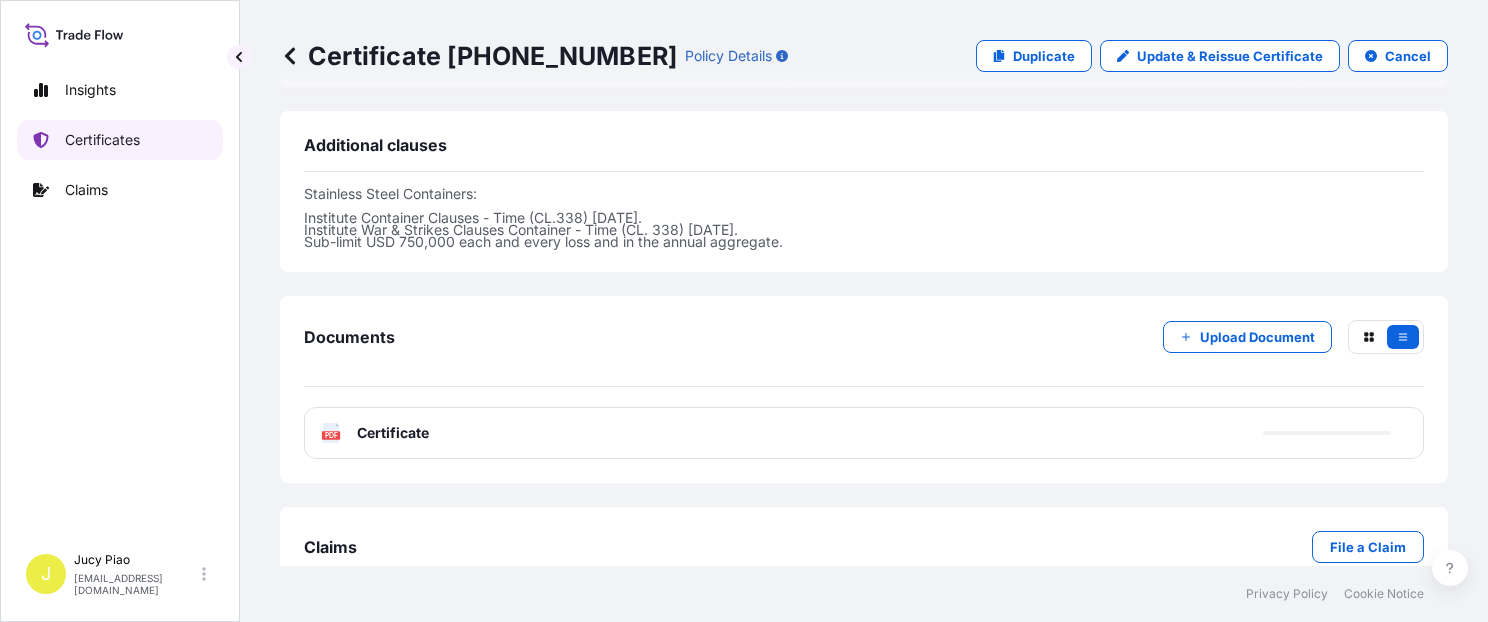 click on "Certificates" at bounding box center (120, 140) 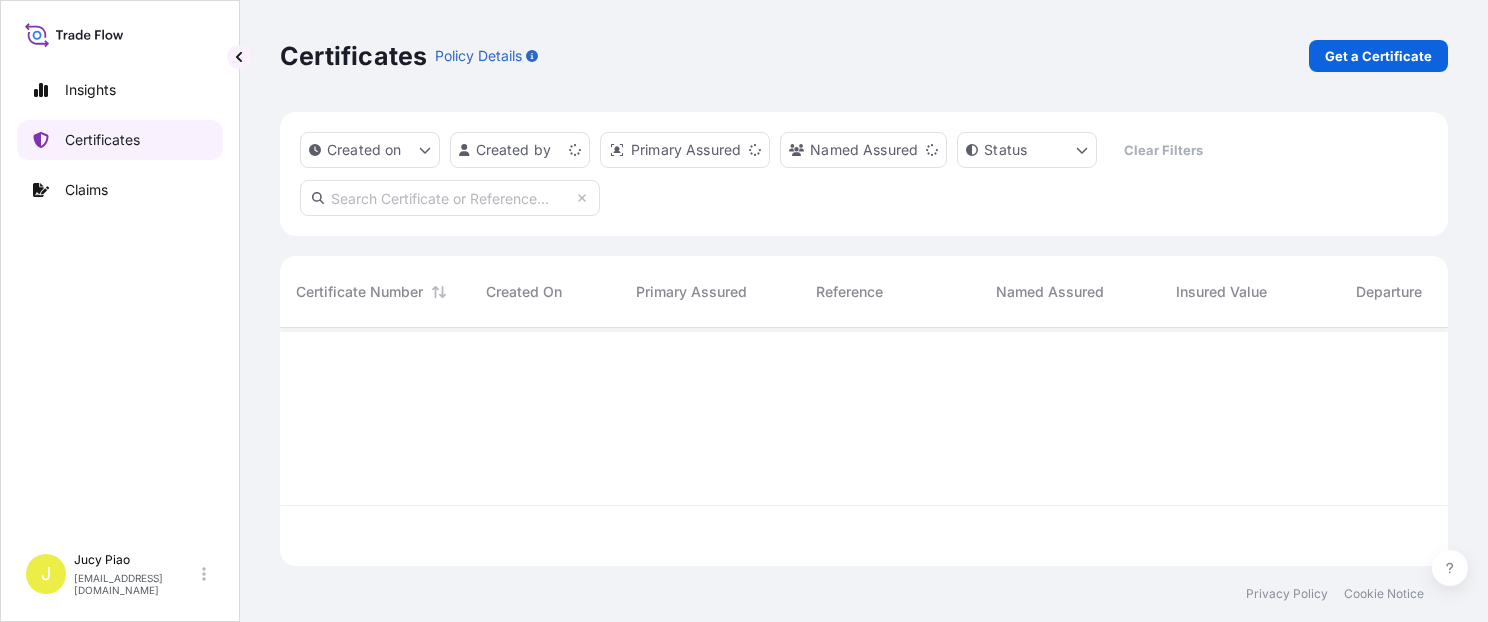 scroll, scrollTop: 0, scrollLeft: 0, axis: both 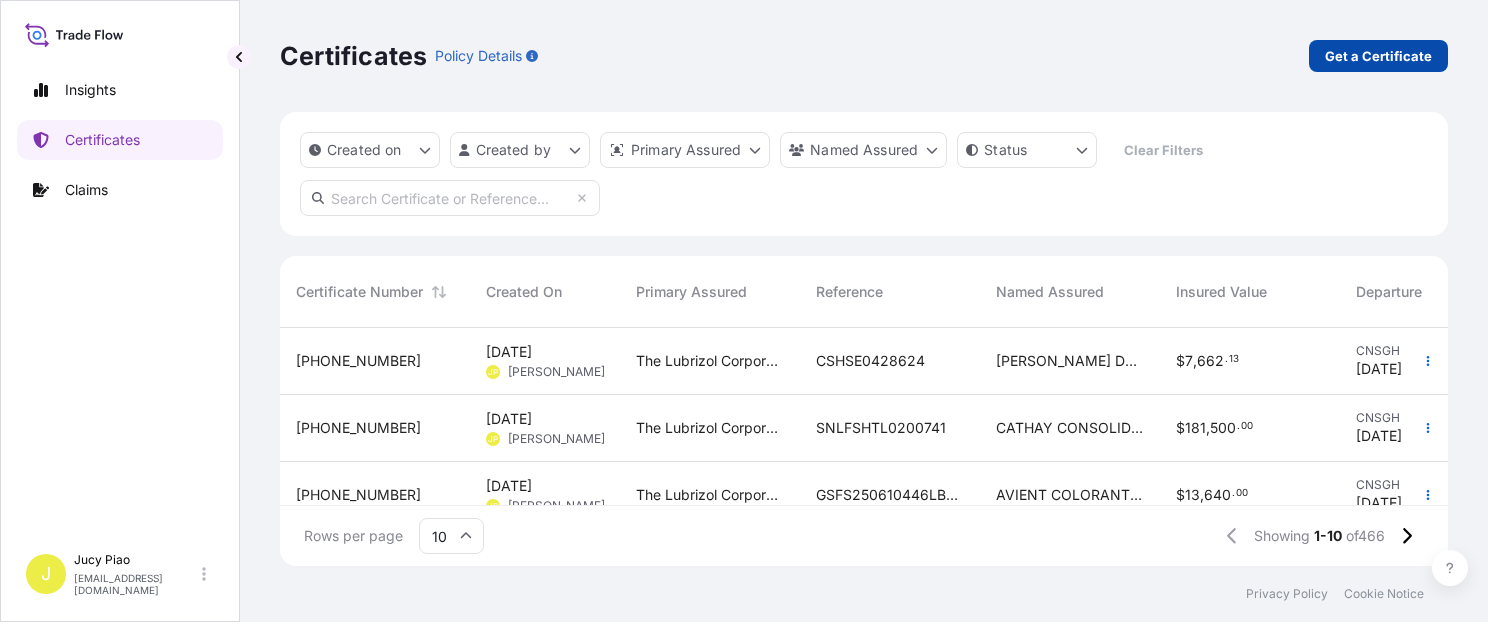 click on "Get a Certificate" at bounding box center [1378, 56] 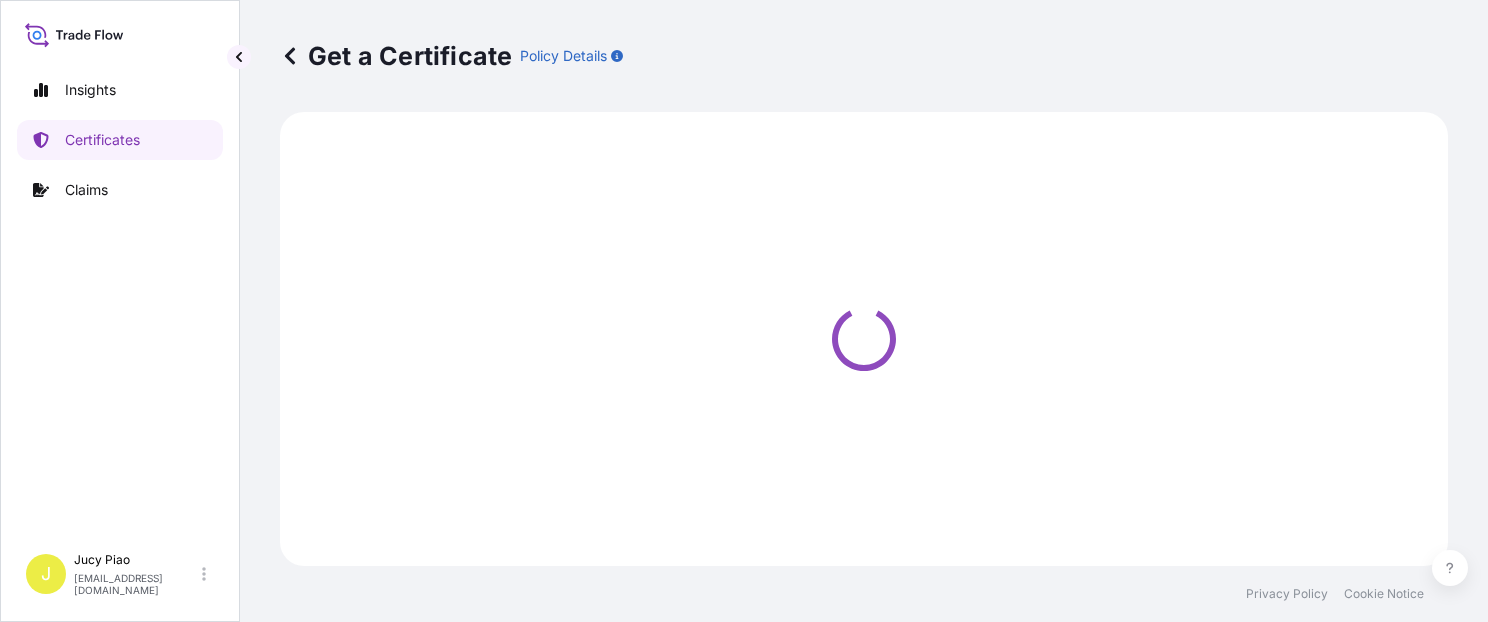 select on "Barge" 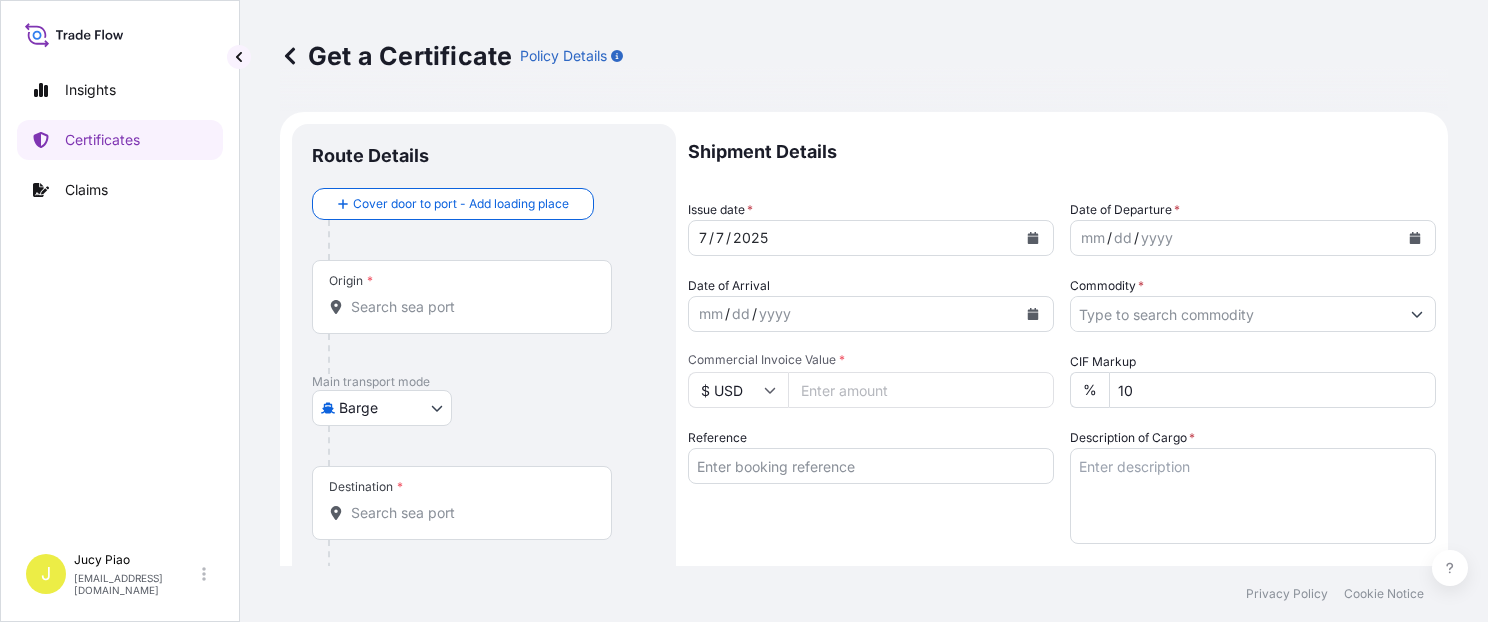 click on "Reference" at bounding box center (871, 466) 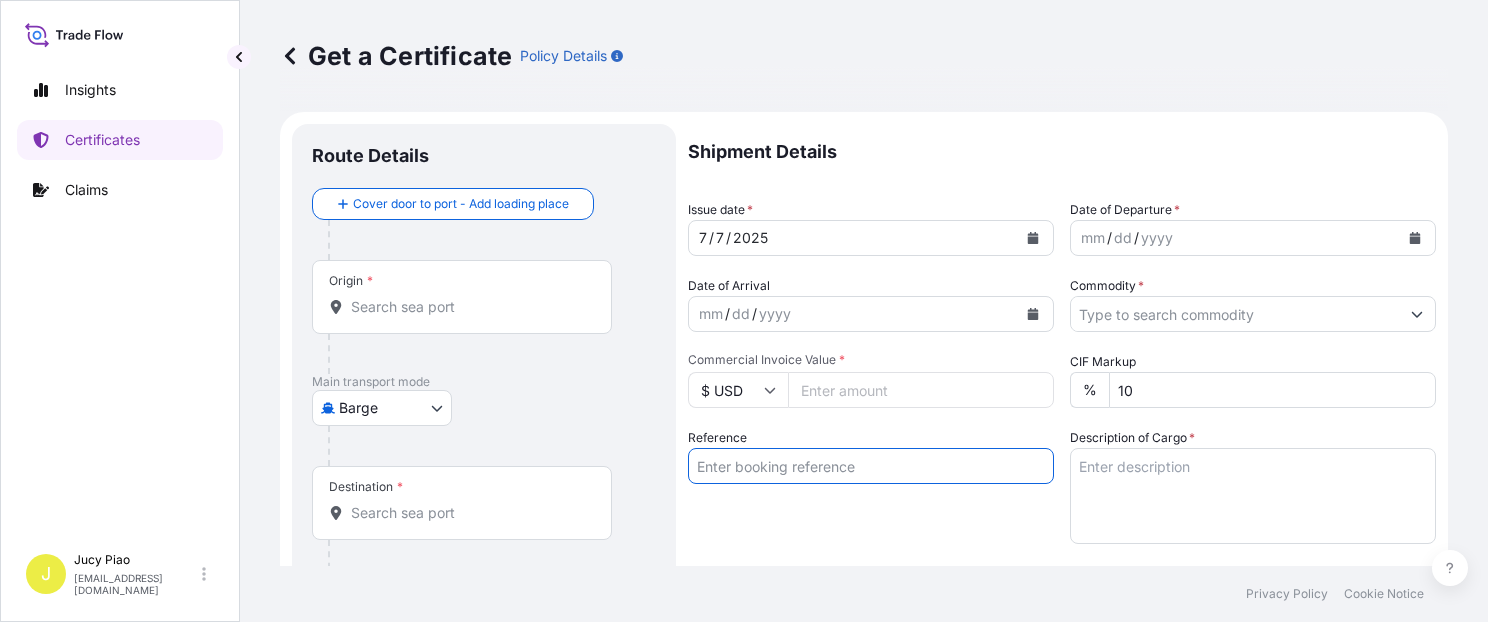 paste on "[PERSON_NAME] <[PERSON_NAME][EMAIL_ADDRESS][DOMAIN_NAME]>; [PERSON_NAME] <[EMAIL_ADDRESS][DOMAIN_NAME]>" 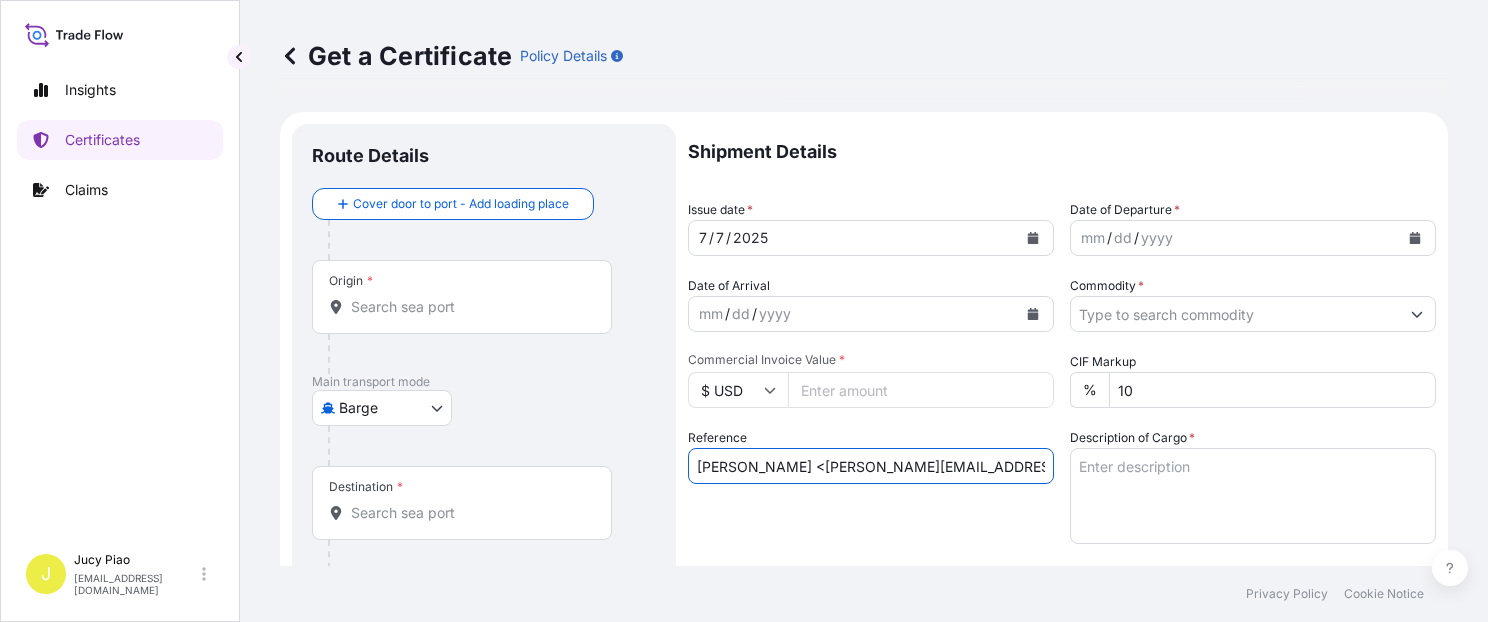 scroll, scrollTop: 0, scrollLeft: 345, axis: horizontal 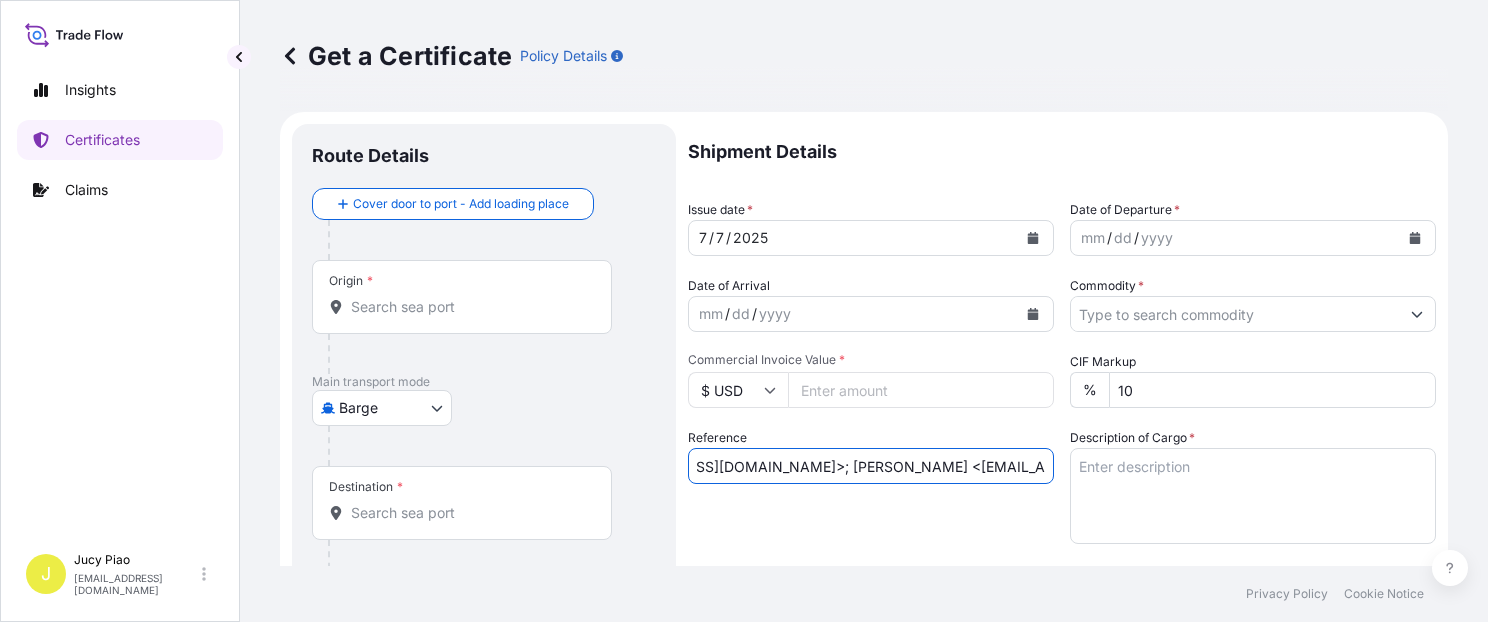 type on "[PERSON_NAME] <[PERSON_NAME][EMAIL_ADDRESS][DOMAIN_NAME]>; [PERSON_NAME] <[EMAIL_ADDRESS][DOMAIN_NAME]>" 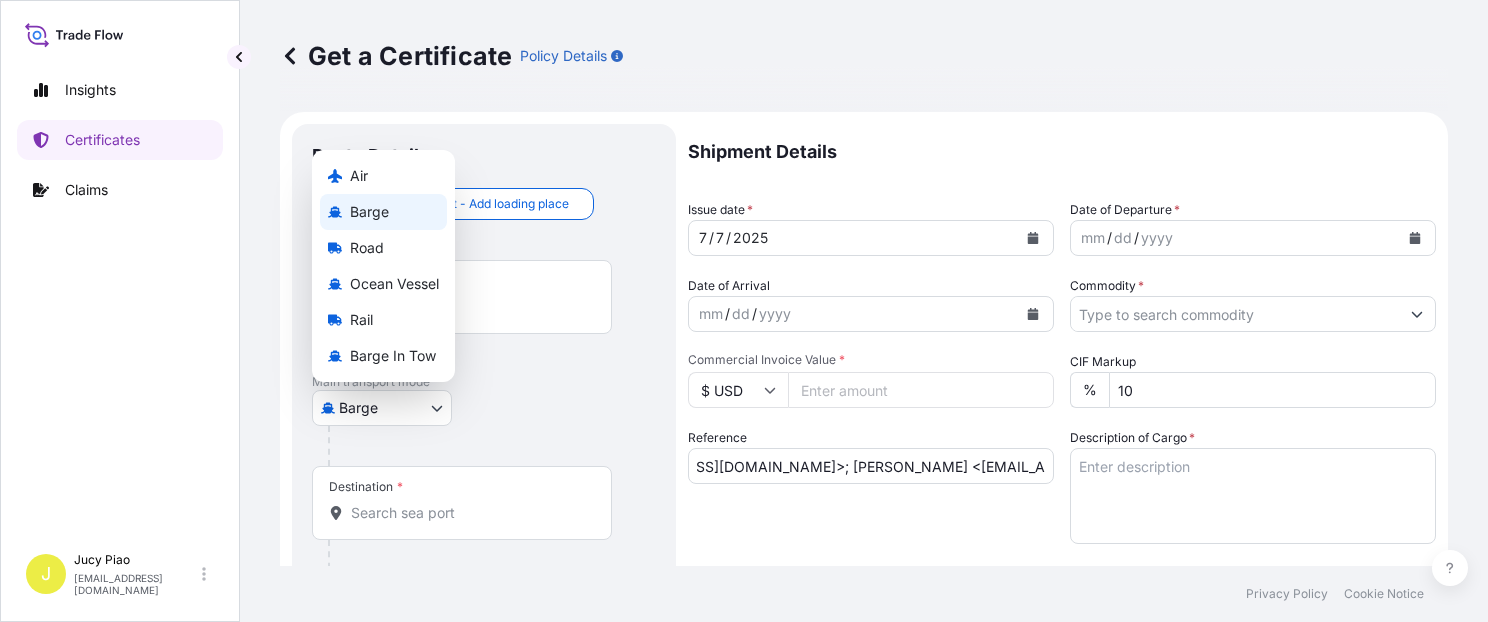 click on "Insights Certificates Claims J Jucy   Piao [EMAIL_ADDRESS][DOMAIN_NAME] Get a Certificate Policy Details Route Details   Cover door to port - Add loading place Place of loading Road / [GEOGRAPHIC_DATA] / Inland Origin * Main transport mode Barge Air Barge Road Ocean Vessel Rail Barge in Tow Destination * Cover port to door - Add place of discharge Road / Inland Road / Inland Place of Discharge Shipment Details Issue date * [DATE] Date of Departure * mm / dd / yyyy Date of Arrival mm / dd / yyyy Commodity * Packing Category Commercial Invoice Value    * $ USD CIF Markup % 10 Reference [PERSON_NAME] <[PERSON_NAME][EMAIL_ADDRESS][DOMAIN_NAME]>; [PERSON_NAME] <[EMAIL_ADDRESS][DOMAIN_NAME]> Description of Cargo * Vessel name Marks & Numbers Duty Cost   $ USD Letter of Credit This shipment has a letter of credit Letter of credit * Letter of credit may not exceed 12000 characters Assured Details Primary Assured * Select a primary assured The Lubrizol Corporation Named Assured Named Assured Address Create Certificate
0 Air" at bounding box center (744, 311) 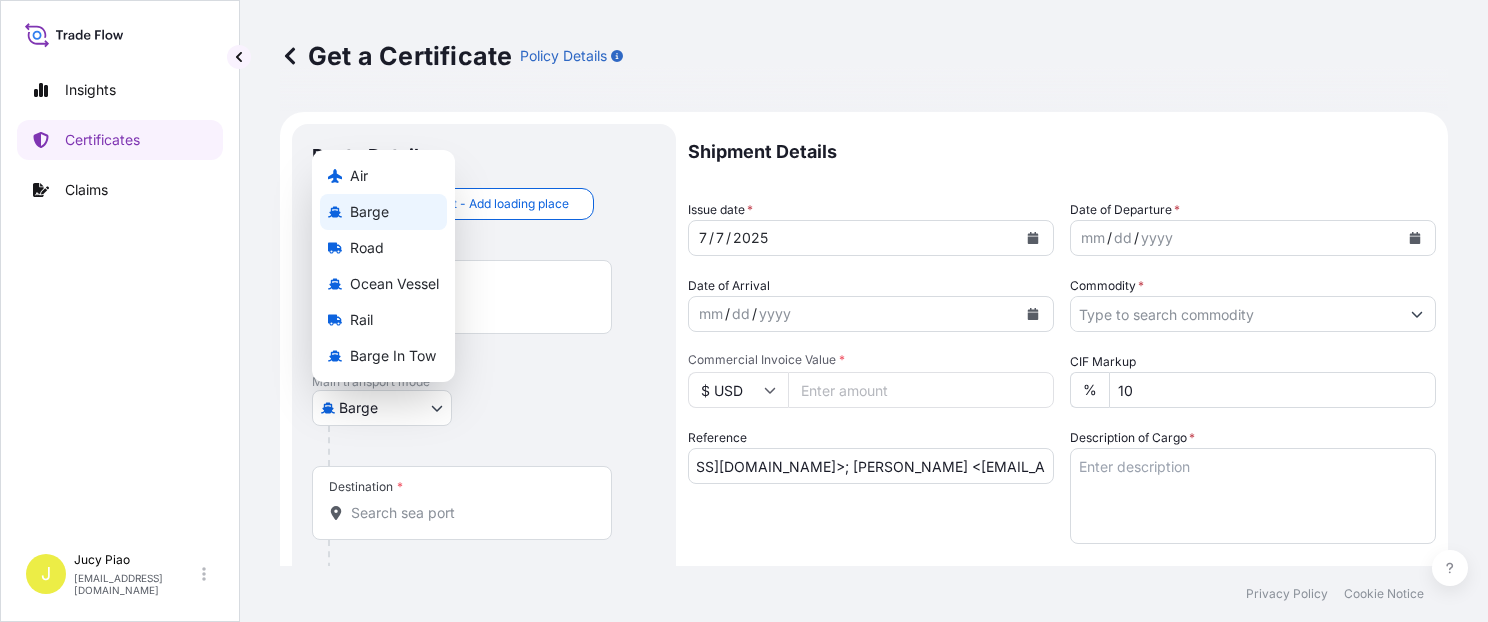 scroll, scrollTop: 0, scrollLeft: 0, axis: both 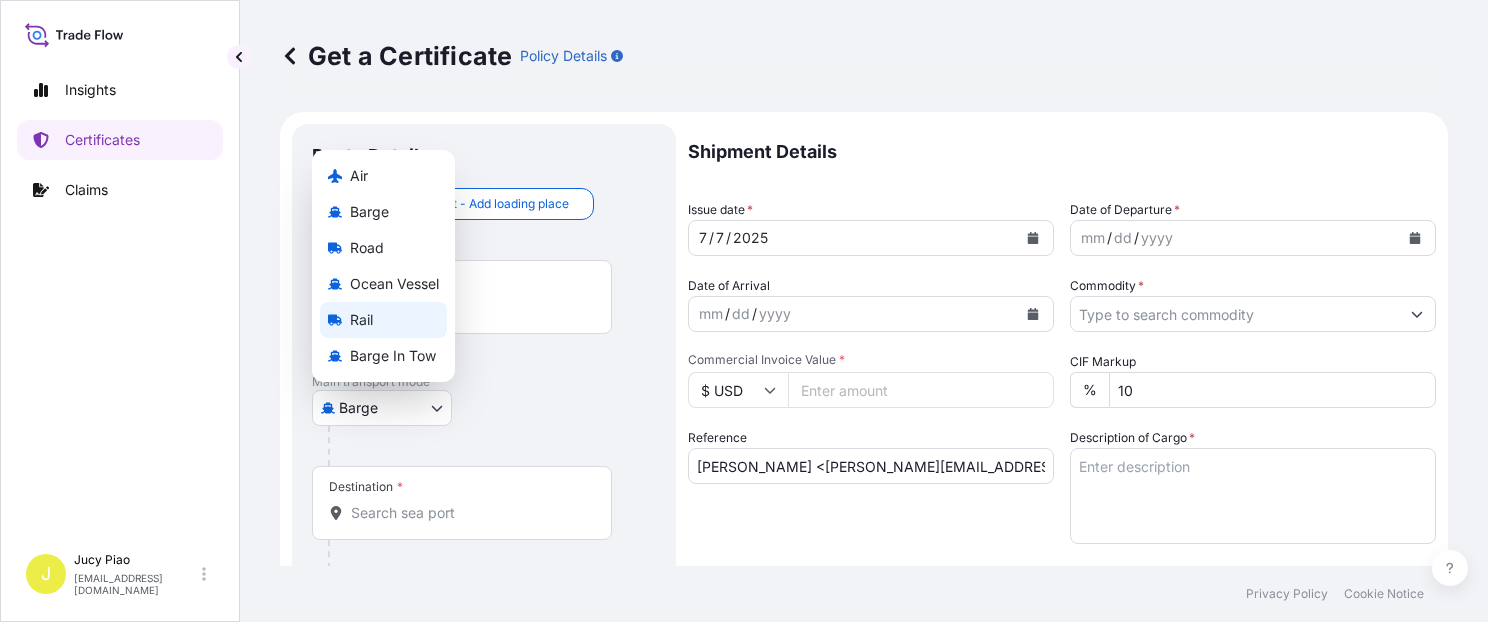 click on "Ocean Vessel" at bounding box center (394, 284) 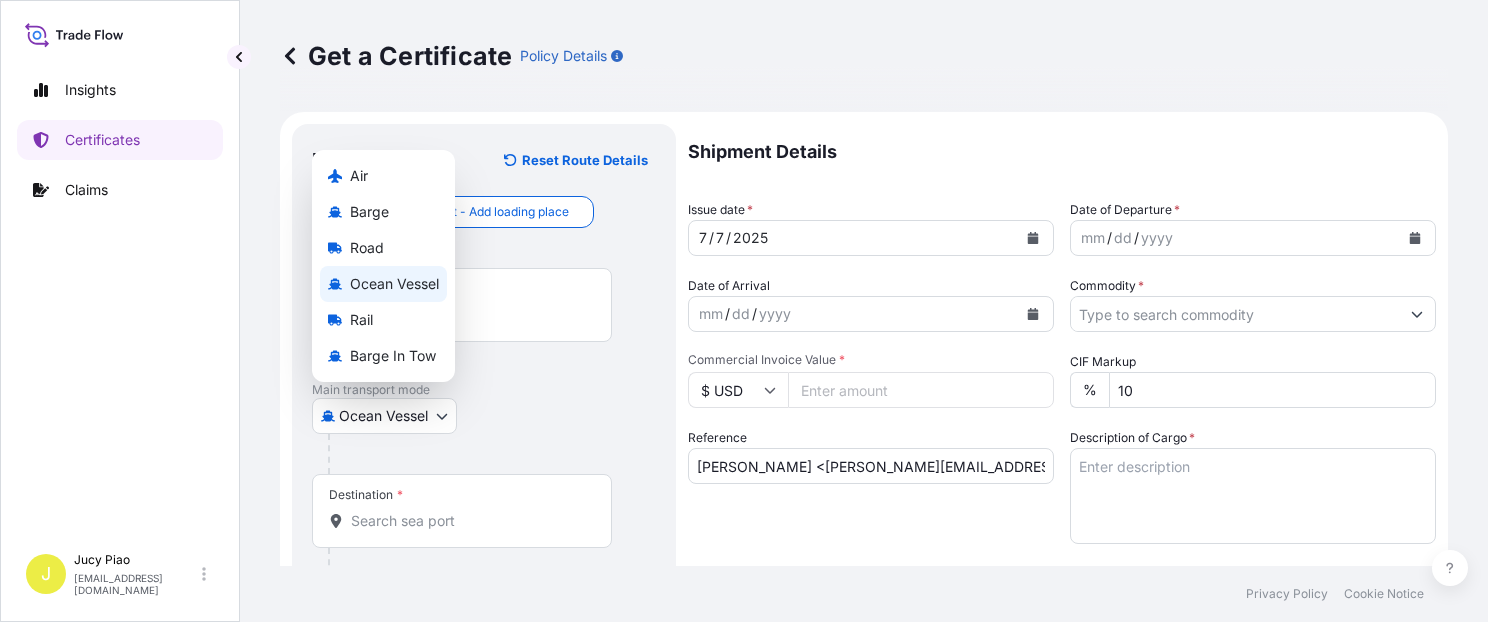 select on "Ocean Vessel" 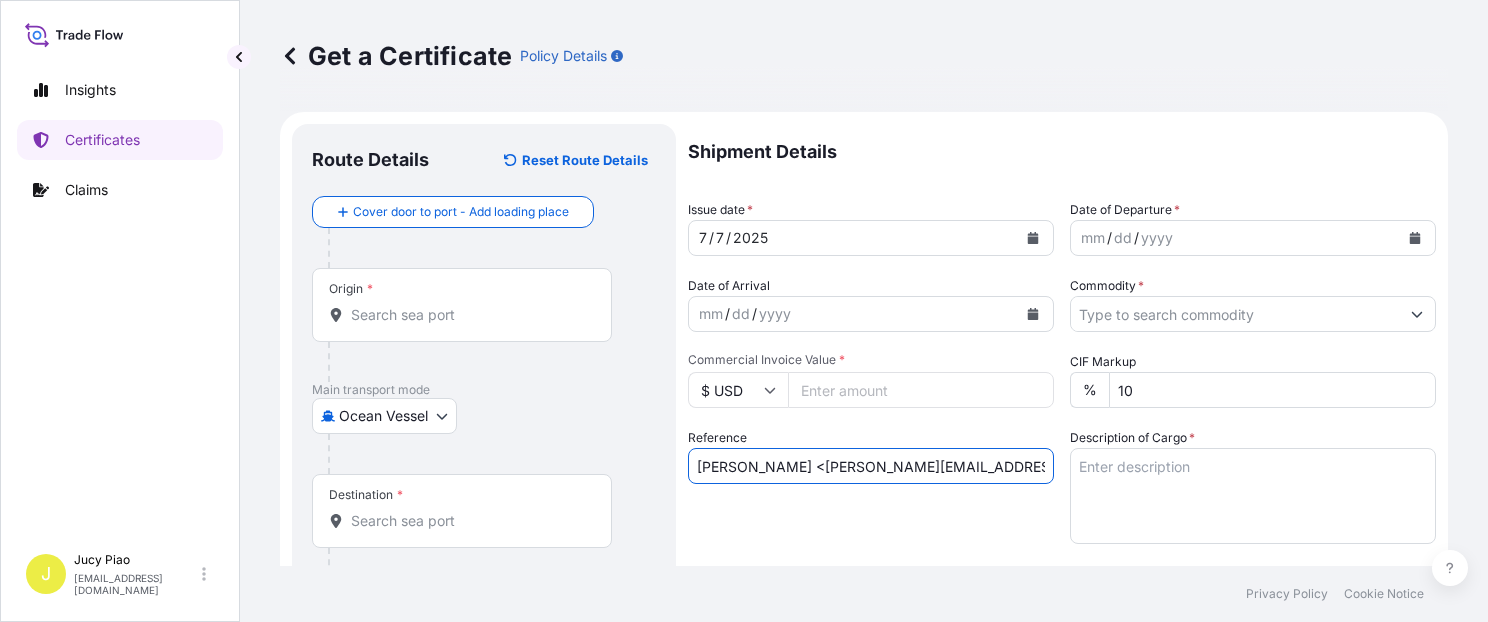 scroll, scrollTop: 0, scrollLeft: 345, axis: horizontal 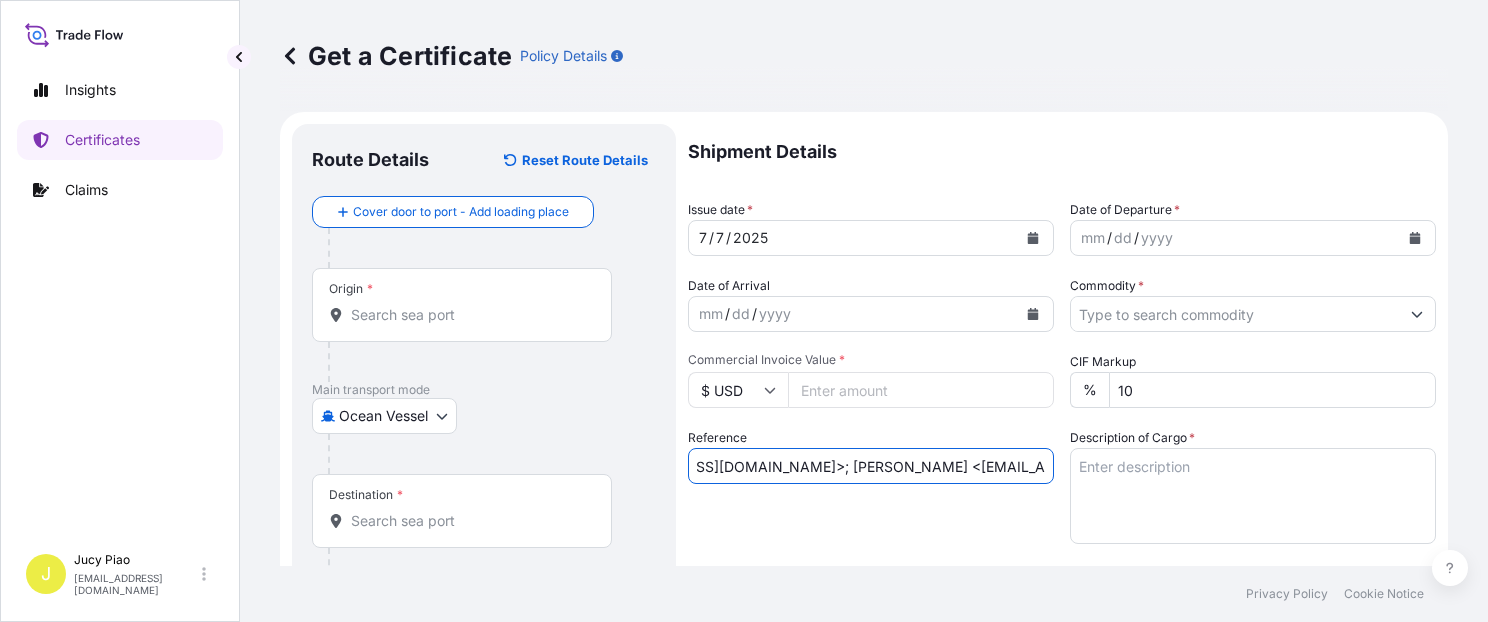 drag, startPoint x: 712, startPoint y: 463, endPoint x: 1295, endPoint y: 494, distance: 583.8236 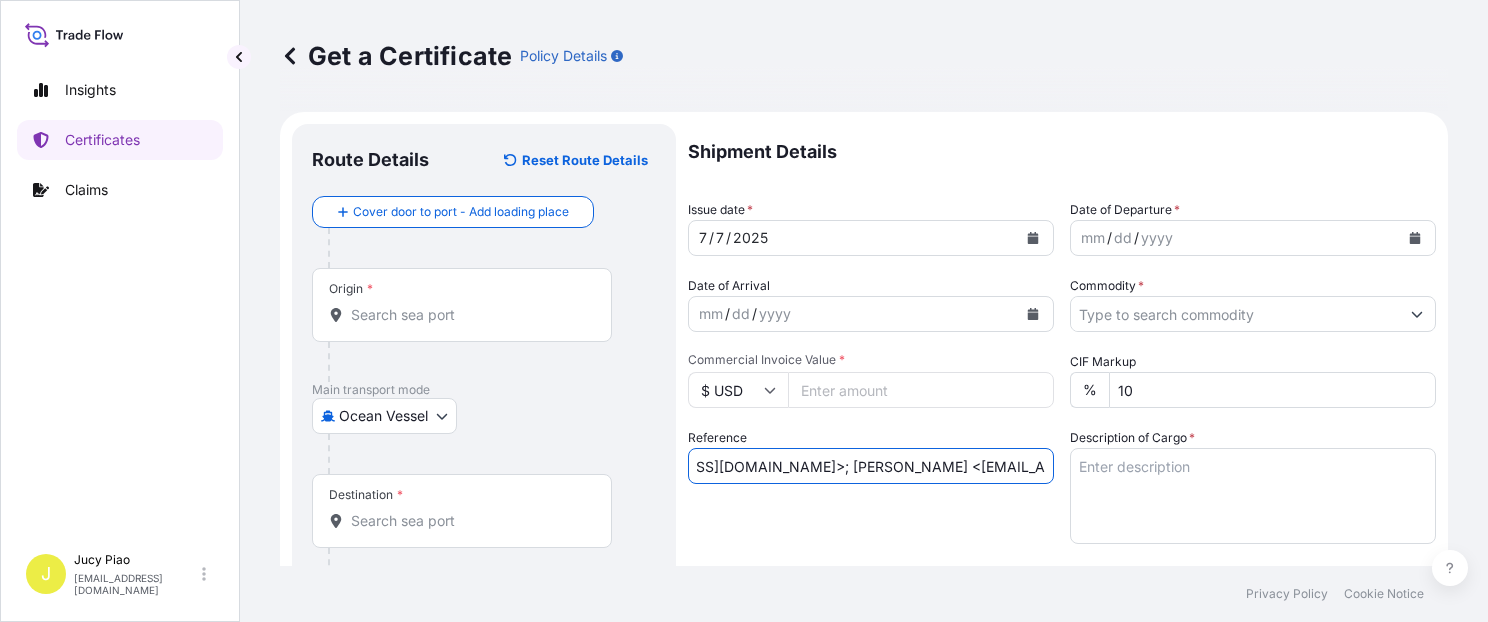 click on "Shipment Details Issue date * [DATE] Date of Departure * mm / dd / yyyy Date of Arrival mm / dd / yyyy Commodity * Packing Category Commercial Invoice Value    * $ USD CIF Markup % 10 Reference [PERSON_NAME] <[PERSON_NAME][EMAIL_ADDRESS][DOMAIN_NAME]>; [PERSON_NAME] <[EMAIL_ADDRESS][DOMAIN_NAME]> Description of Cargo * Vessel name Marks & Numbers Duty Cost   $ USD Letter of Credit This shipment has a letter of credit Letter of credit * Letter of credit may not exceed 12000 characters Assured Details Primary Assured * Select a primary assured The Lubrizol Corporation Named Assured Named Assured Address" at bounding box center [1062, 600] 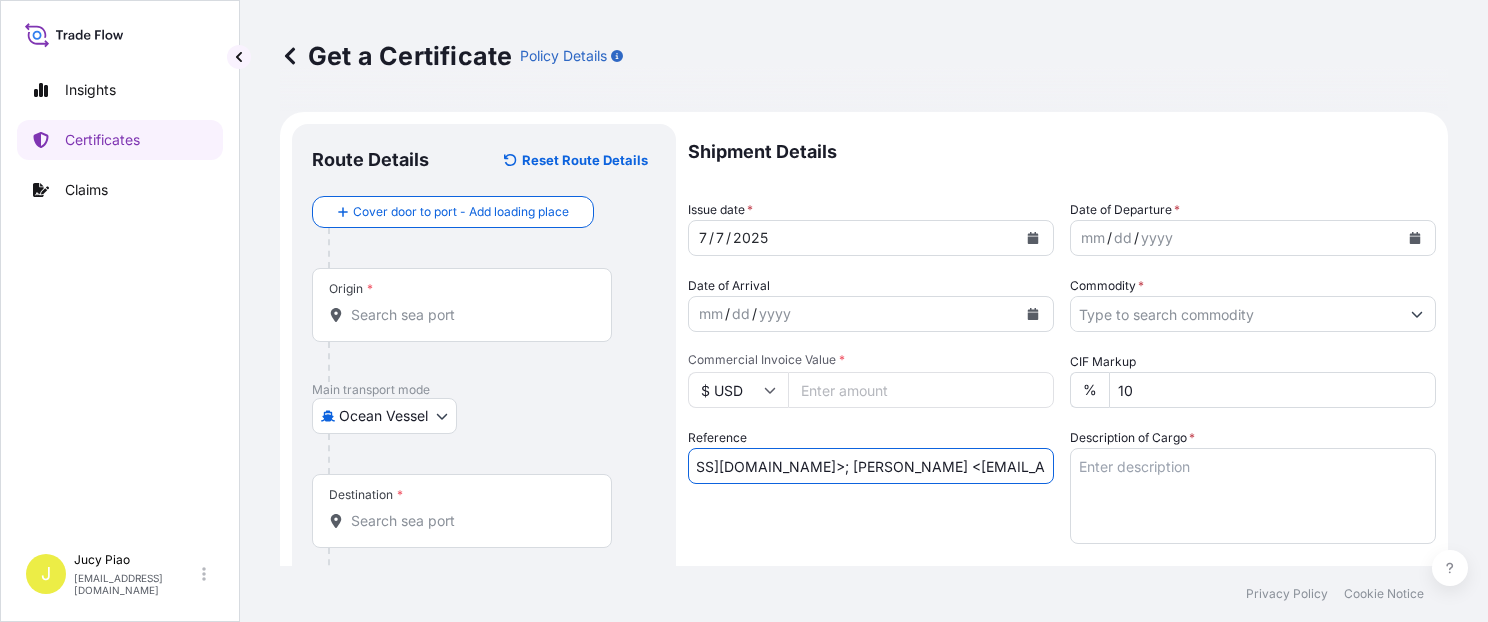 type on "W" 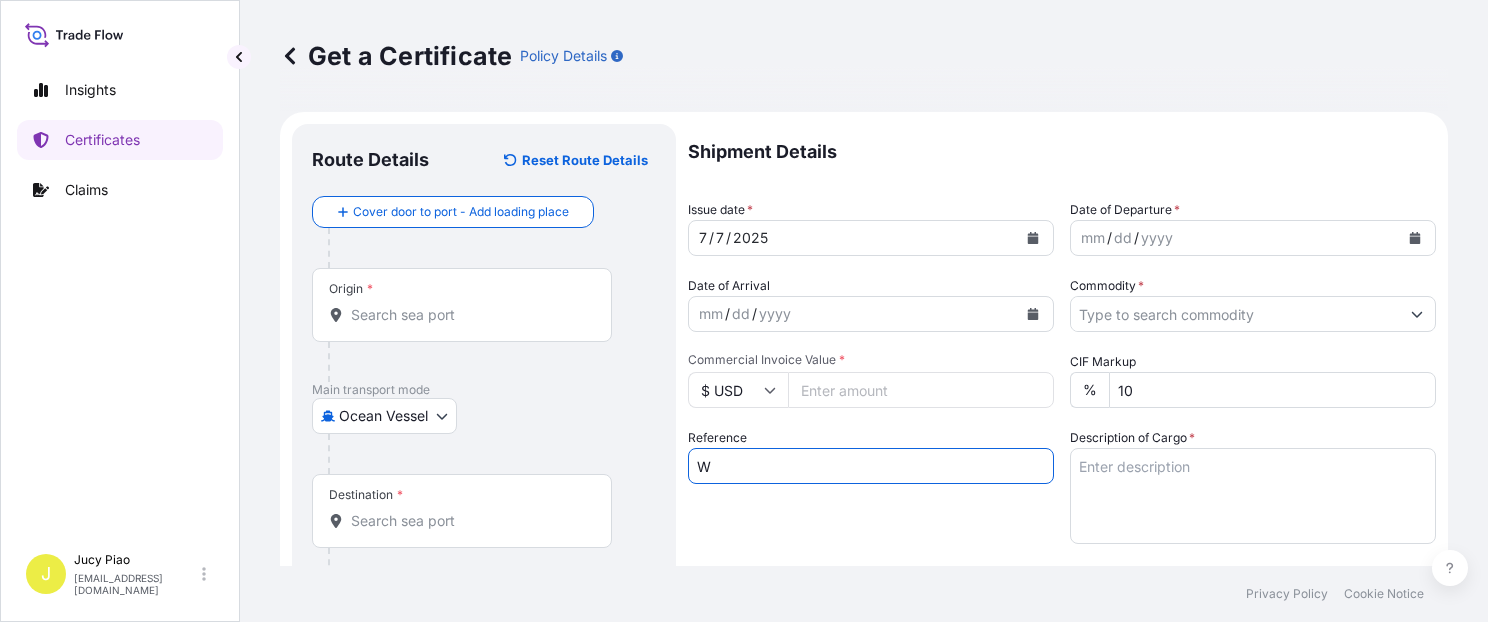 scroll, scrollTop: 0, scrollLeft: 0, axis: both 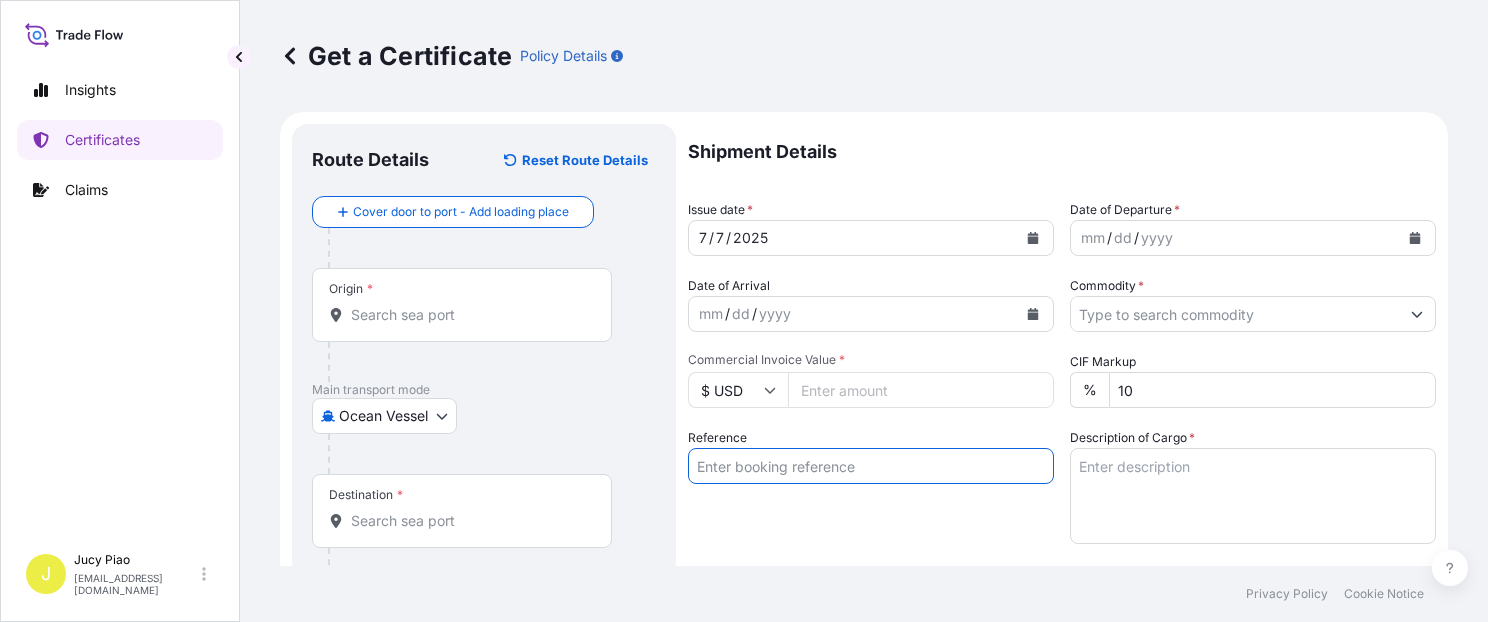 click on "Reference" at bounding box center (871, 466) 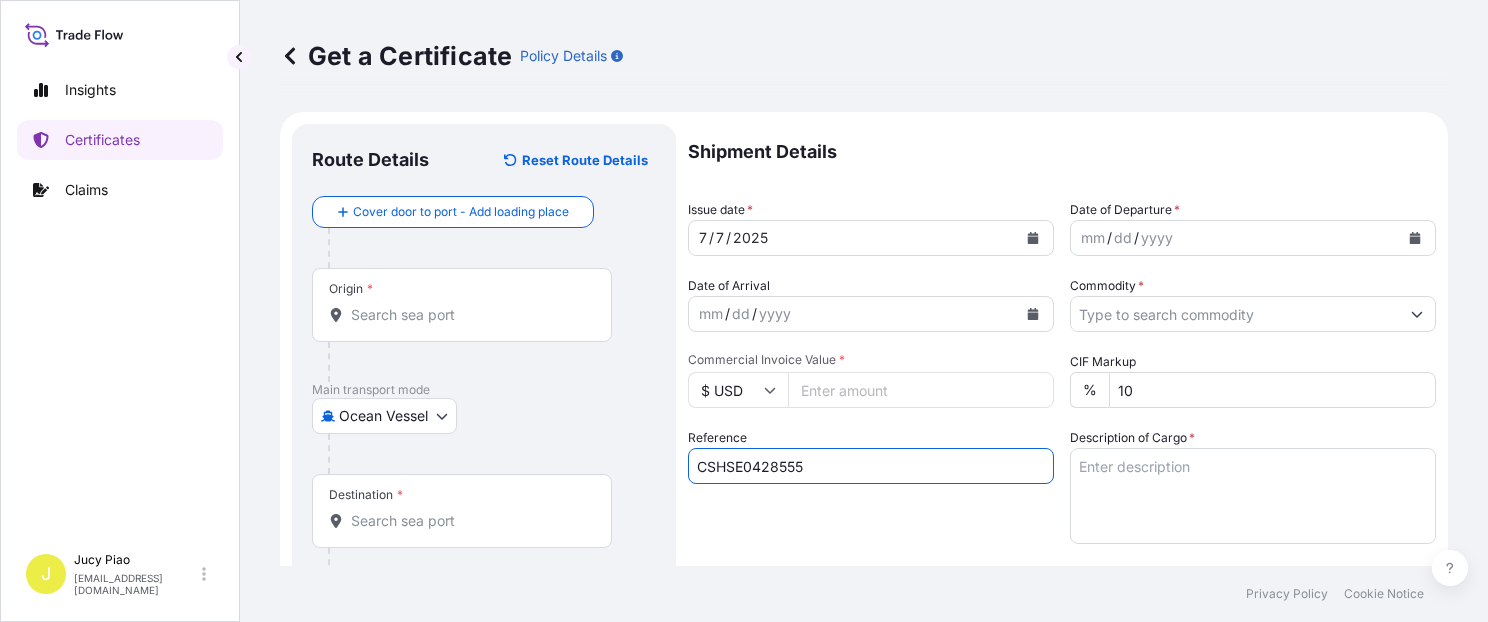 type on "CSHSE0428555" 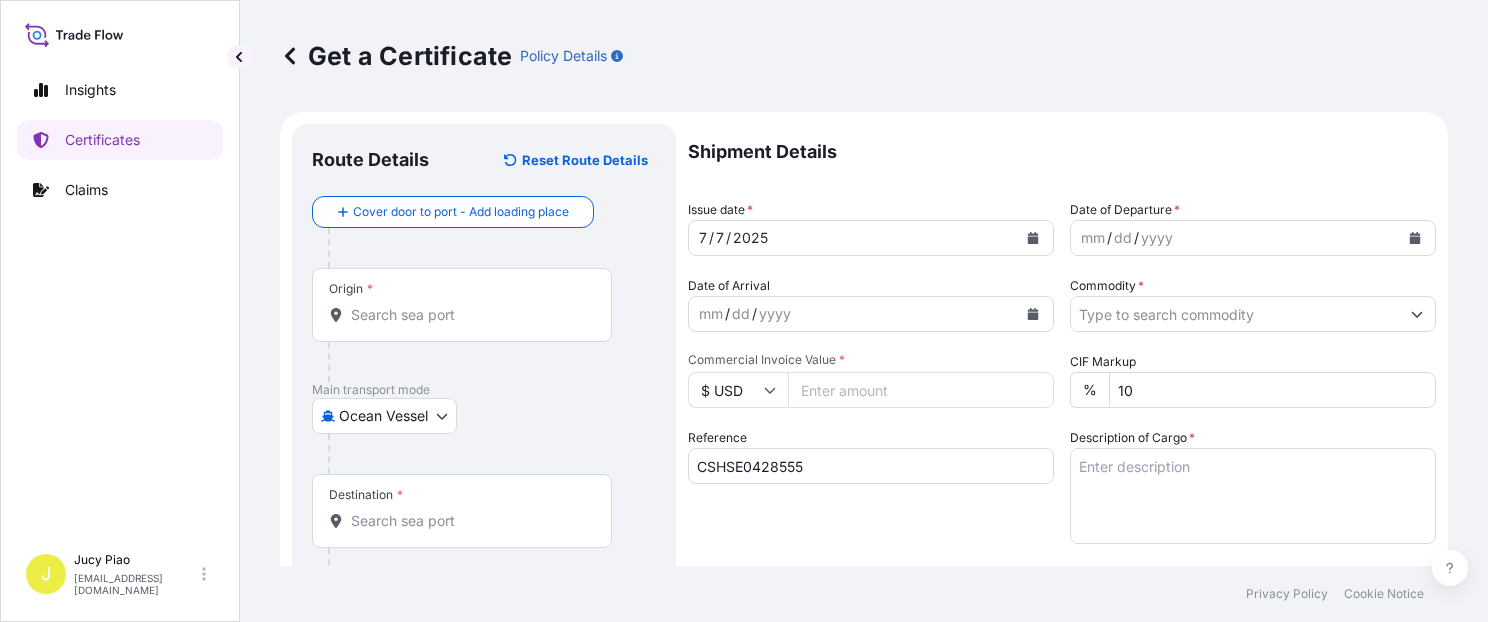 click on "Reference CSHSE0428555" at bounding box center (871, 486) 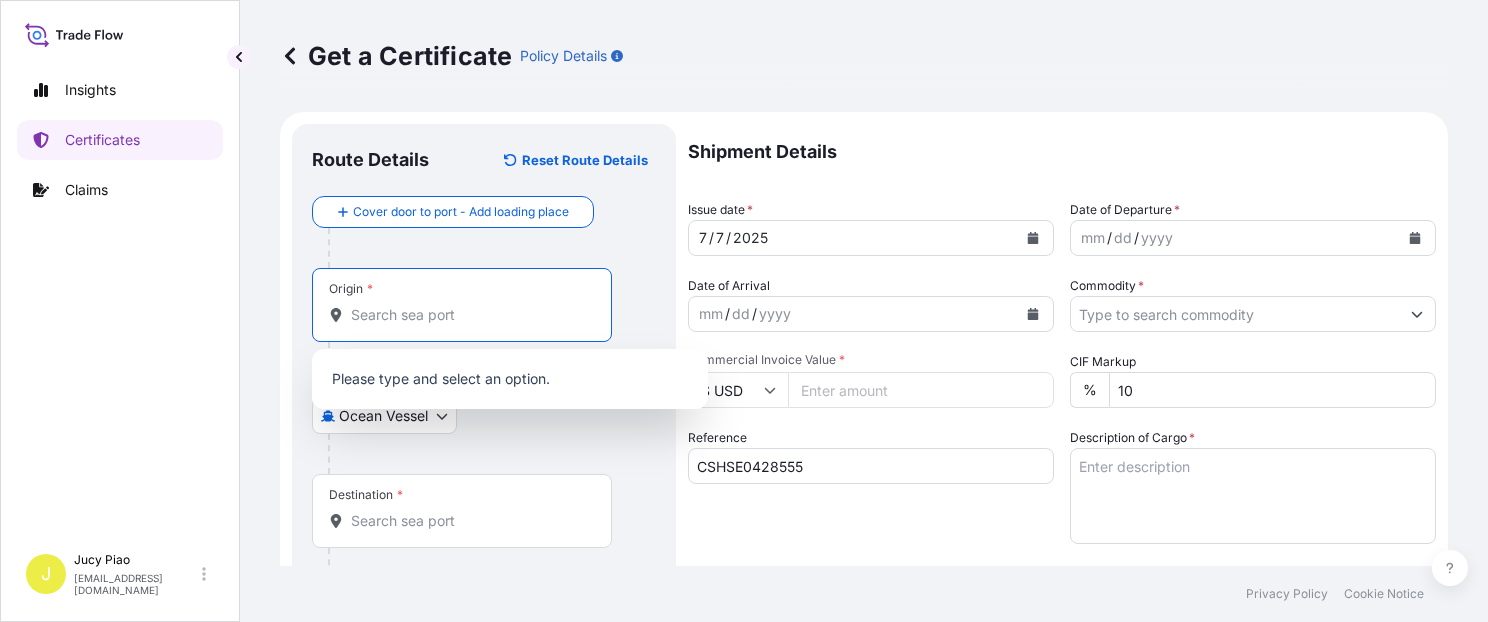 click on "Origin *" at bounding box center [469, 315] 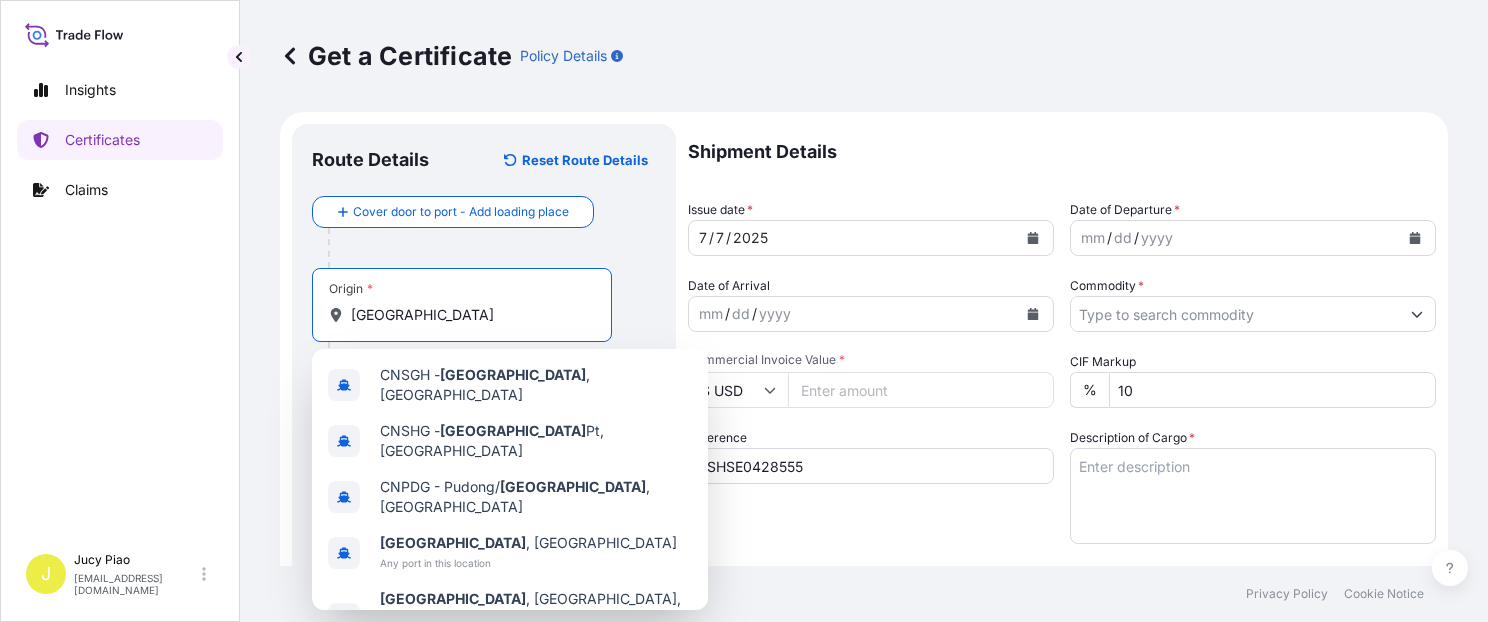 click on "CNSGH -  [GEOGRAPHIC_DATA] , [GEOGRAPHIC_DATA]" at bounding box center (510, 385) 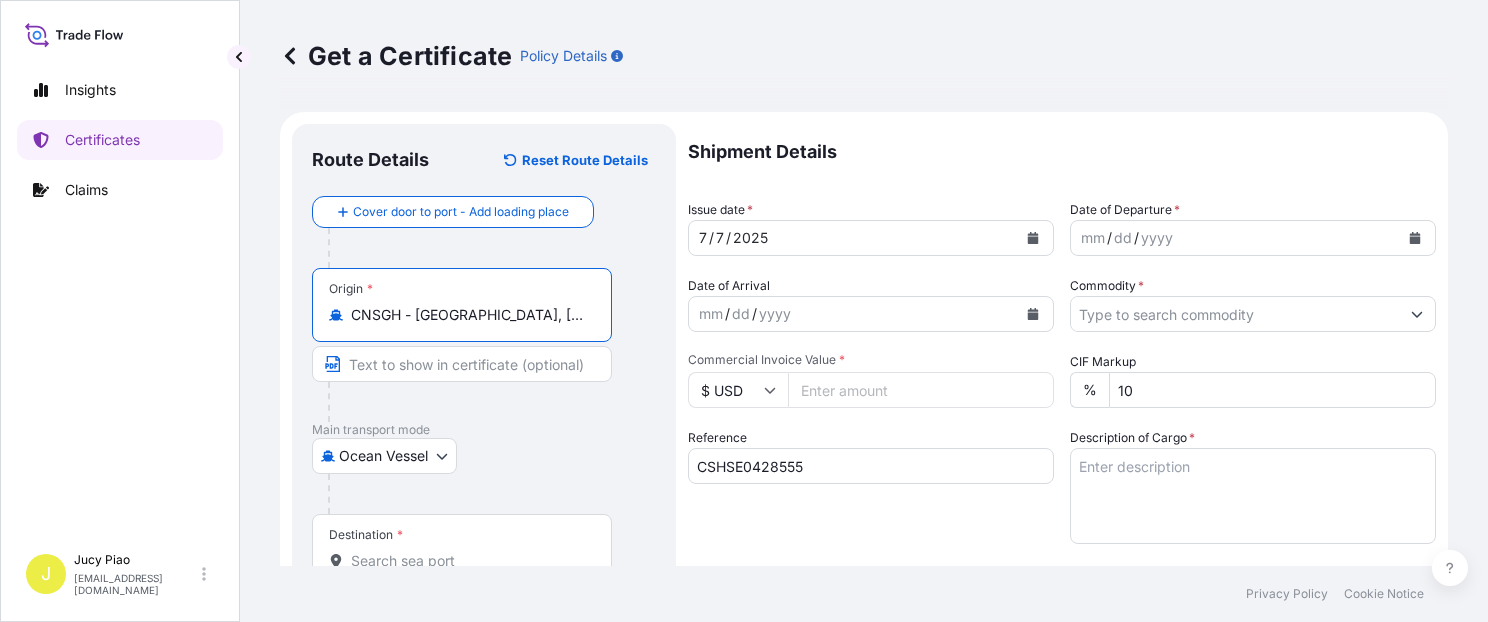 drag, startPoint x: 469, startPoint y: 318, endPoint x: 635, endPoint y: 351, distance: 169.24834 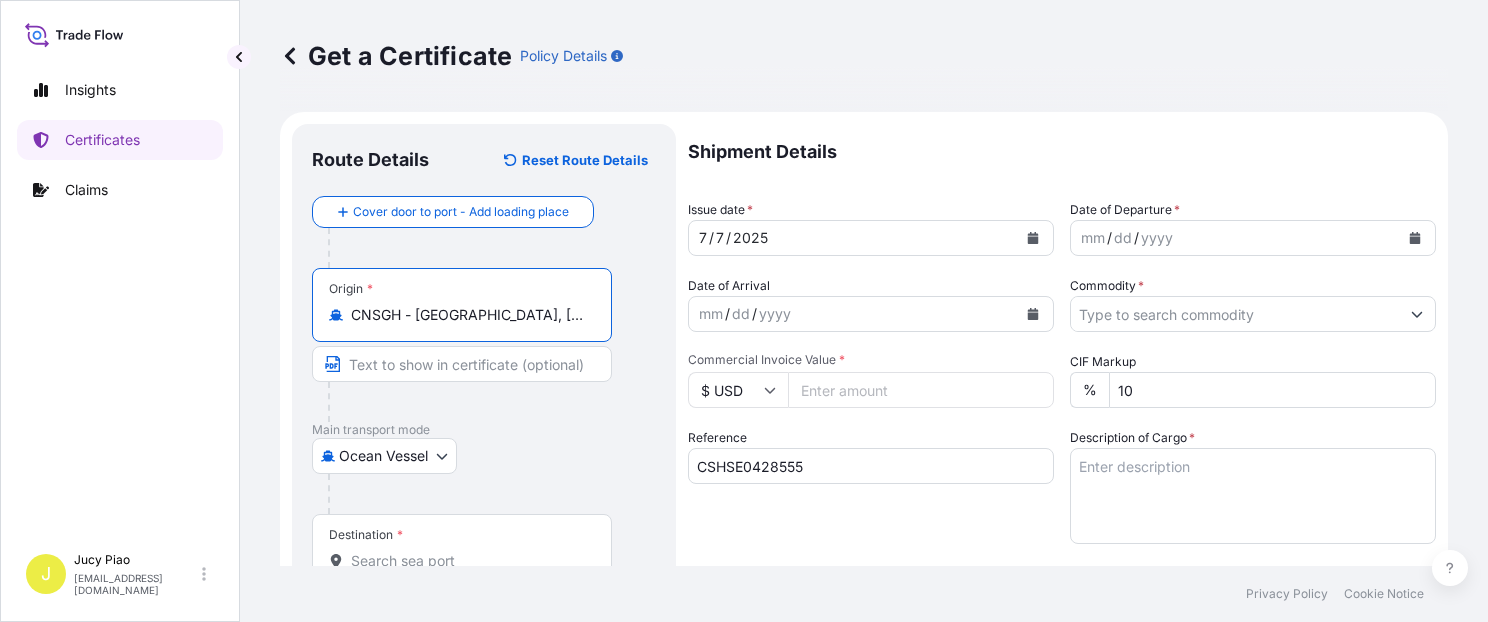 click on "Origin * CNSGH - [GEOGRAPHIC_DATA], [GEOGRAPHIC_DATA]" at bounding box center [484, 345] 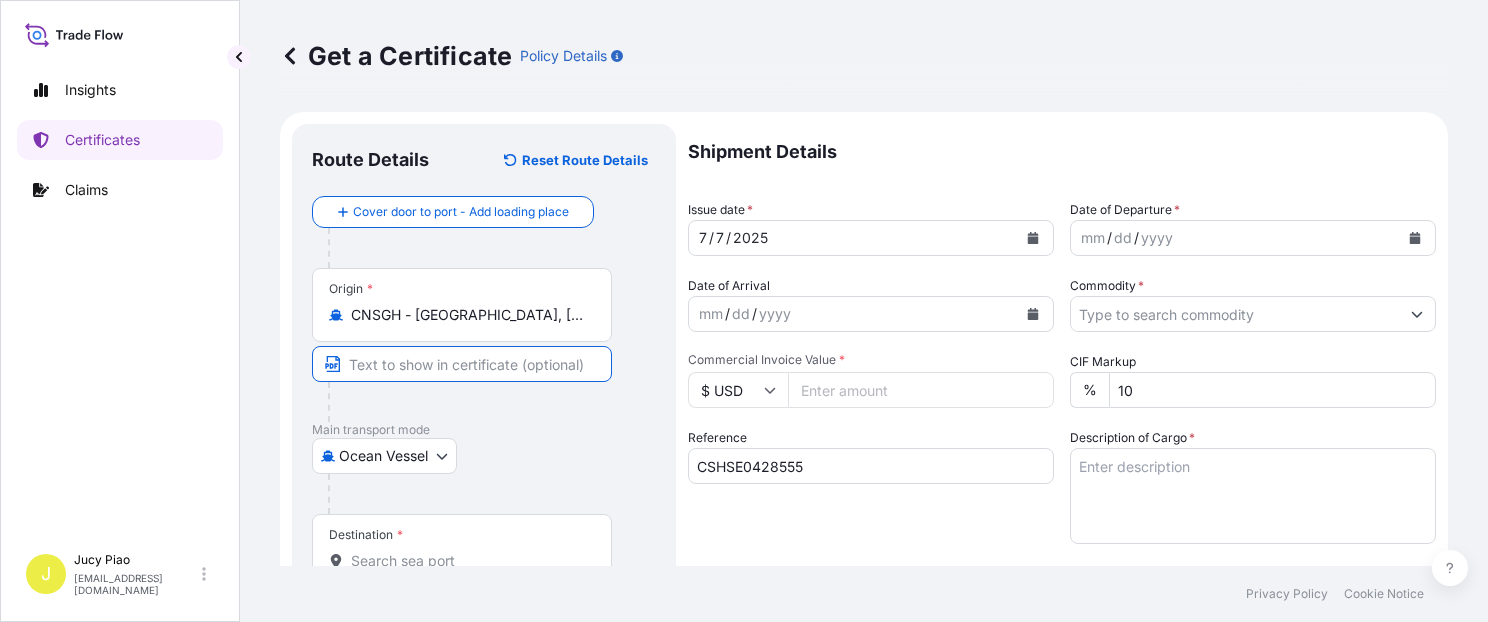 paste on "[GEOGRAPHIC_DATA], [GEOGRAPHIC_DATA]" 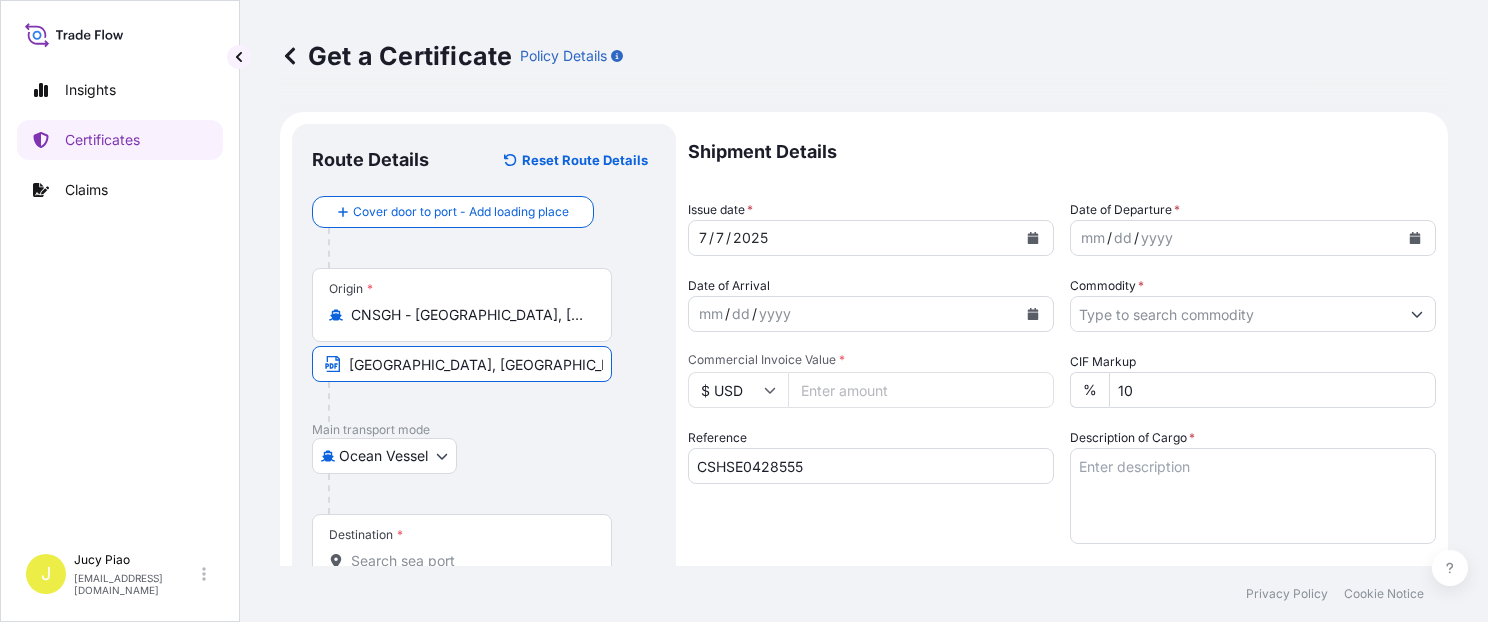 type on "[GEOGRAPHIC_DATA], [GEOGRAPHIC_DATA]" 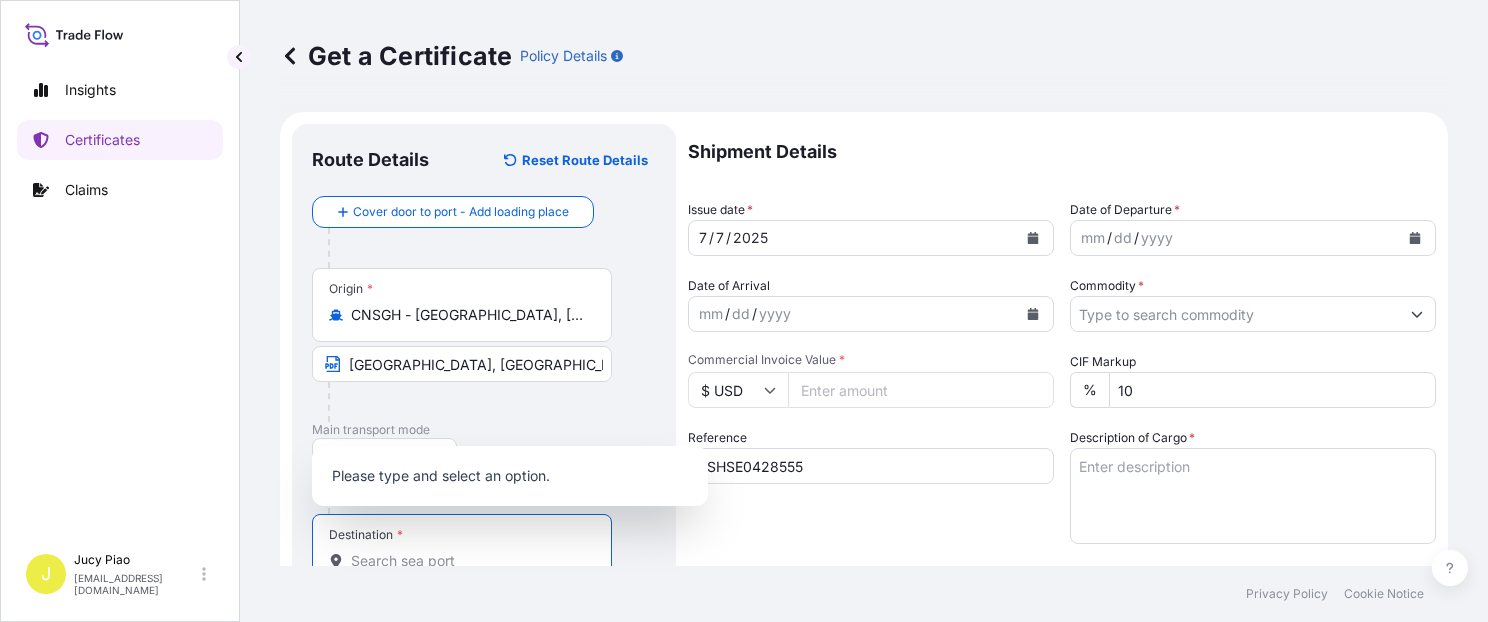 paste on "[GEOGRAPHIC_DATA]" 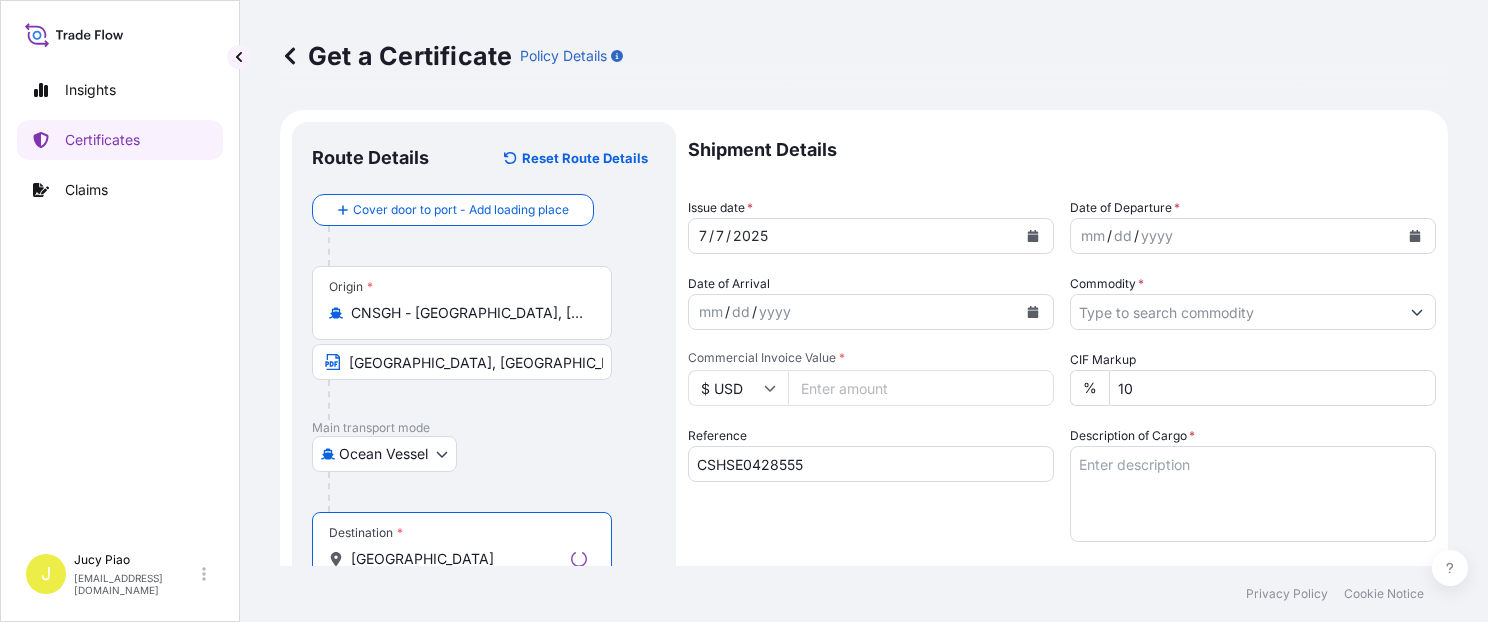 scroll, scrollTop: 87, scrollLeft: 0, axis: vertical 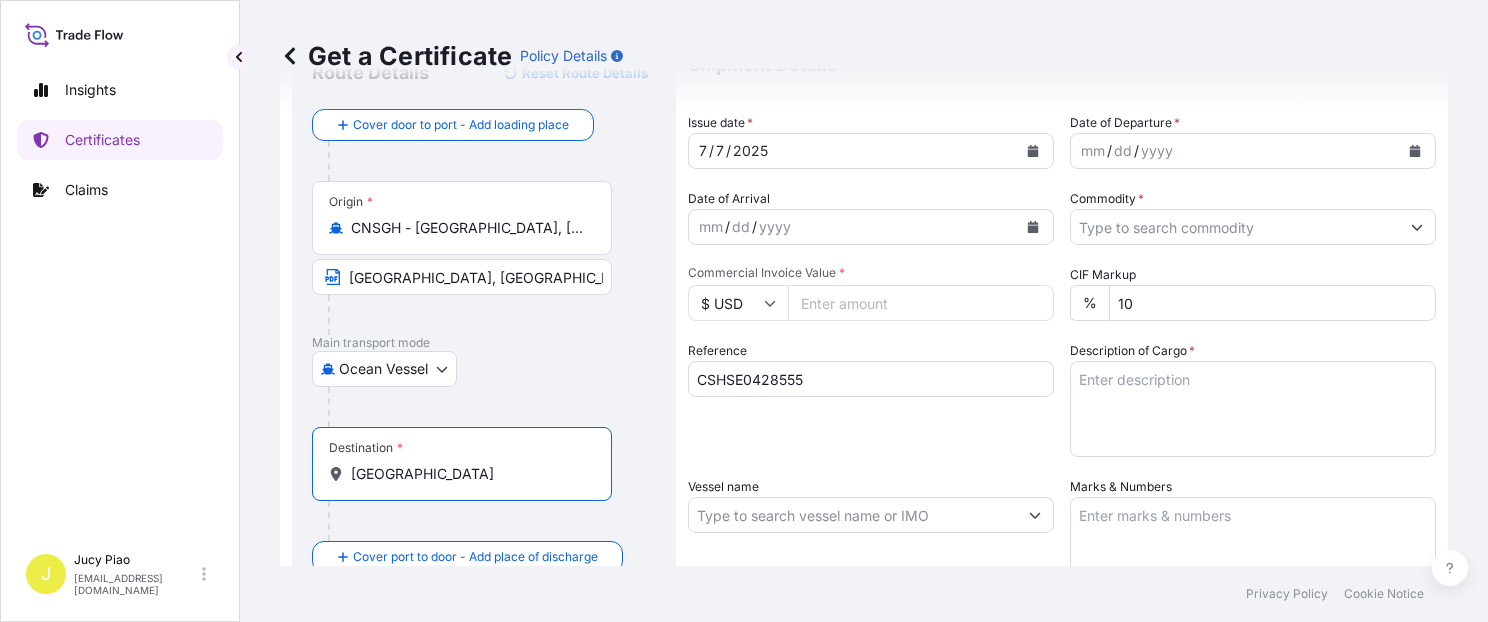 click on "[GEOGRAPHIC_DATA]" at bounding box center (469, 474) 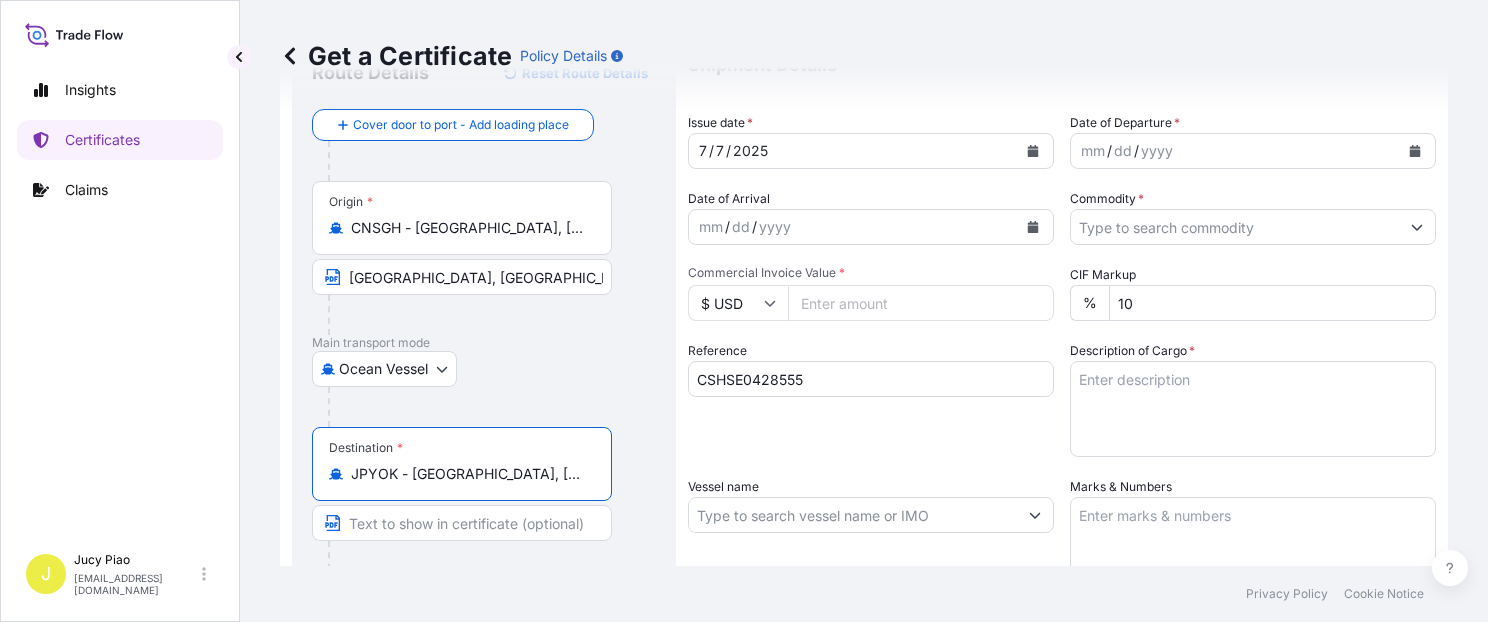 drag, startPoint x: 414, startPoint y: 476, endPoint x: 613, endPoint y: 486, distance: 199.2511 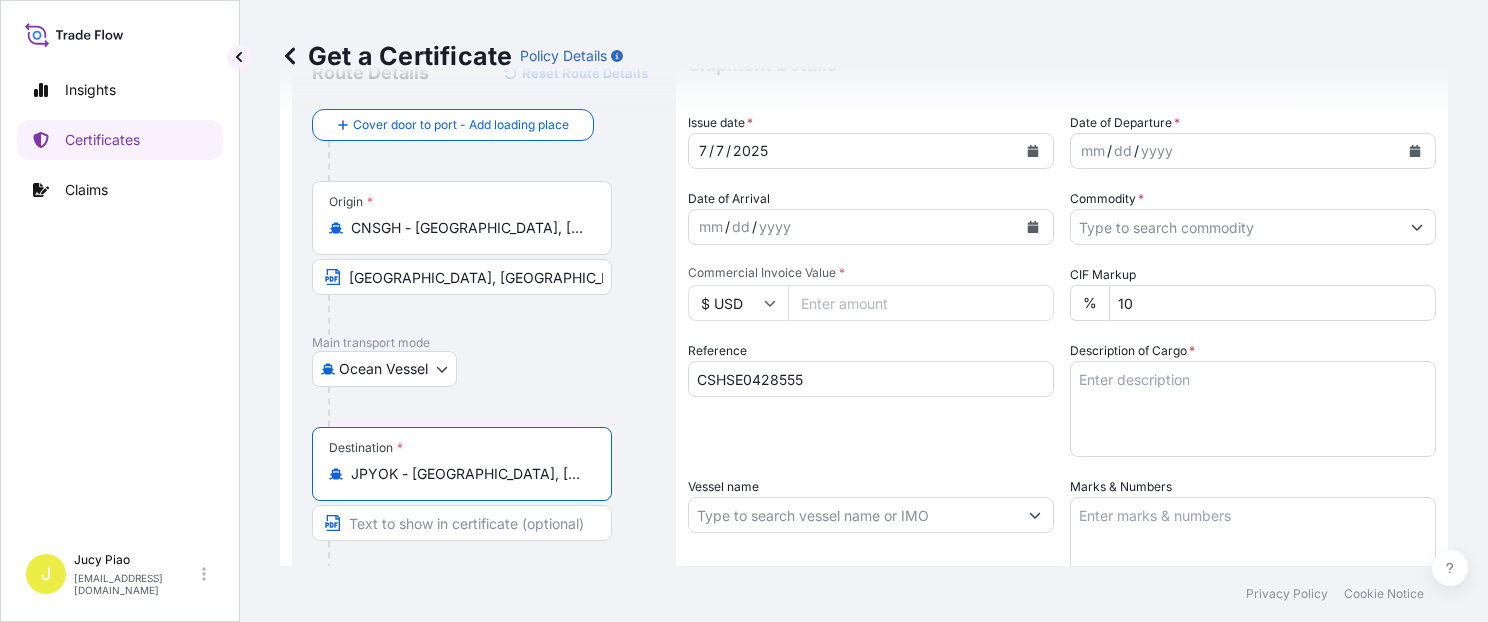 click on "Destination * JPYOK - [GEOGRAPHIC_DATA], [GEOGRAPHIC_DATA]" at bounding box center (484, 504) 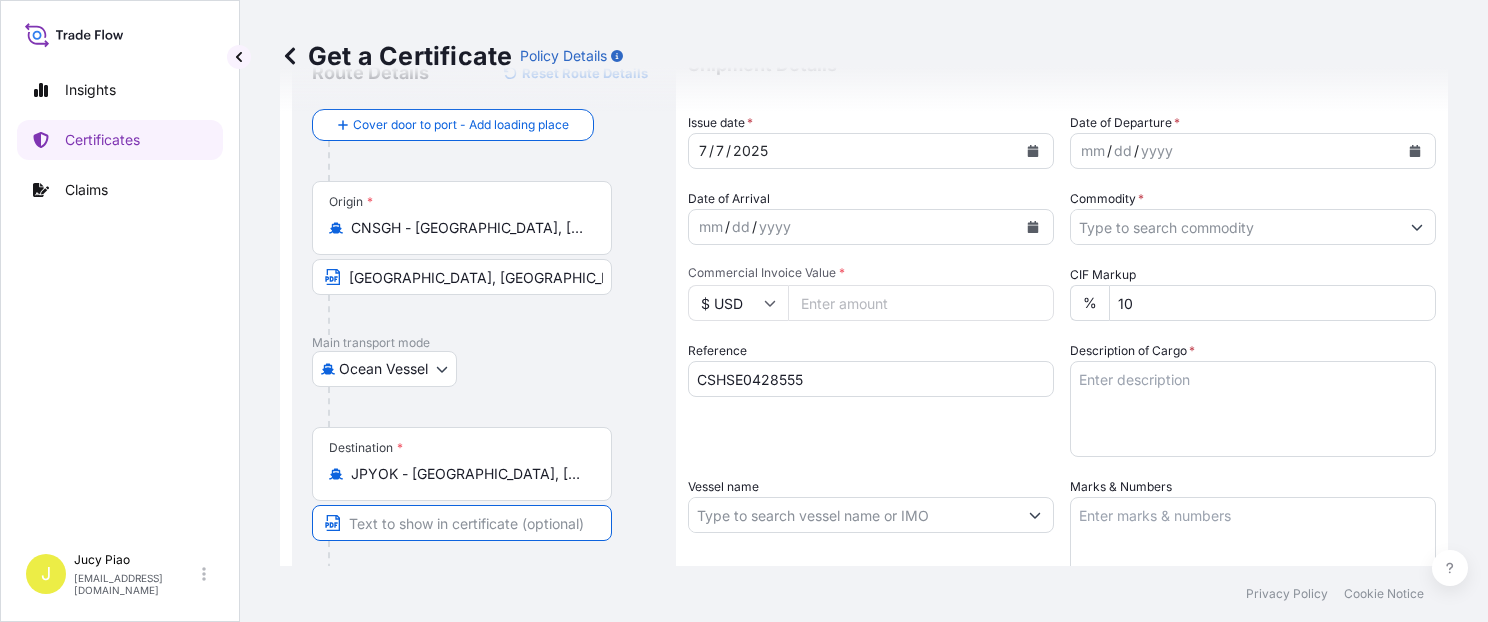 click at bounding box center [462, 523] 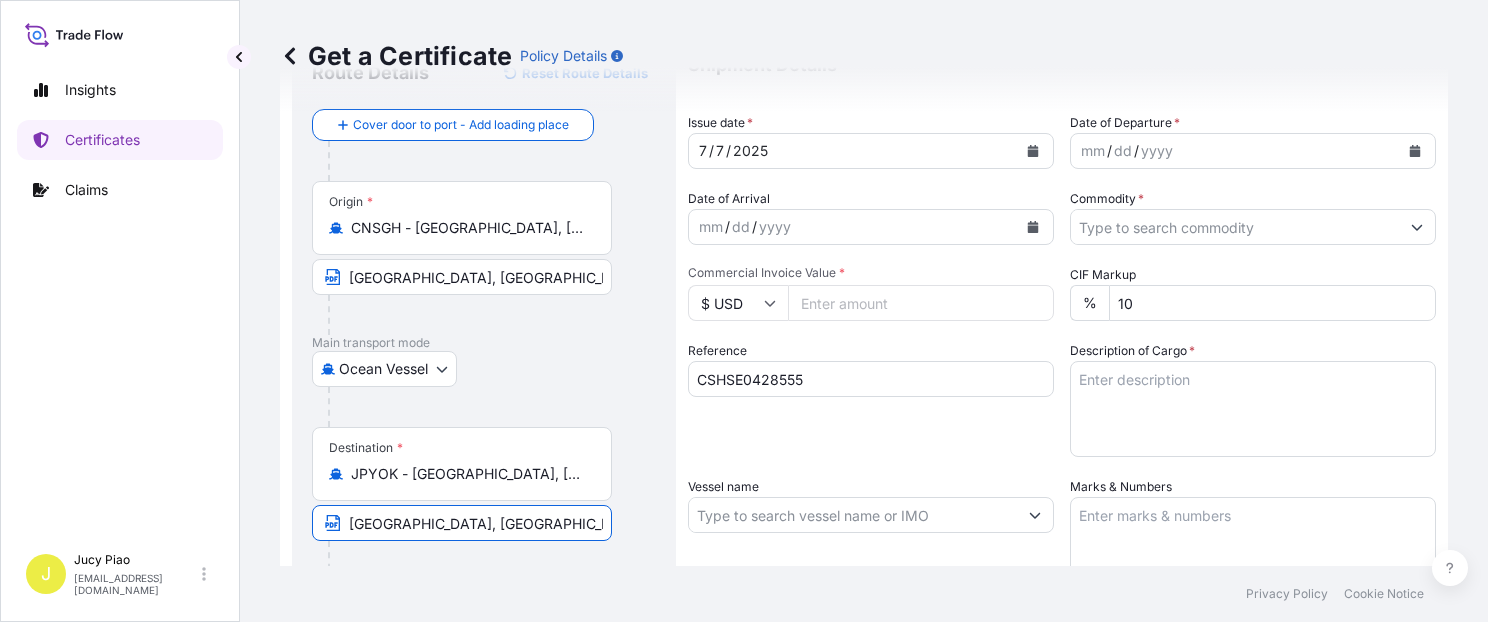 type on "[GEOGRAPHIC_DATA], [GEOGRAPHIC_DATA]" 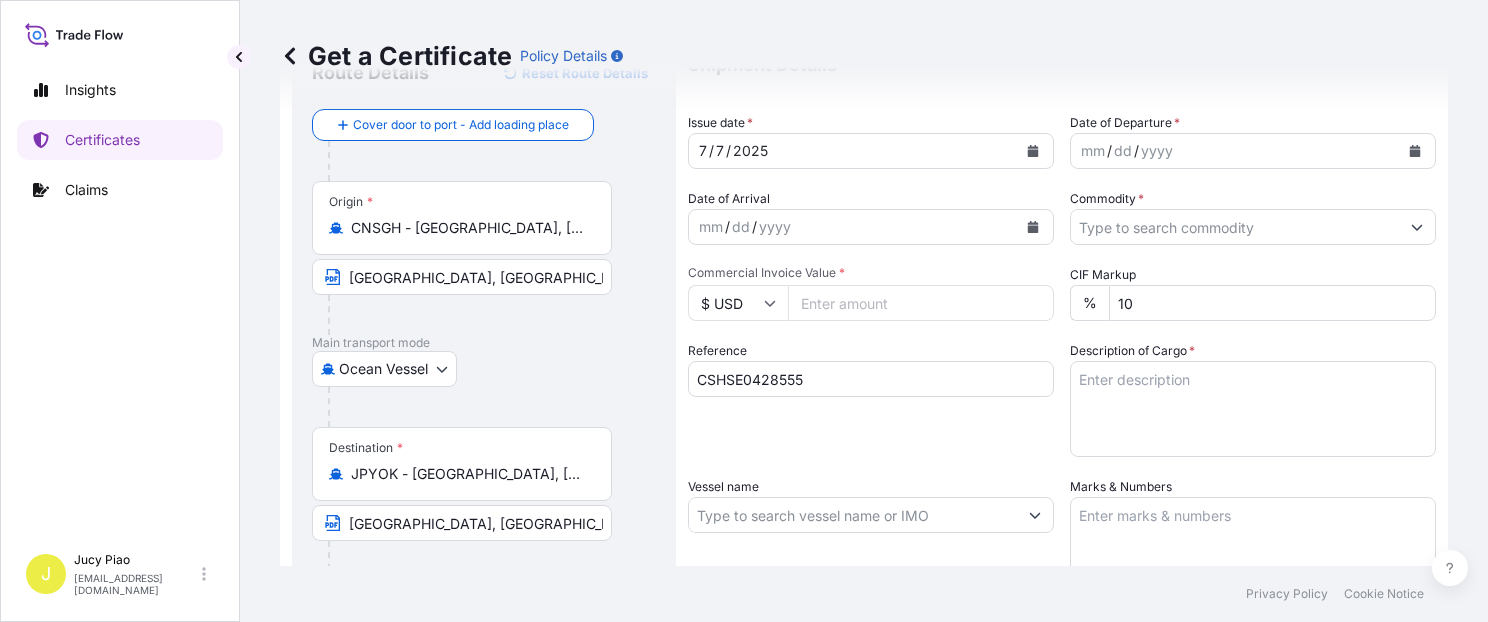 scroll, scrollTop: 2, scrollLeft: 0, axis: vertical 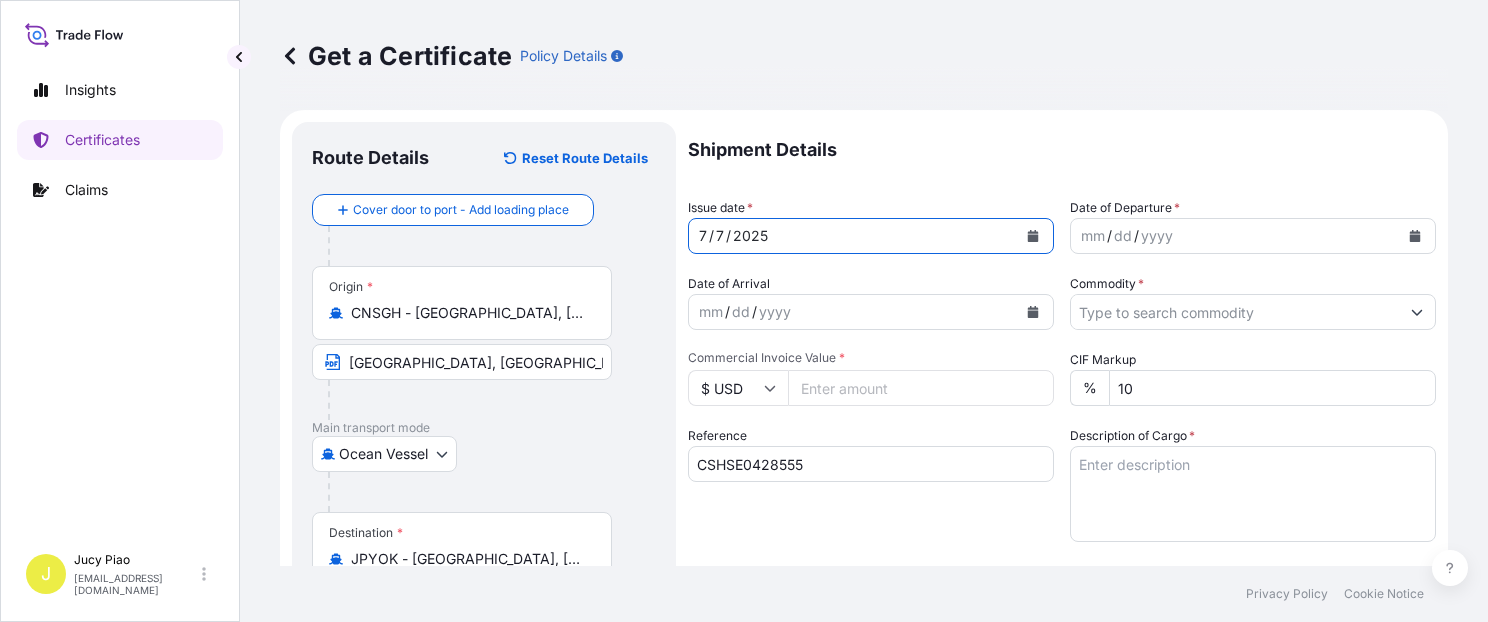 click on "7" at bounding box center [720, 236] 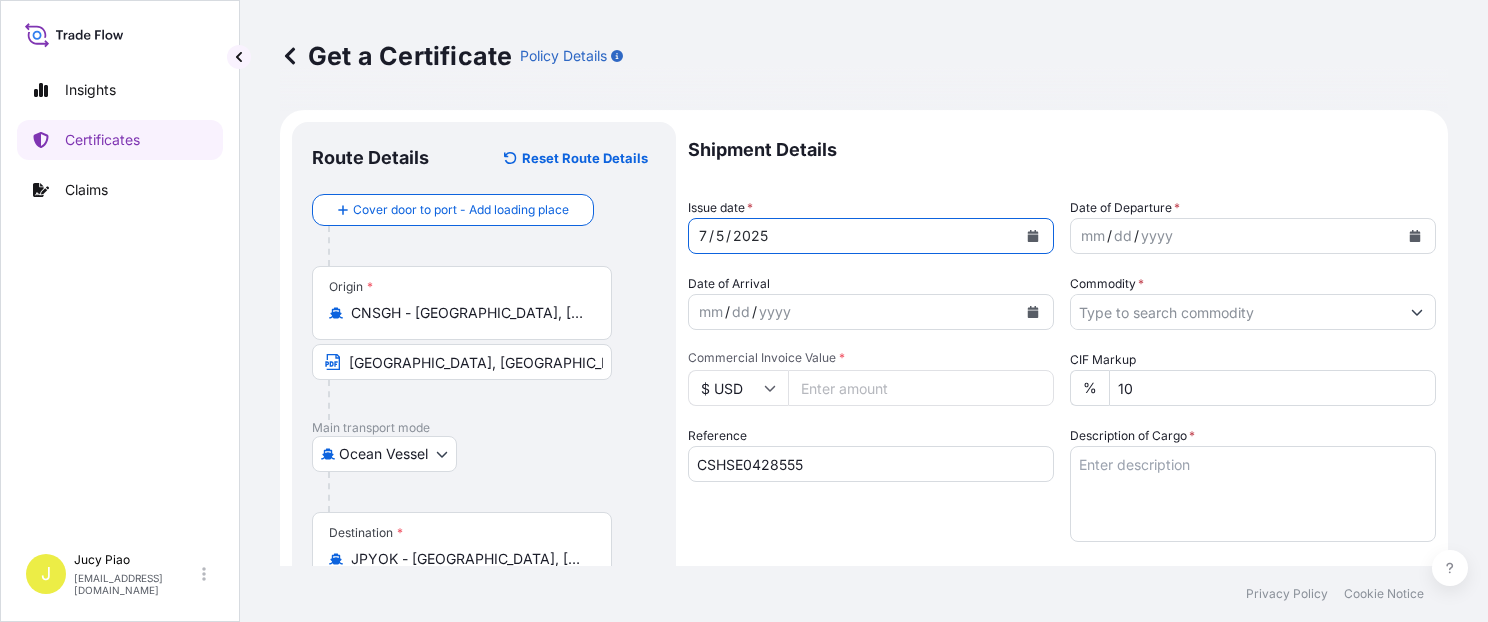 click on "mm" at bounding box center (1093, 236) 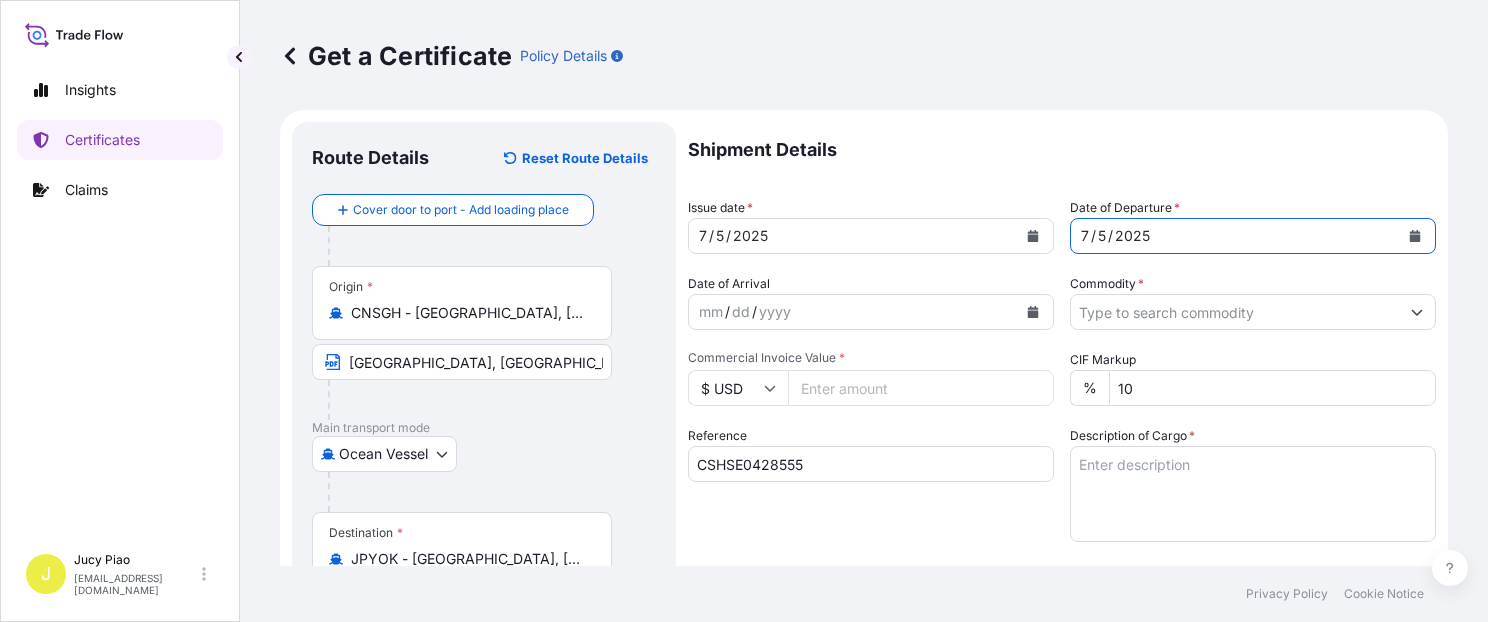 click on "Commodity *" at bounding box center (1235, 312) 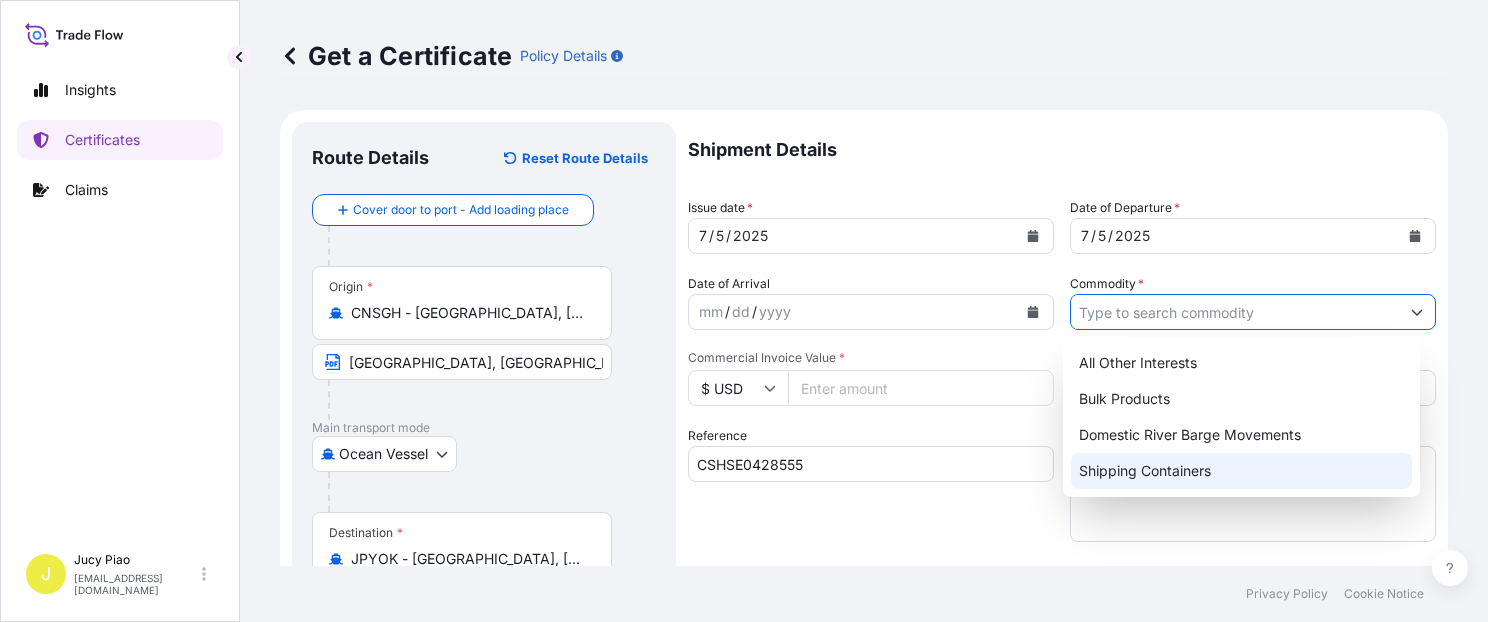 click on "Shipping Containers" at bounding box center [1241, 471] 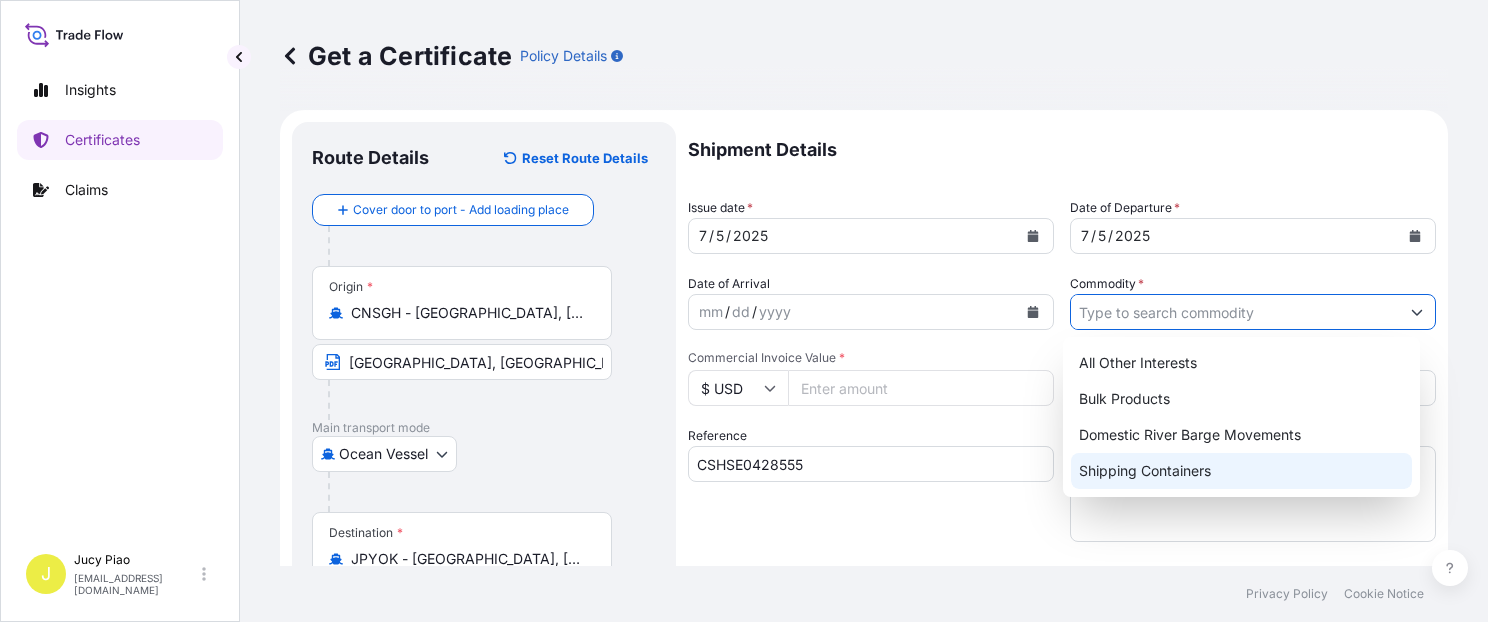 type on "Shipping Containers" 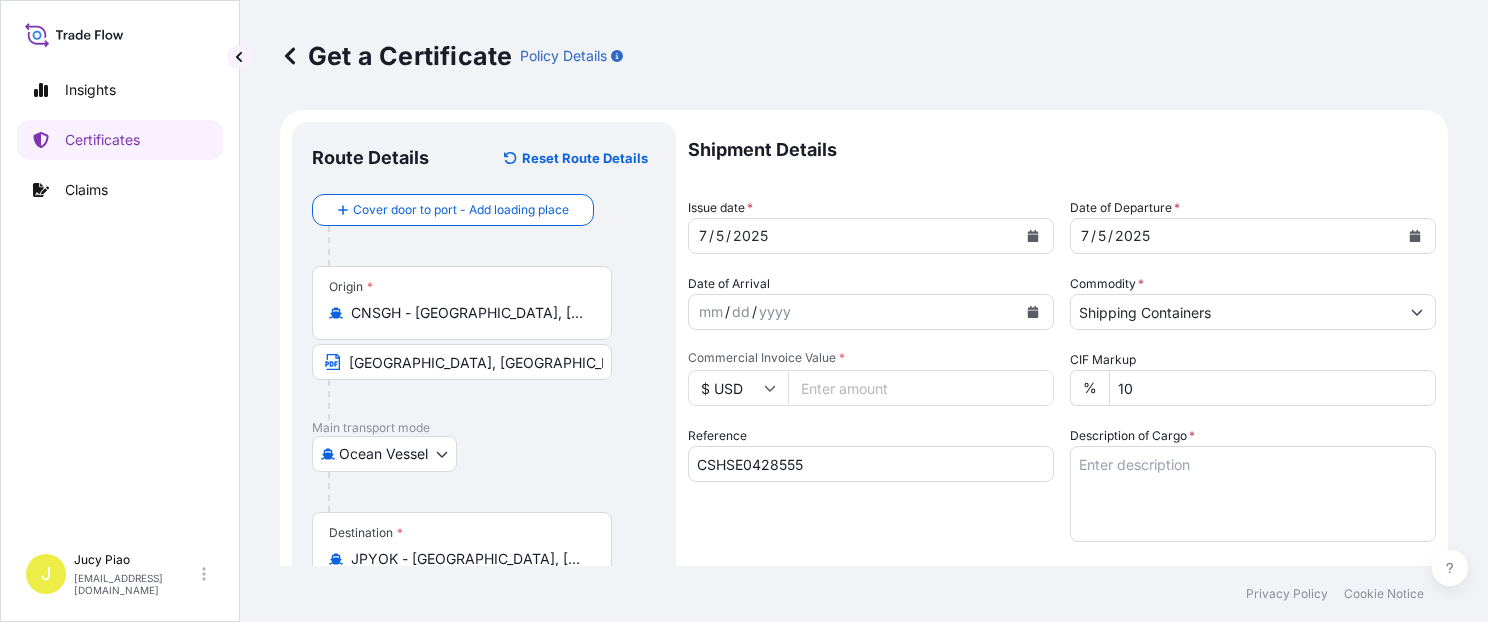 click on "Commercial Invoice Value    *" at bounding box center (921, 388) 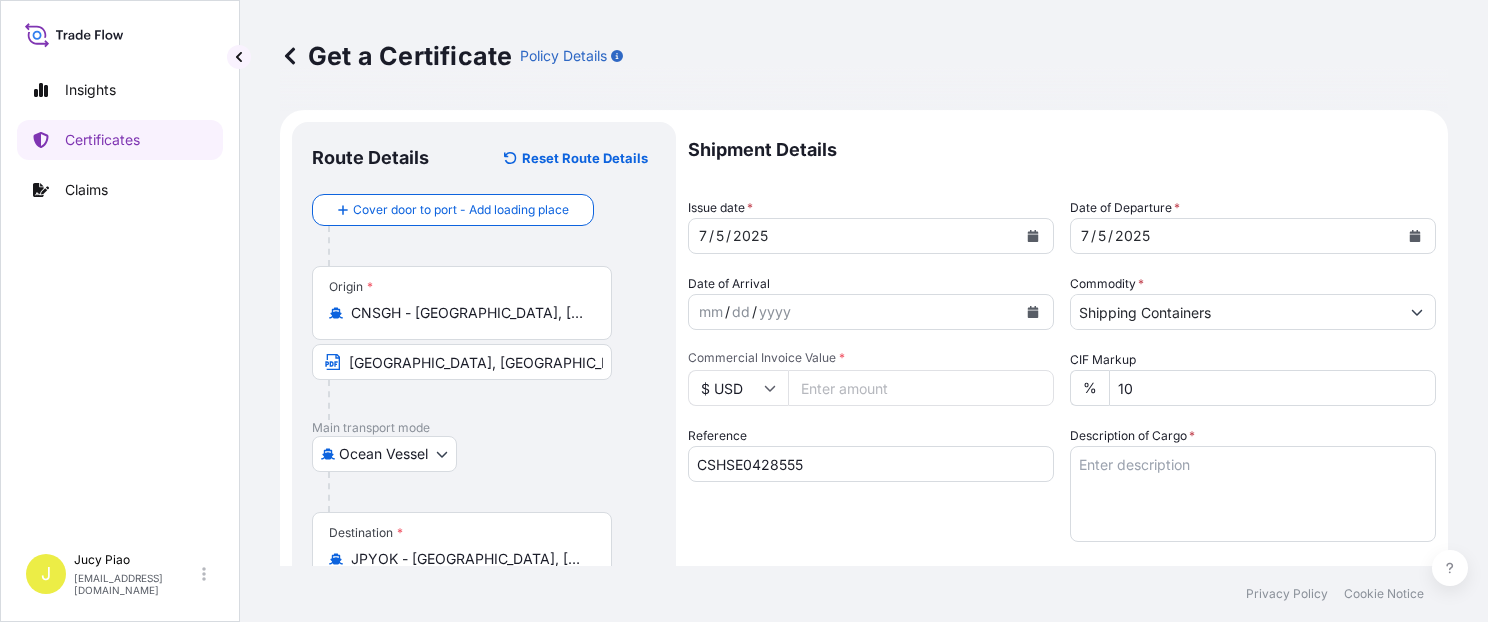 click on "Commercial Invoice Value    *" at bounding box center (921, 388) 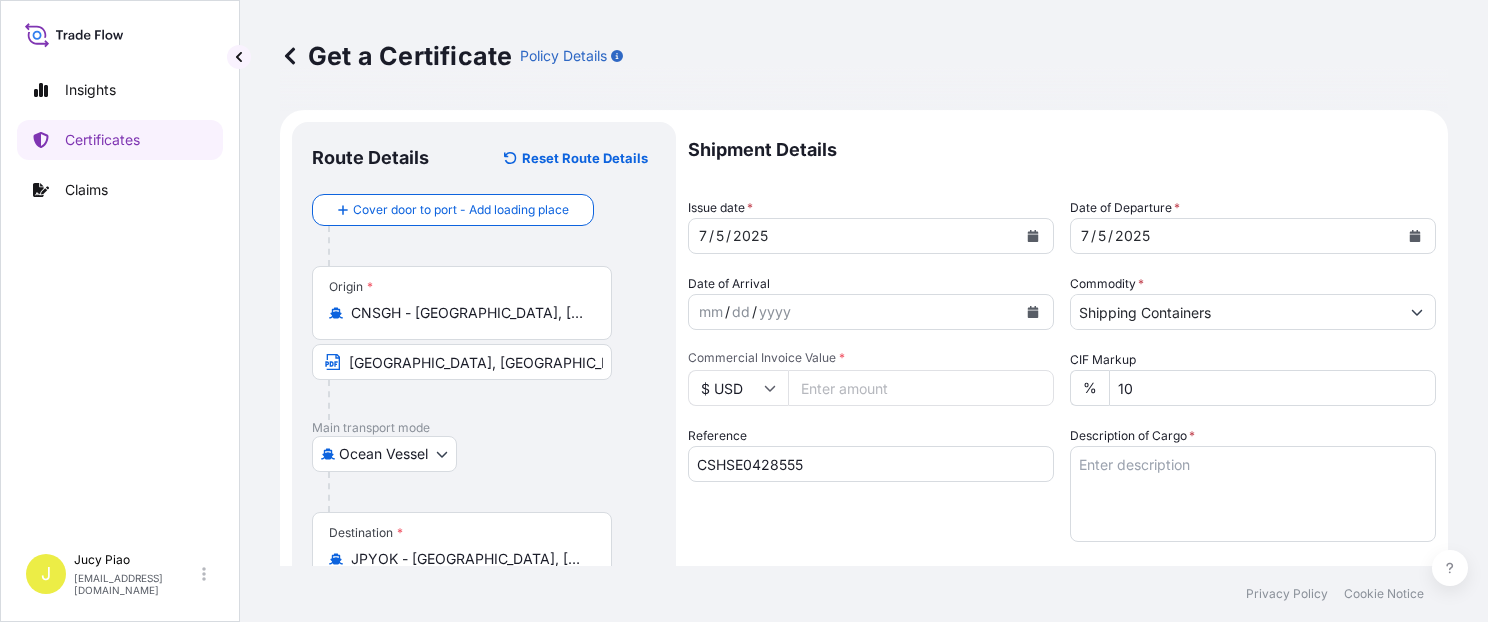 paste on "6147840" 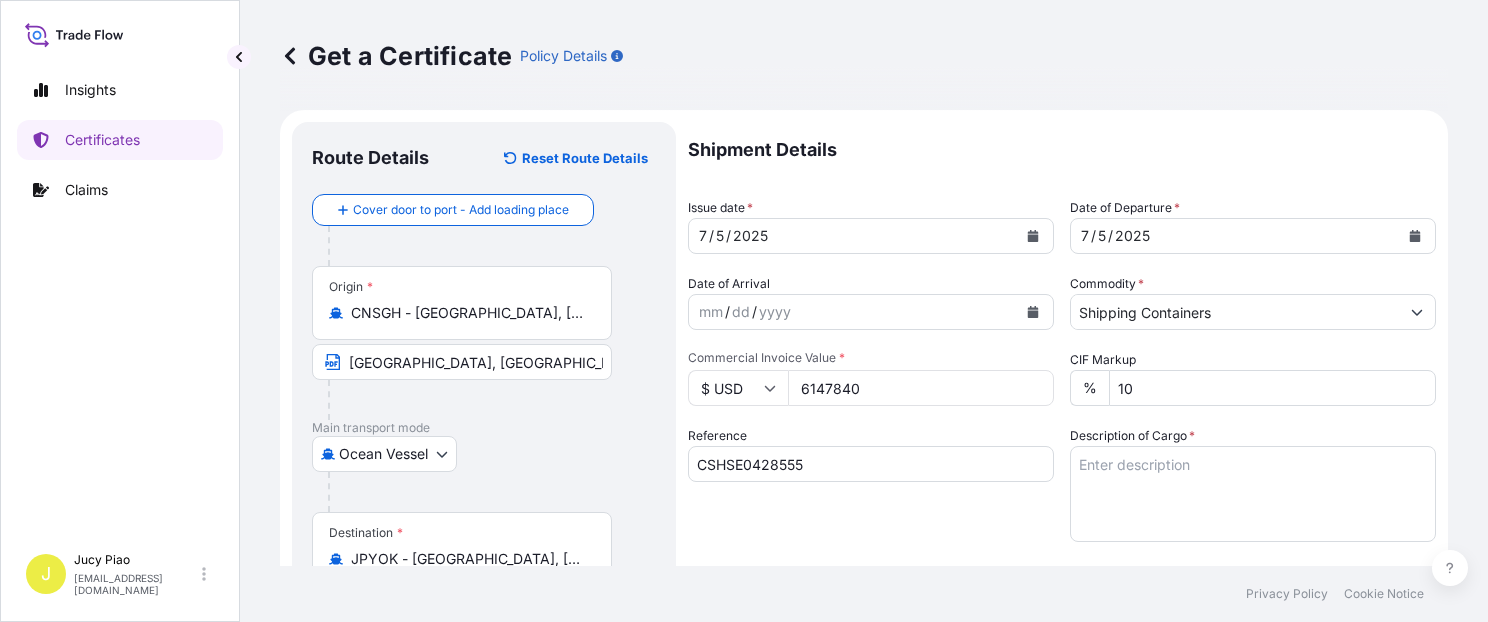 type on "6147840" 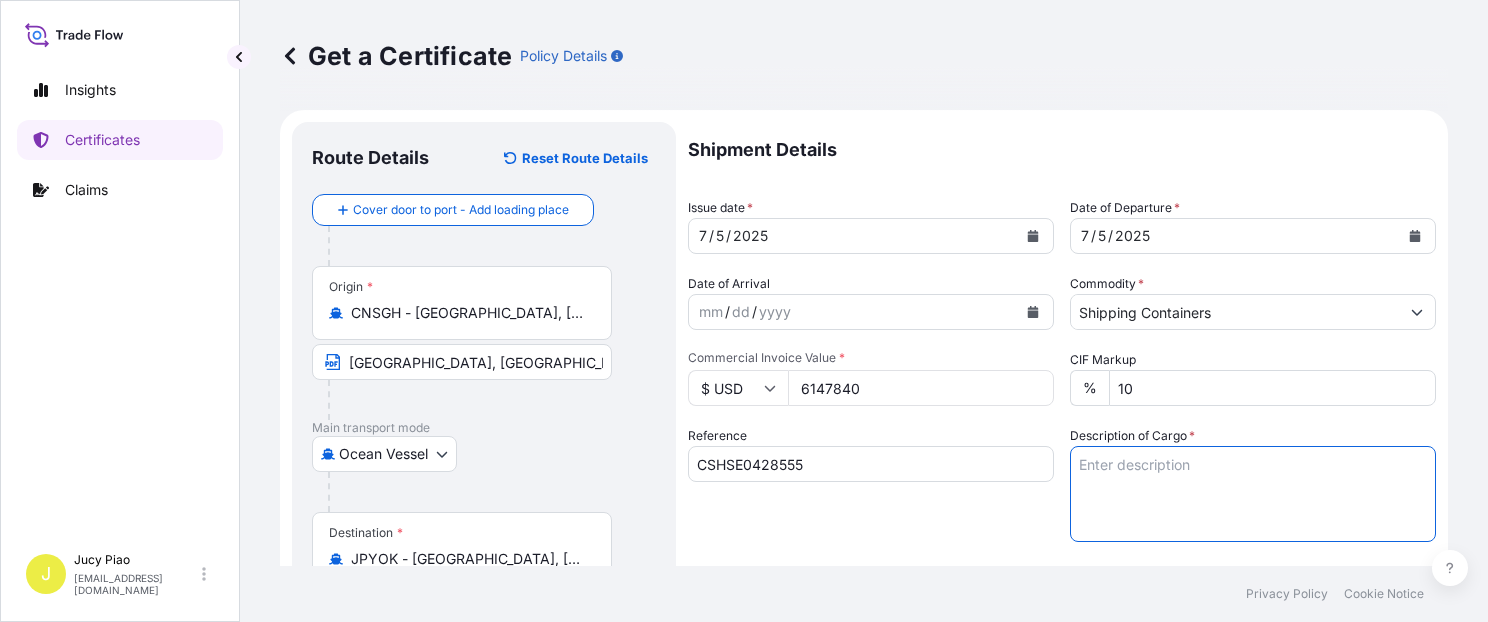 paste on "MERQUAT(TM) 740 POLYMER, 25L BLU JERRICAN" 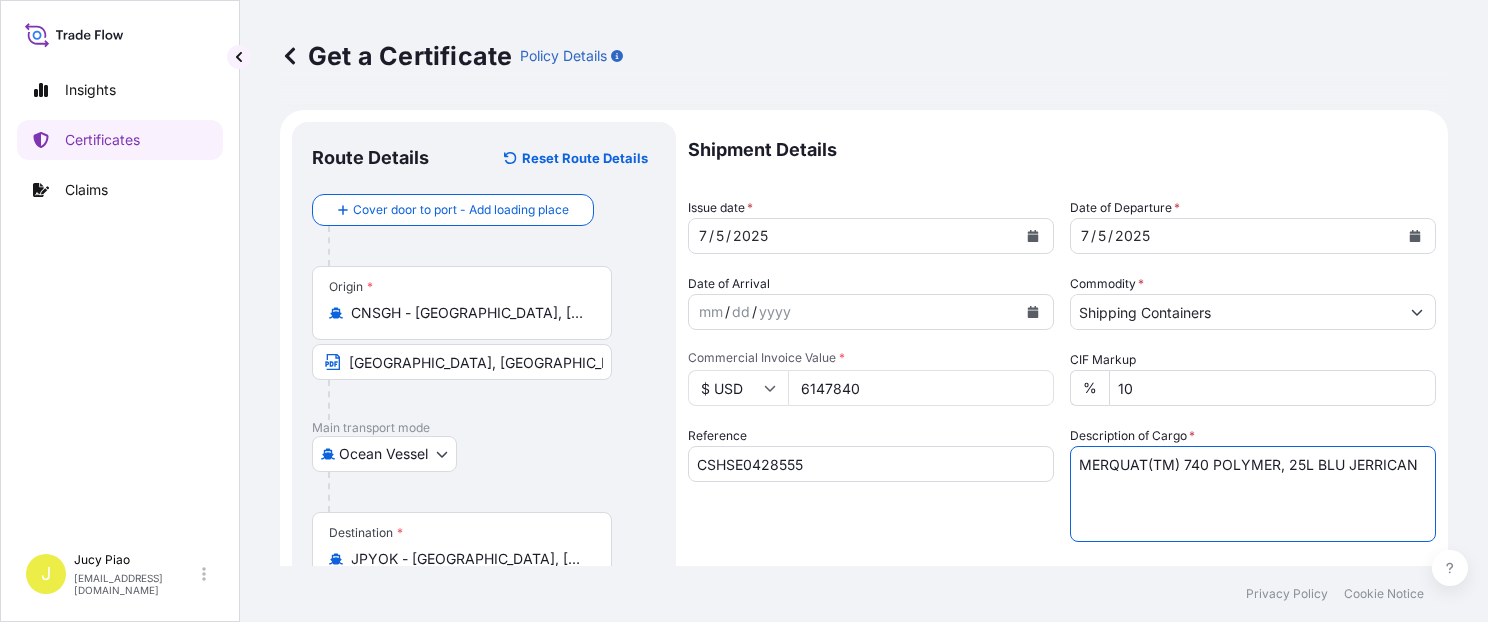 paste on "6 PALLETS (144 PAILS)" 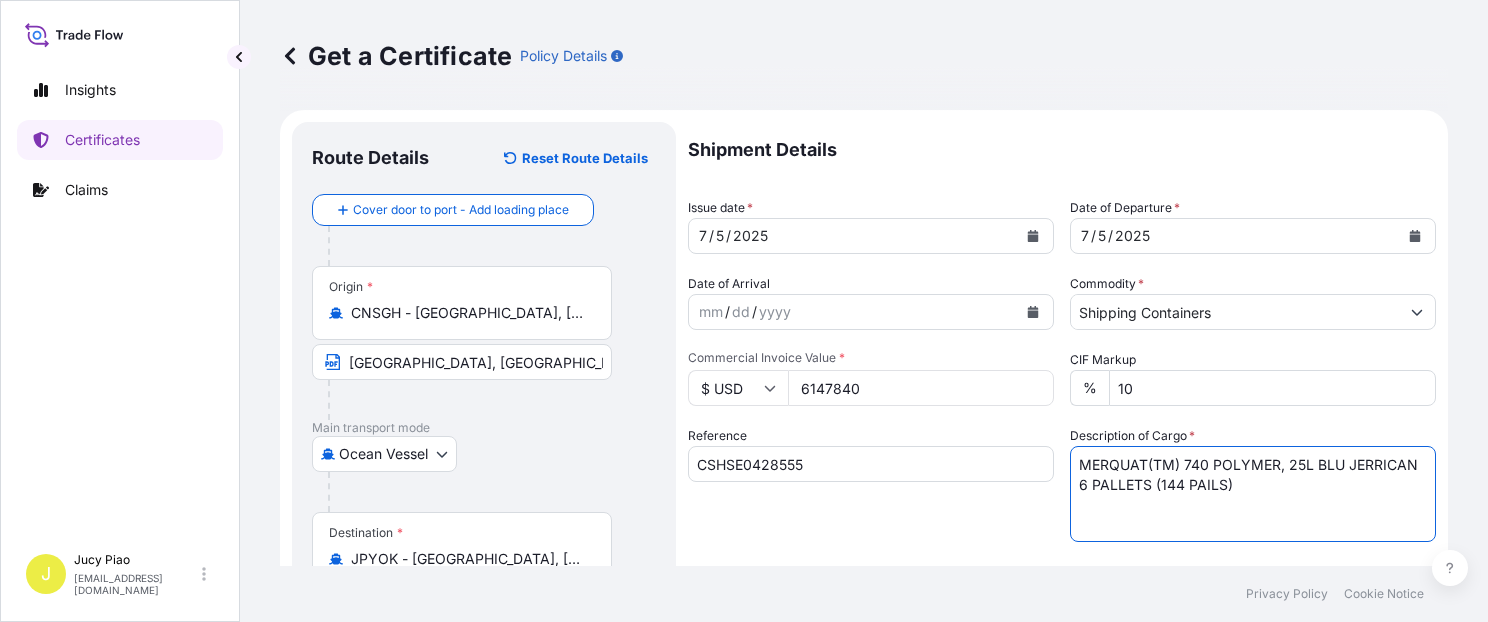 scroll, scrollTop: 172, scrollLeft: 0, axis: vertical 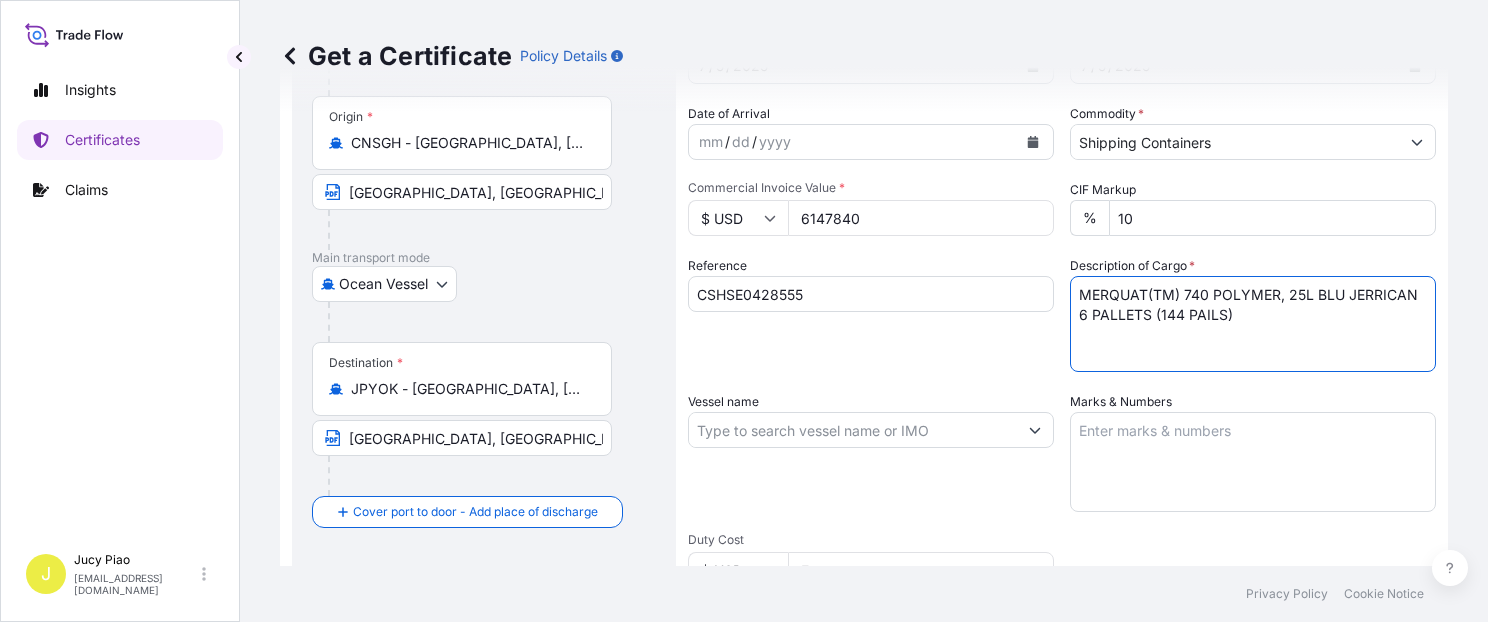 type on "MERQUAT(TM) 740 POLYMER, 25L BLU JERRICAN
6 PALLETS (144 PAILS)" 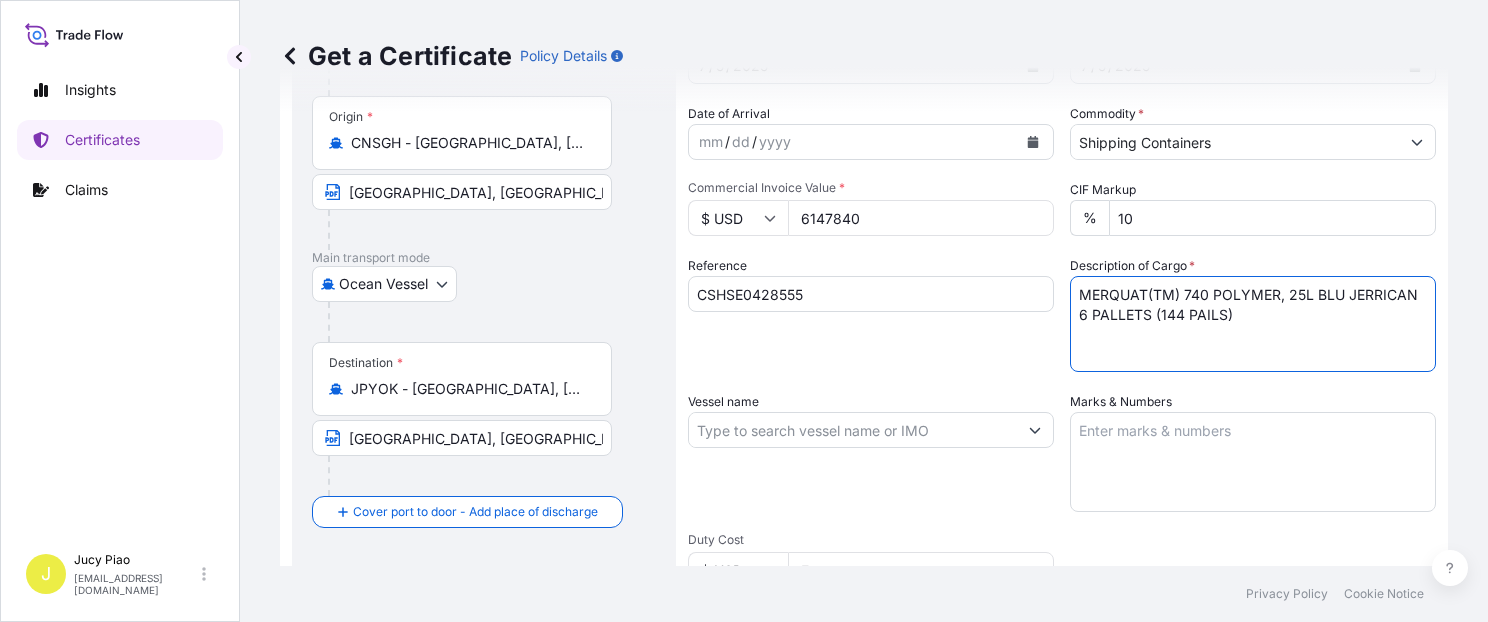 click on "Marks & Numbers" at bounding box center (1253, 462) 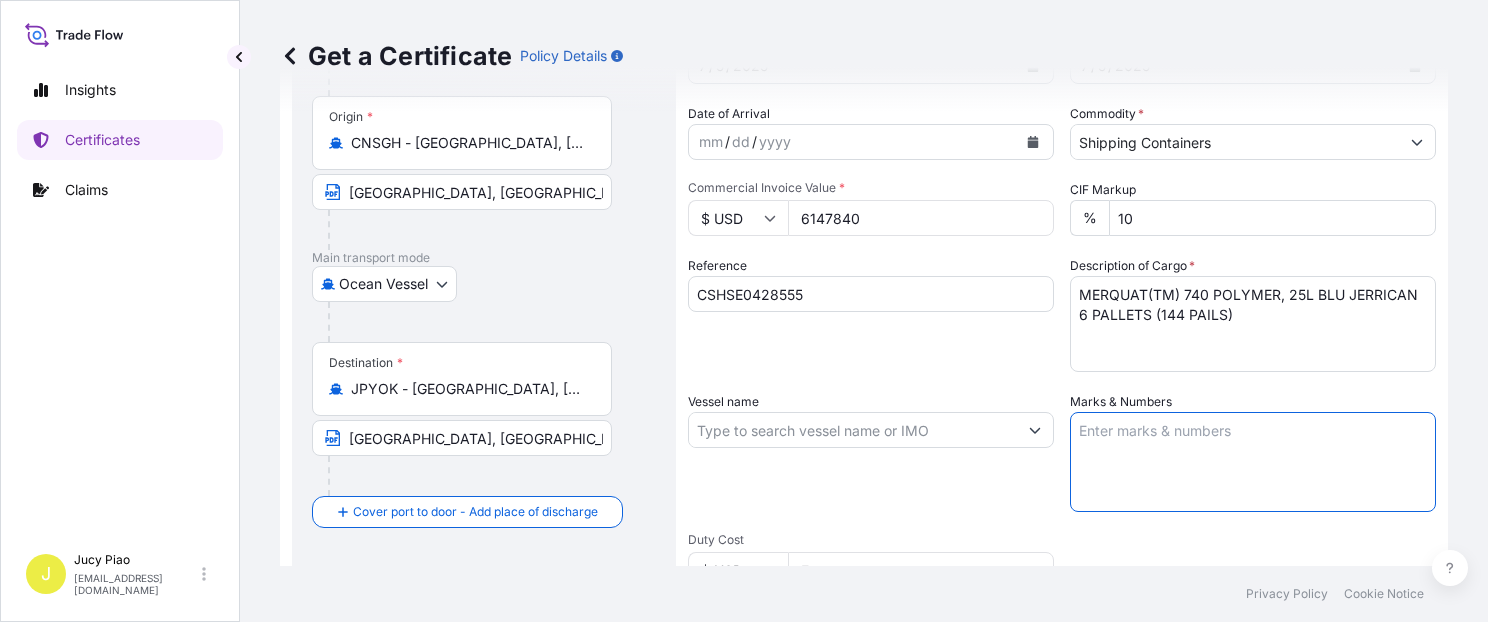 paste on "LUBRIZOL" 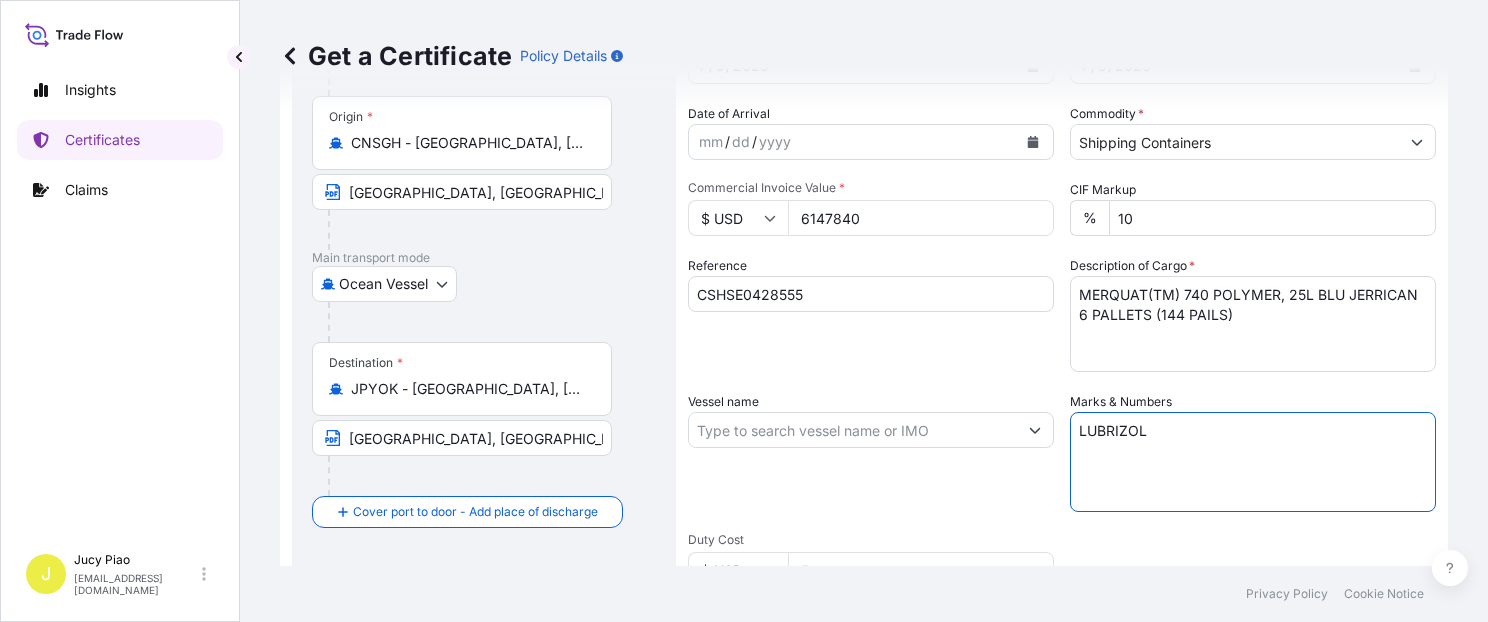 paste on "502503000515" 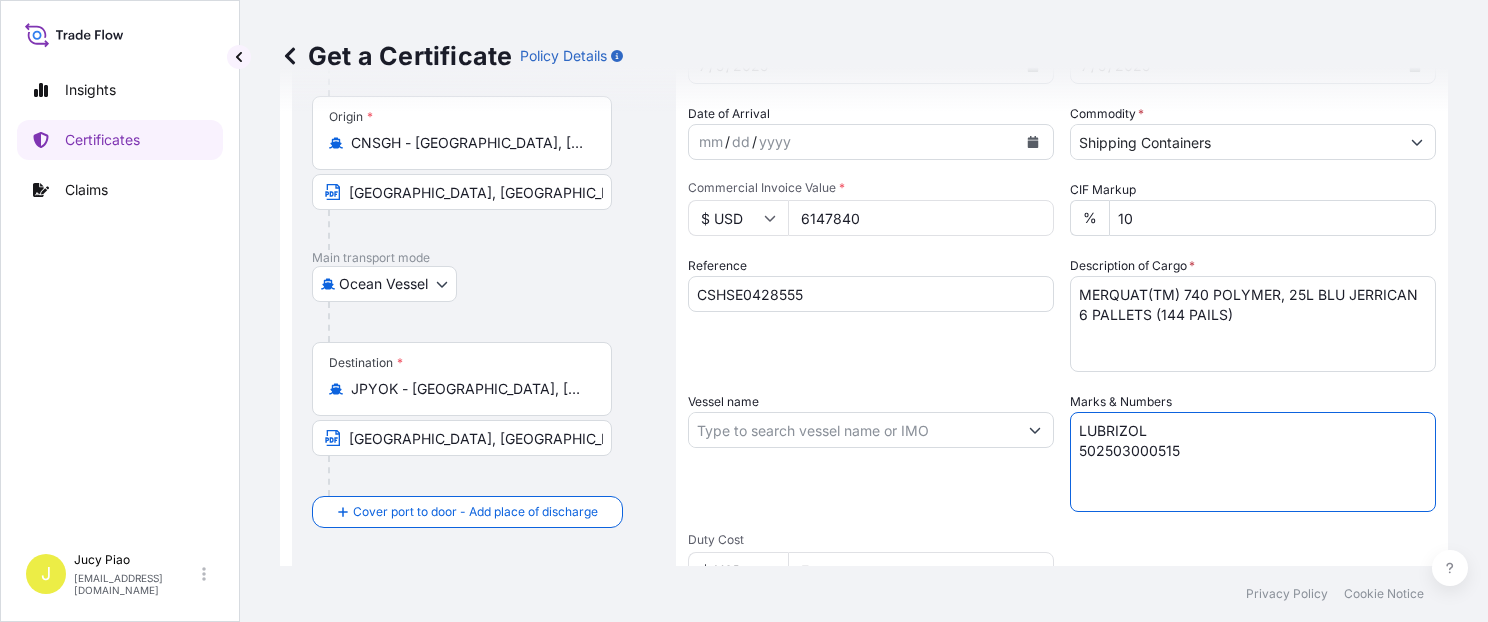 type on "LUBRIZOL
502503000515" 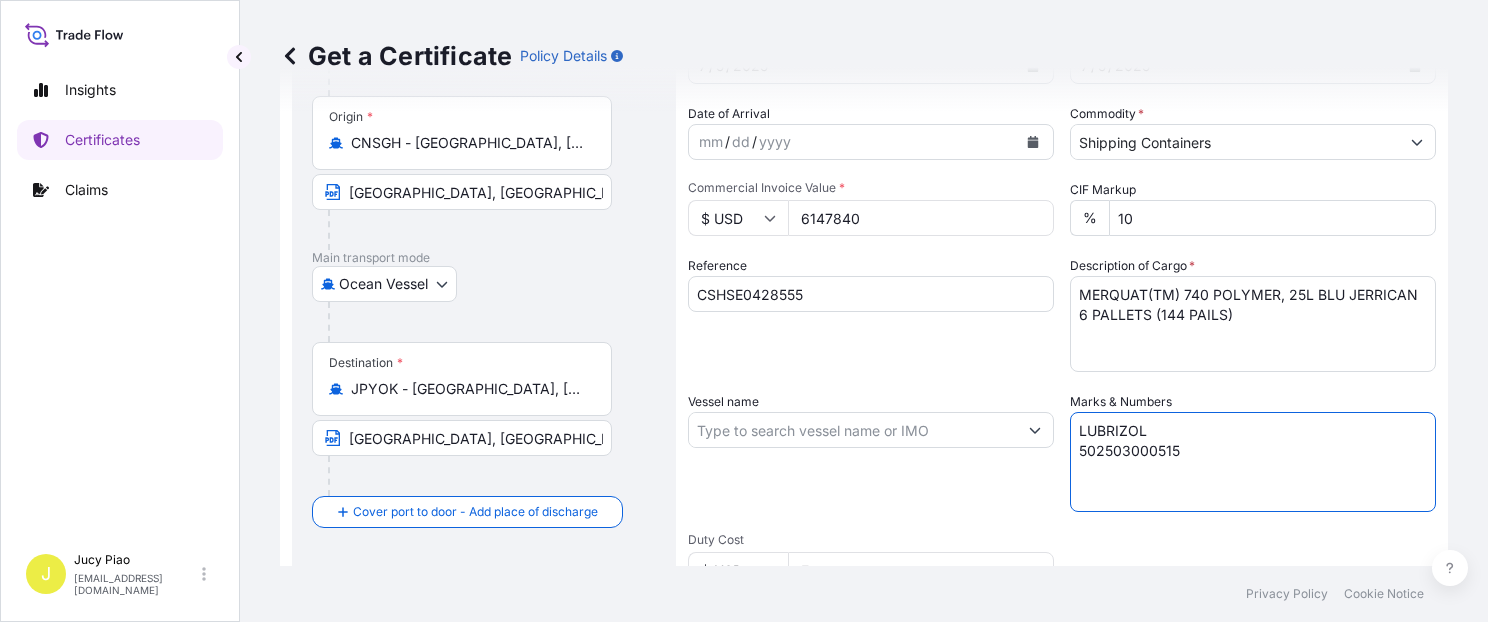 click on "$ USD" at bounding box center (738, 218) 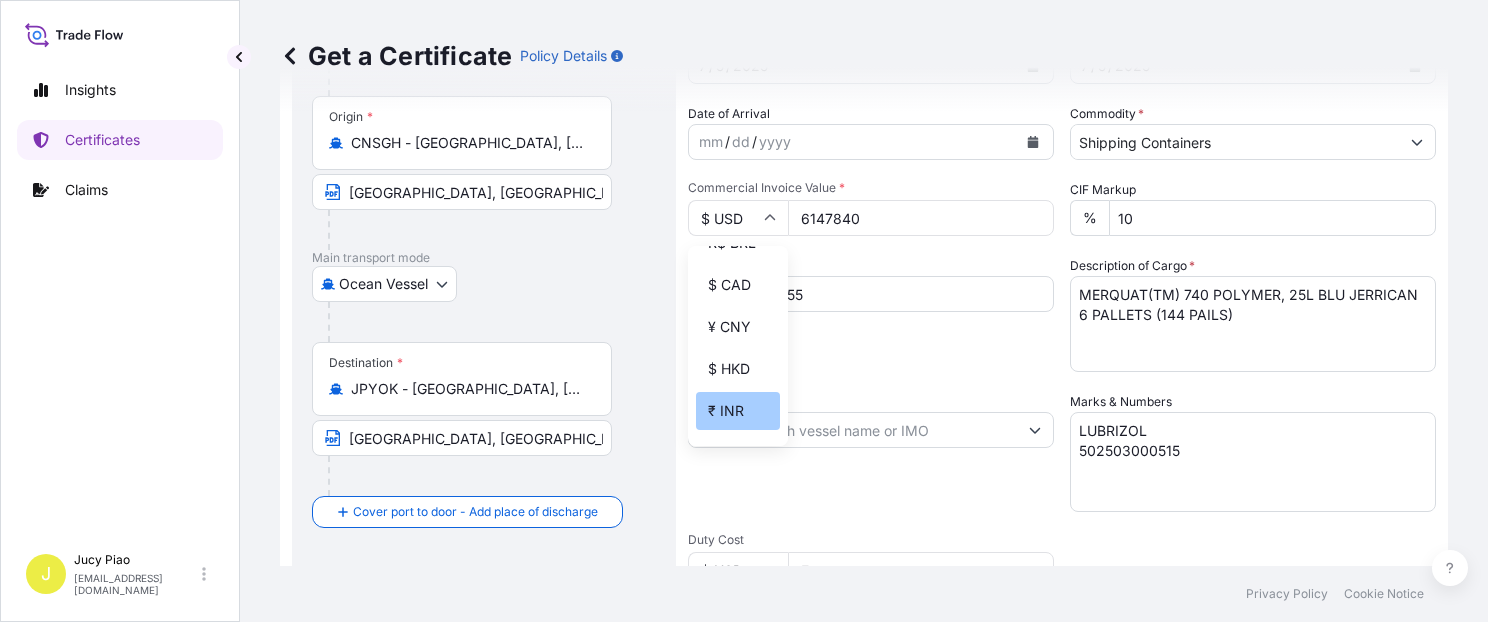 scroll, scrollTop: 360, scrollLeft: 0, axis: vertical 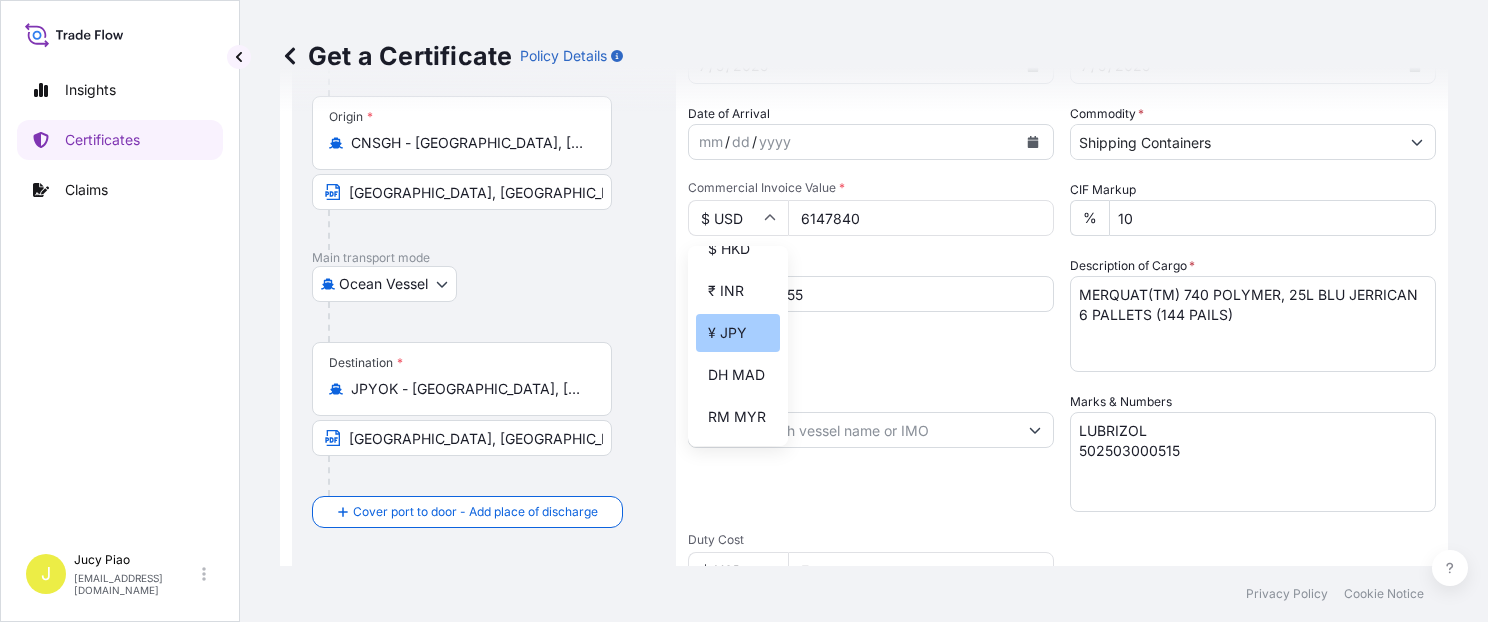 click on "¥ JPY" at bounding box center [738, 333] 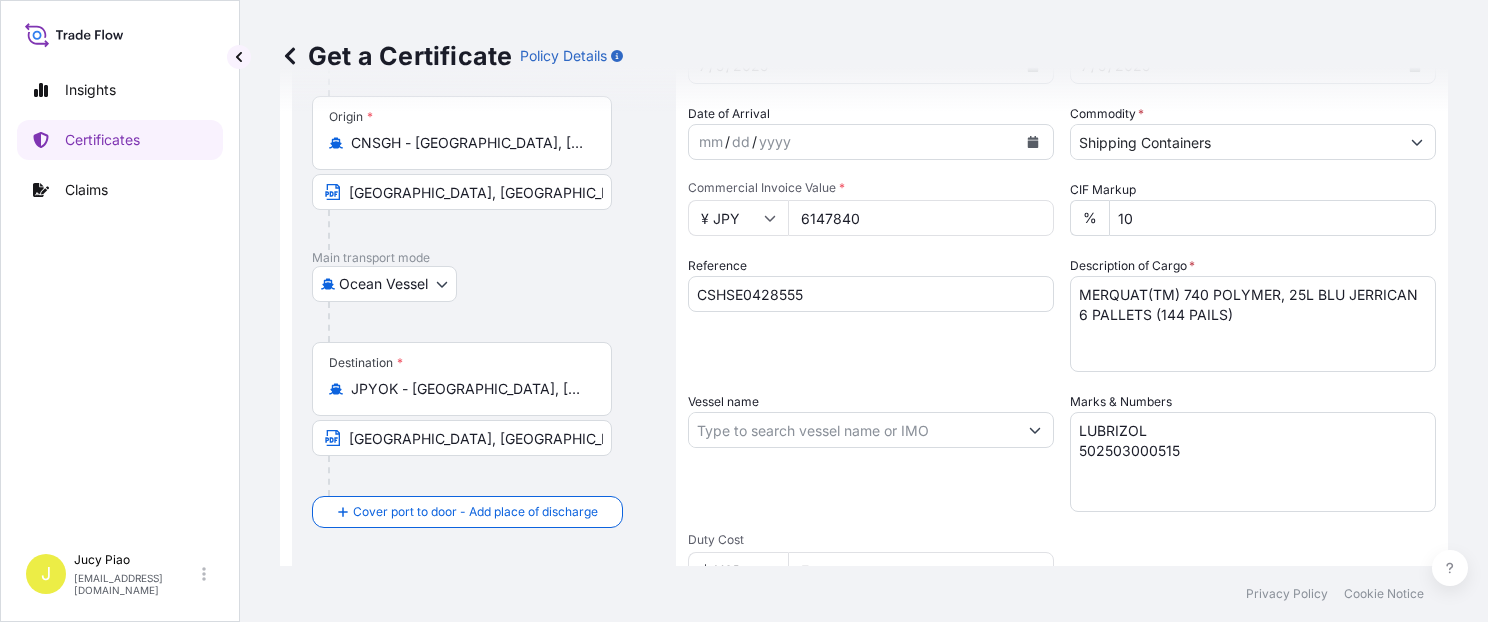 click on "Vessel name" at bounding box center [853, 430] 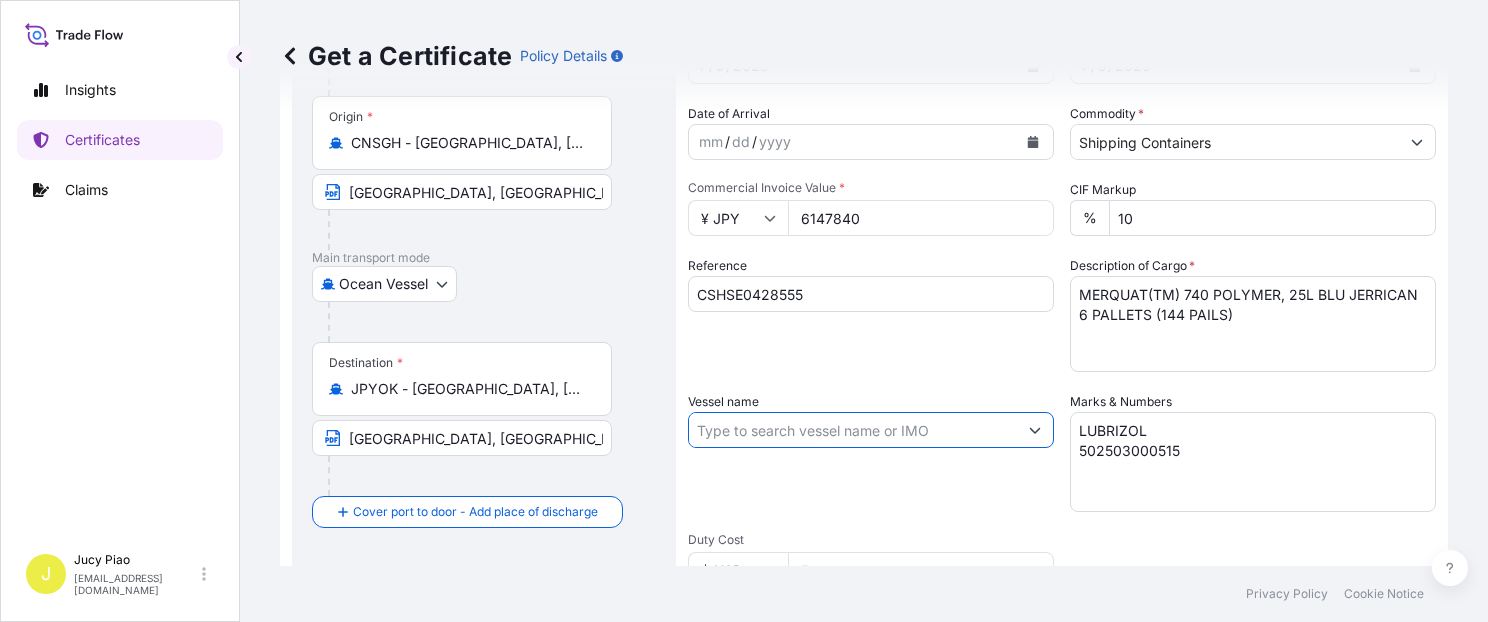 paste on "A ONTAKE" 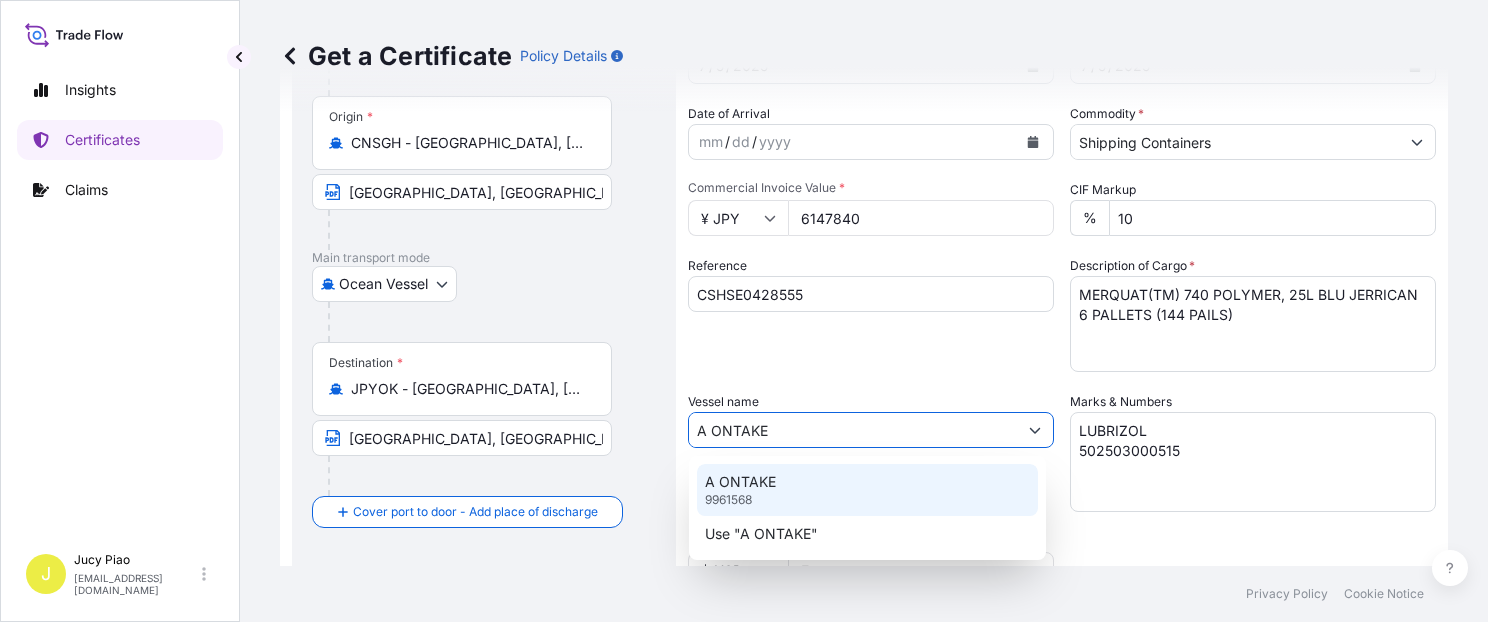 click on "A ONTAKE 9961568" at bounding box center [867, 490] 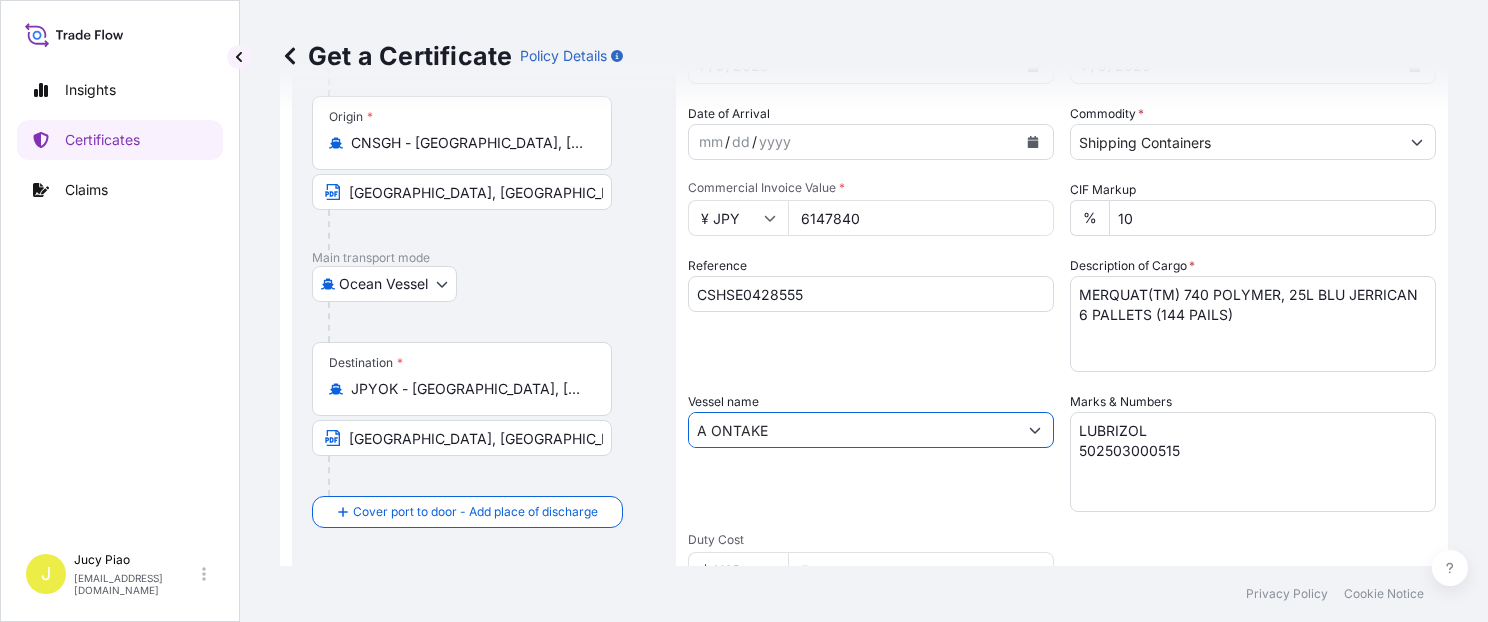 type on "A ONTAKE" 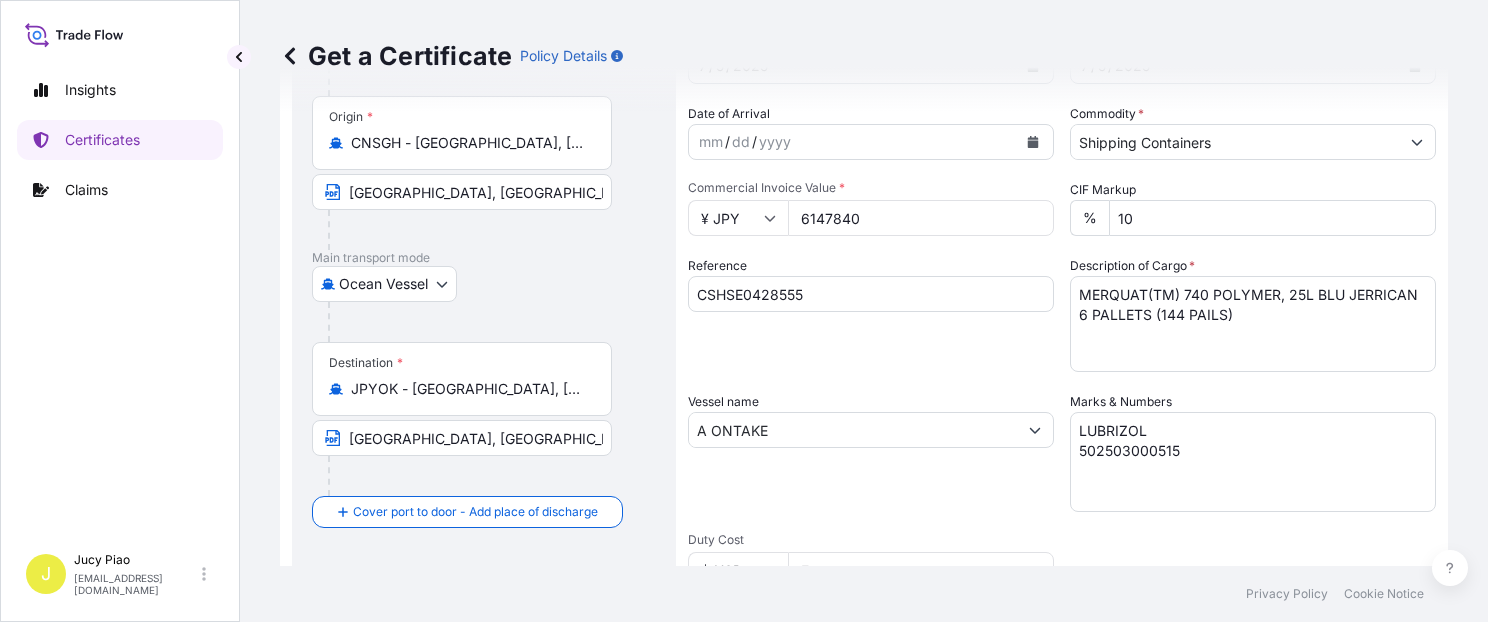 click on "Vessel name A ONTAKE" at bounding box center [871, 452] 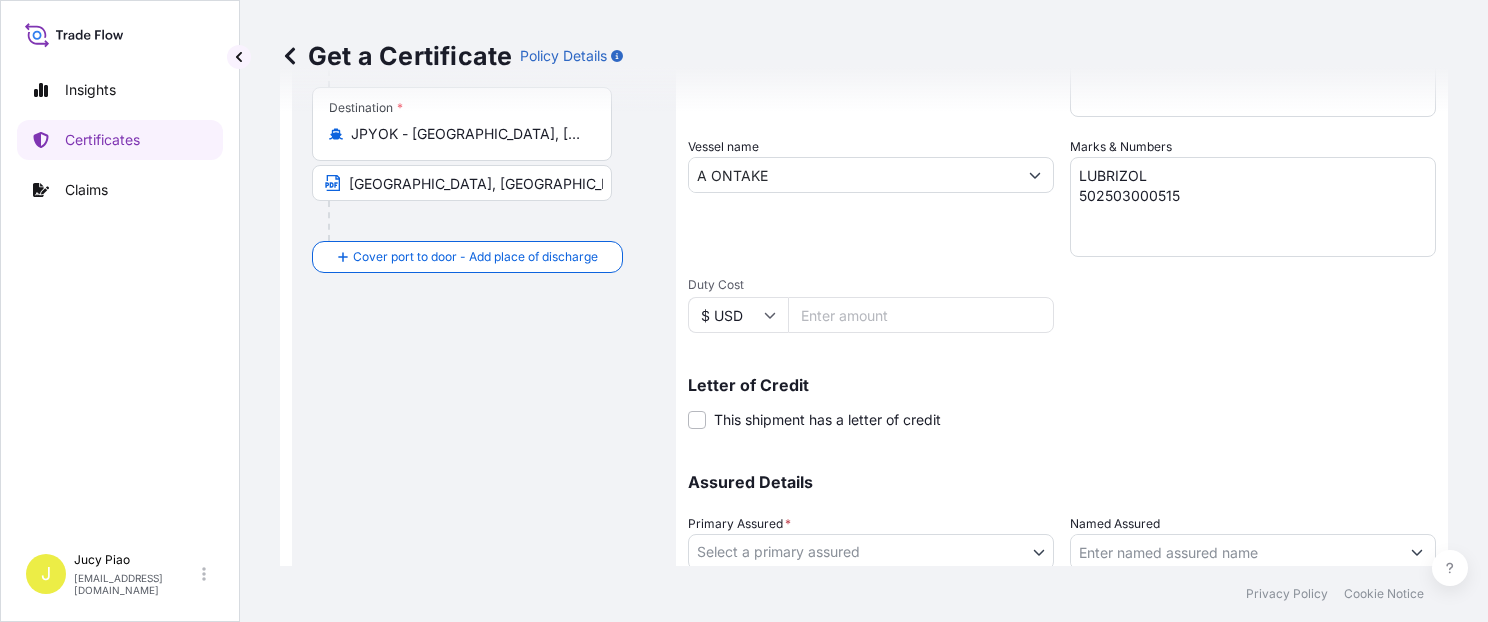 click on "0 options available. 2 options available.
Insights Certificates Claims J Jucy   Piao [EMAIL_ADDRESS][DOMAIN_NAME] Get a Certificate Policy Details Route Details Reset Route Details   Cover door to port - Add loading place Place of loading Road / [GEOGRAPHIC_DATA] / Inland Origin * CNSGH - [GEOGRAPHIC_DATA], [GEOGRAPHIC_DATA] [GEOGRAPHIC_DATA], [GEOGRAPHIC_DATA] Main transport mode Ocean [GEOGRAPHIC_DATA] Ocean Vessel Rail Barge in Tow Destination * JPYOK - [GEOGRAPHIC_DATA], [GEOGRAPHIC_DATA] [GEOGRAPHIC_DATA], [GEOGRAPHIC_DATA] Cover port to door - Add place of discharge Road / Inland Road / Inland Place of Discharge Shipment Details Issue date * [DATE] Date of Departure * [DATE] Date of Arrival mm / dd / yyyy Commodity * Shipping Containers Packing Category Commercial Invoice Value    * ¥ JPY 6147840 CIF Markup % 10 Reference CSHSE0428555 Description of Cargo * MERQUAT(TM) 740 POLYMER, 25L BLU JERRICAN
6 PALLETS (144 PAILS) Vessel name A ONTAKE Marks & Numbers LUBRIZOL
502503000515 Duty Cost   $ USD Letter of Credit This shipment has a letter of credit Letter of credit * *
0" at bounding box center [744, 311] 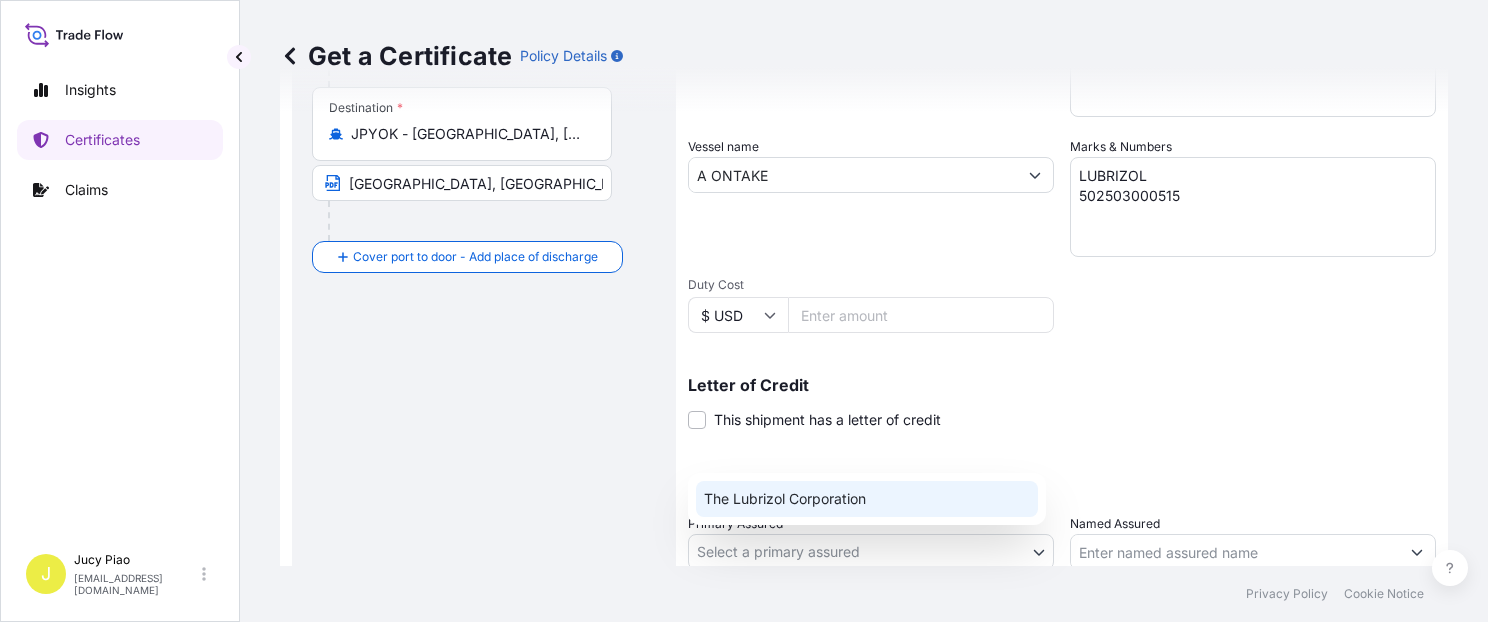 click on "The Lubrizol Corporation" at bounding box center (867, 499) 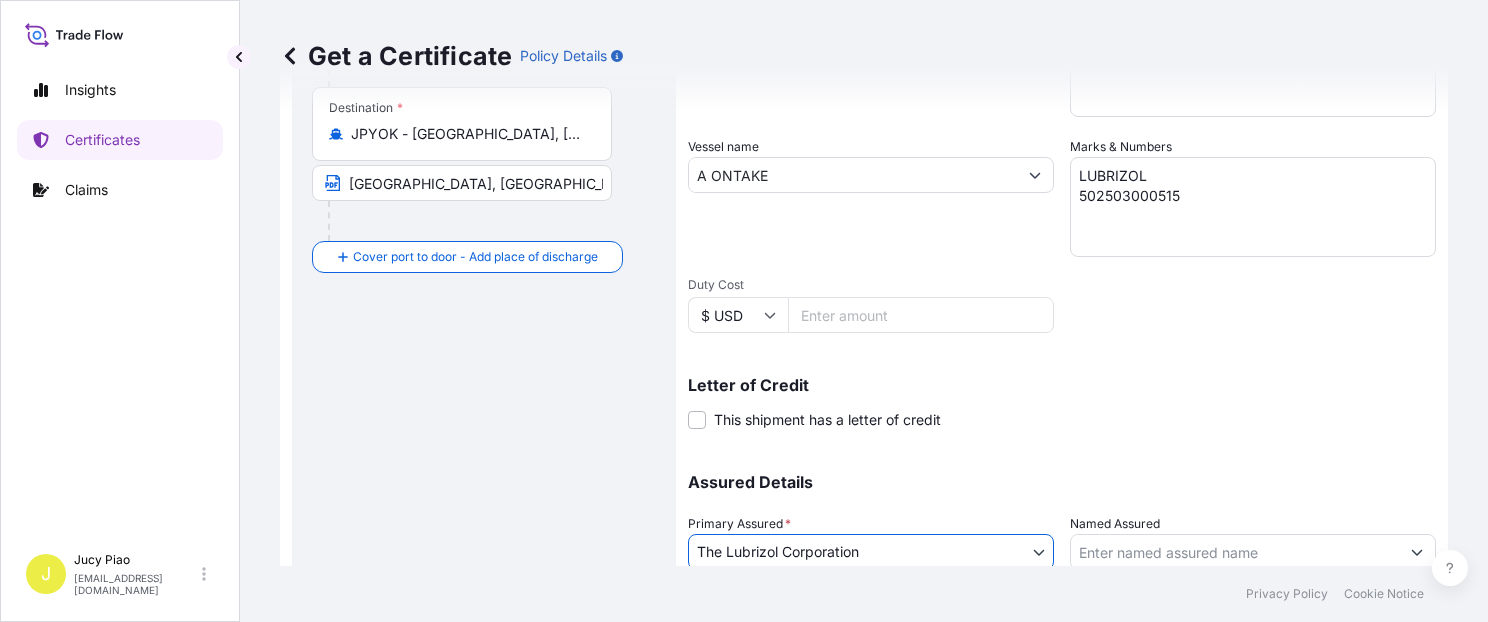 type 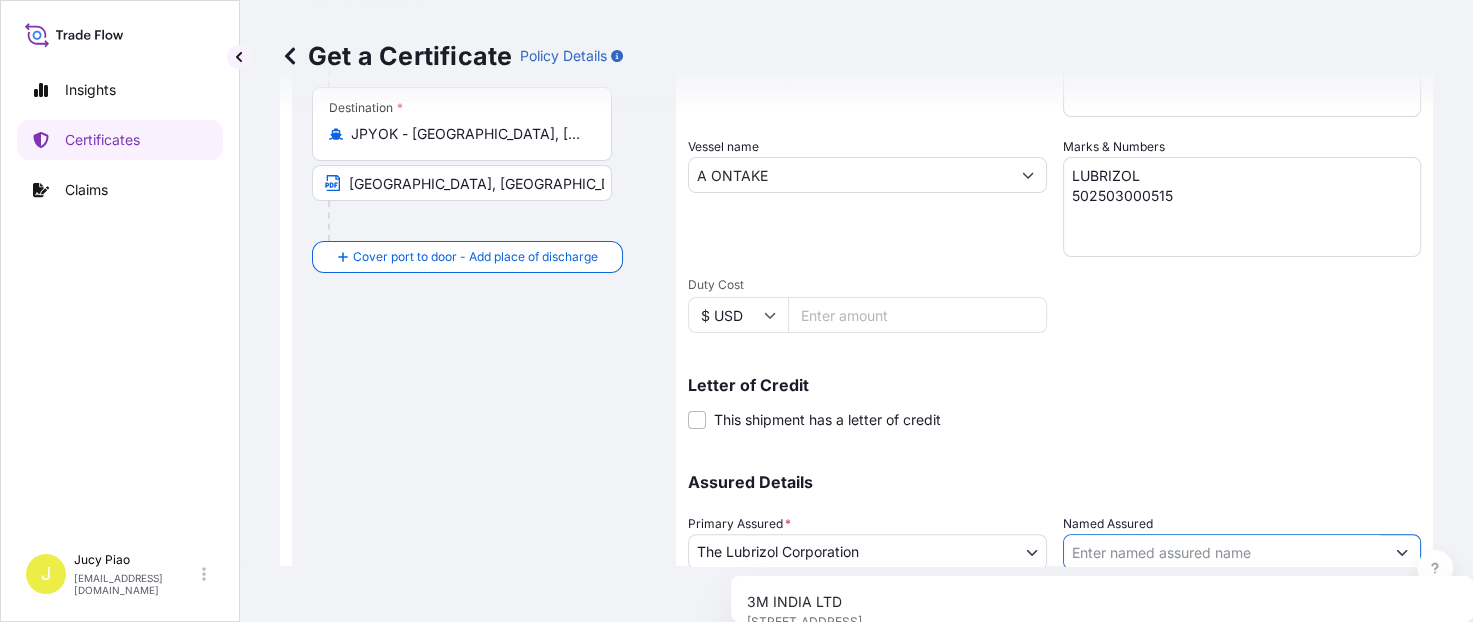 click on "Named Assured" at bounding box center [1224, 552] 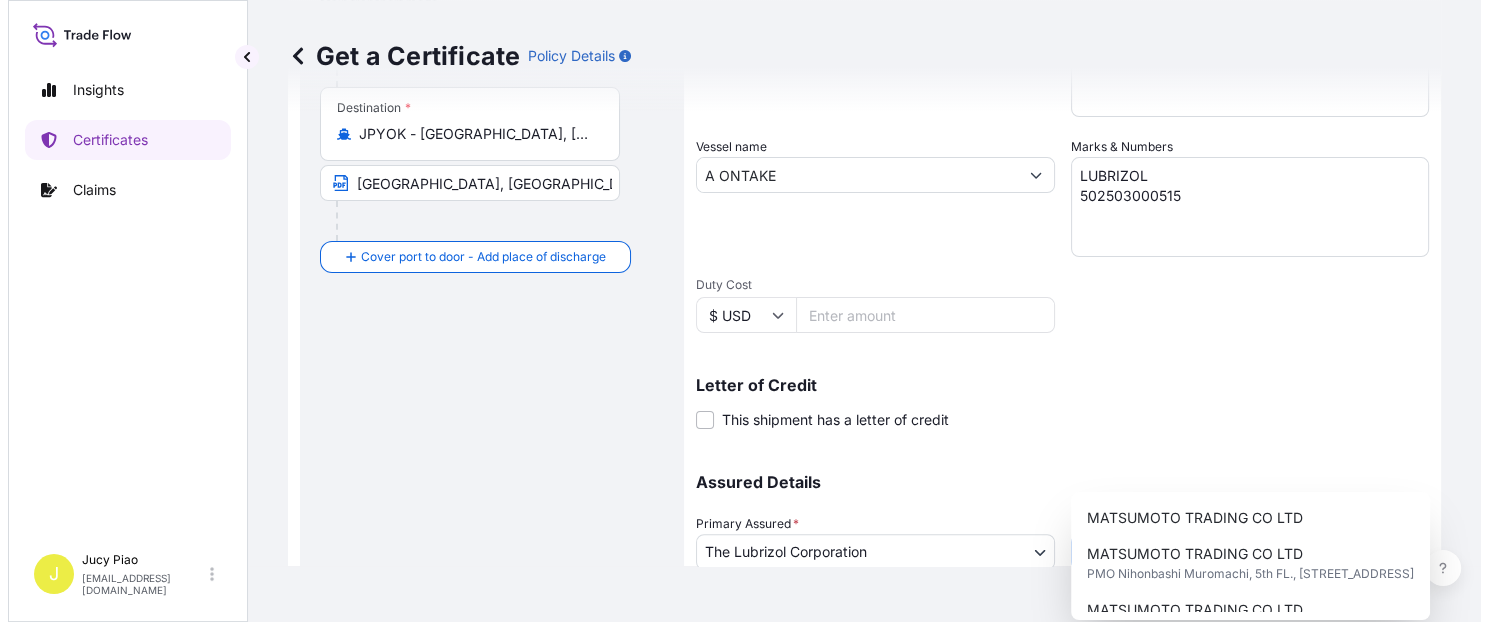 scroll, scrollTop: 512, scrollLeft: 0, axis: vertical 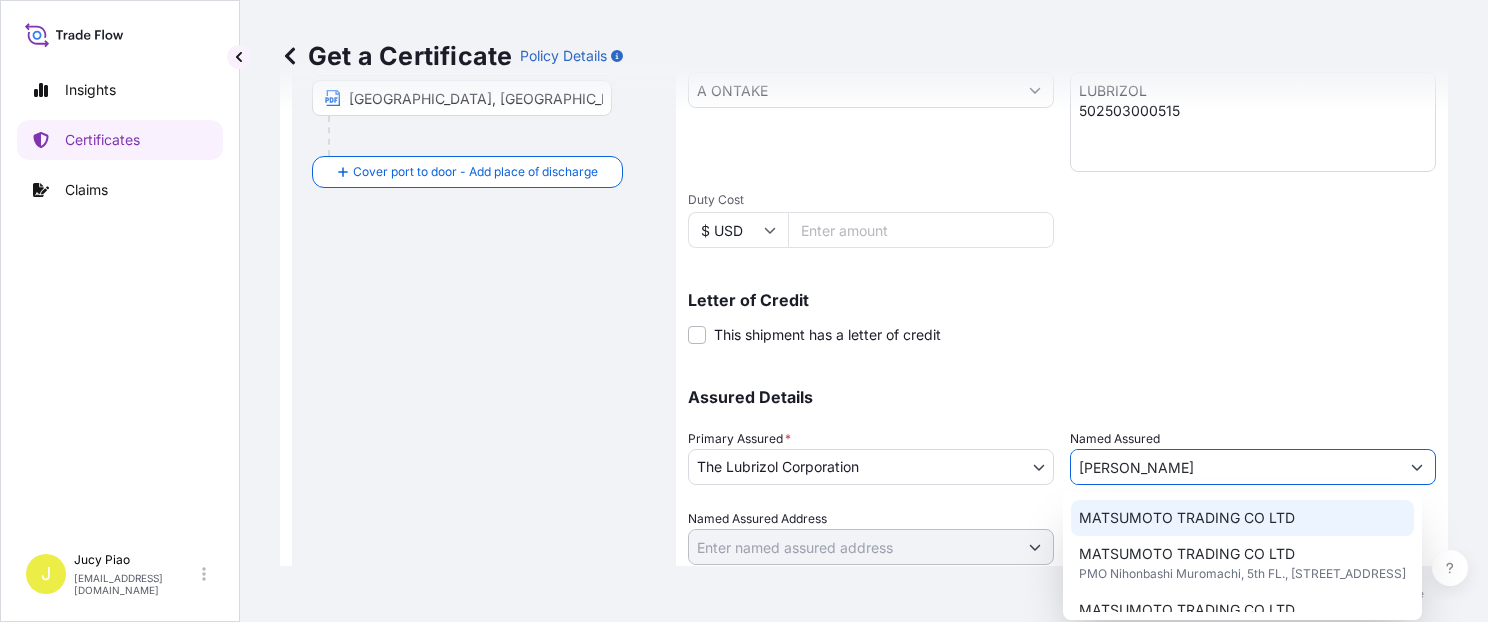 click on "MATSUMOTO TRADING CO LTD" at bounding box center (1187, 518) 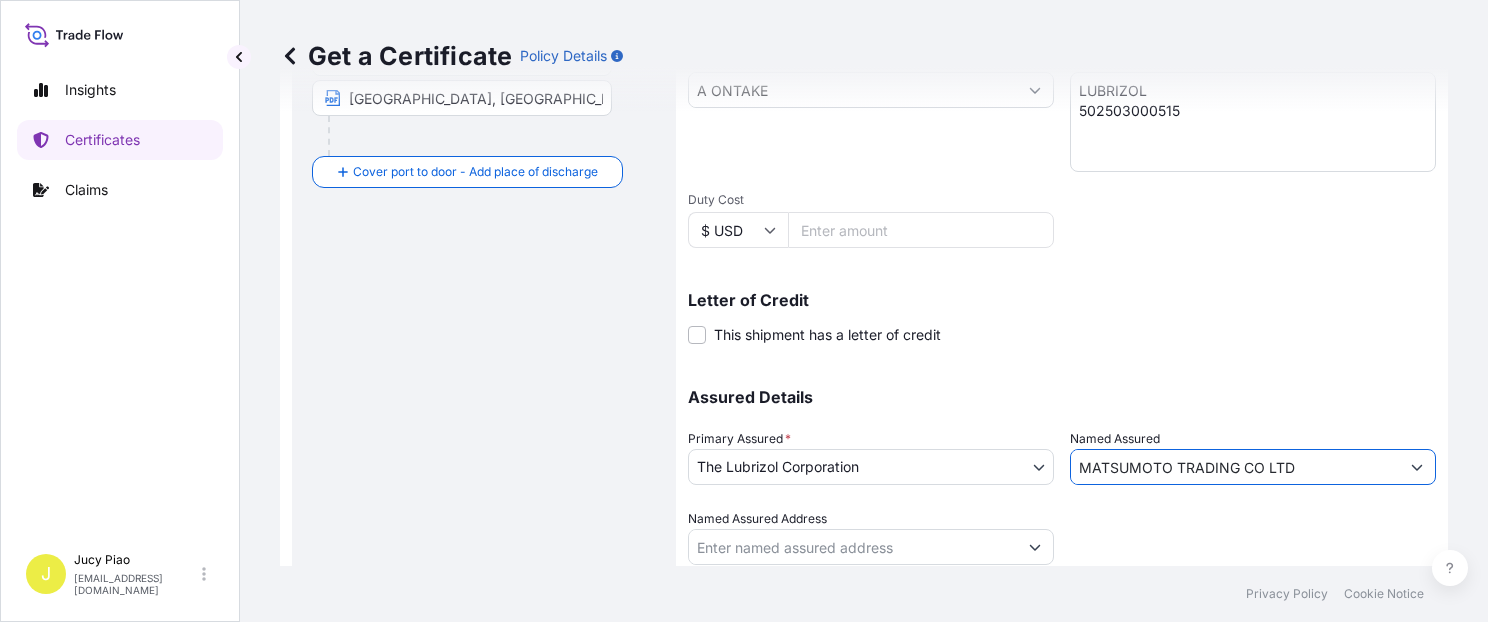 scroll, scrollTop: 565, scrollLeft: 0, axis: vertical 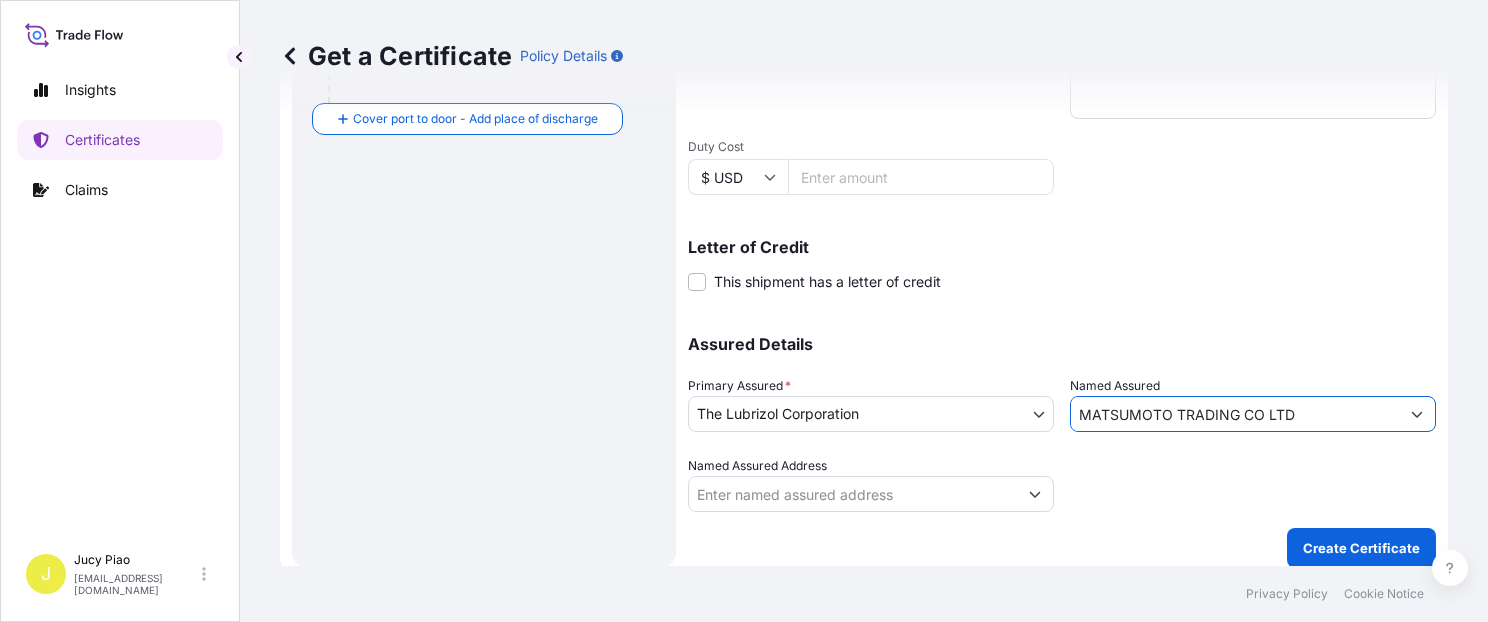 type on "MATSUMOTO TRADING CO LTD" 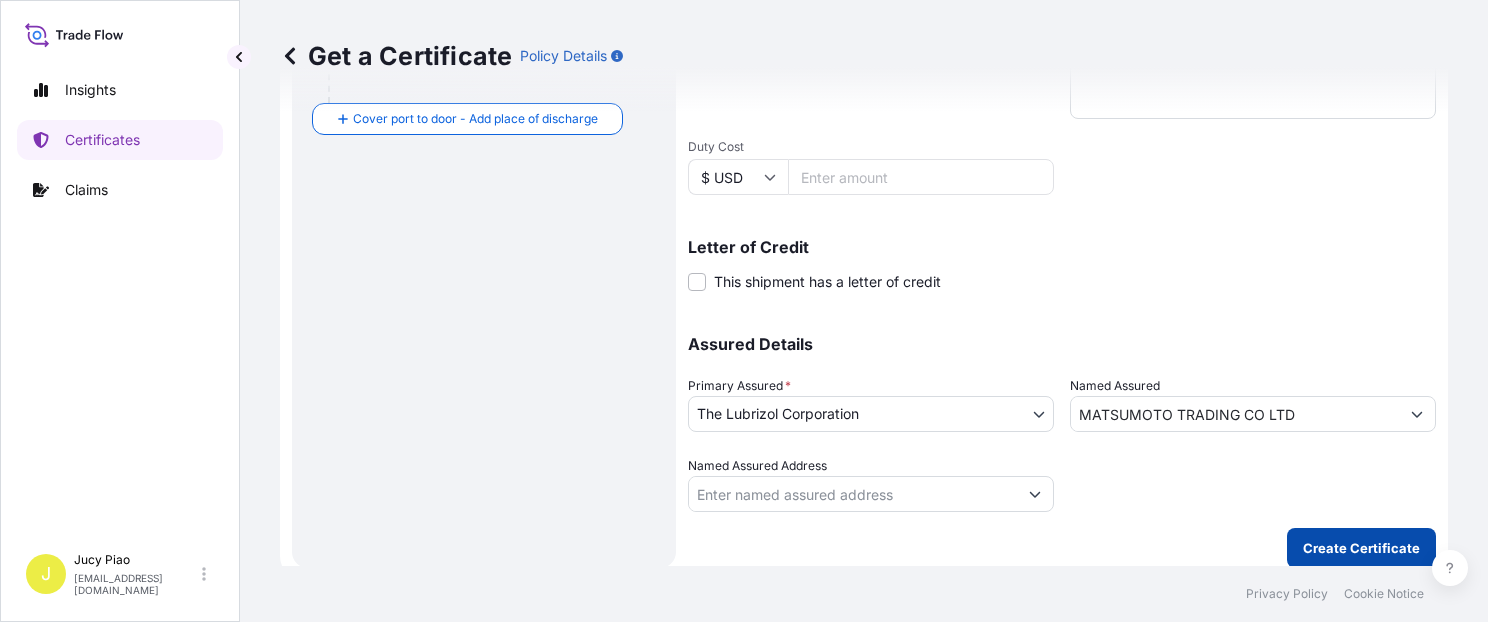 click on "Create Certificate" at bounding box center (1361, 548) 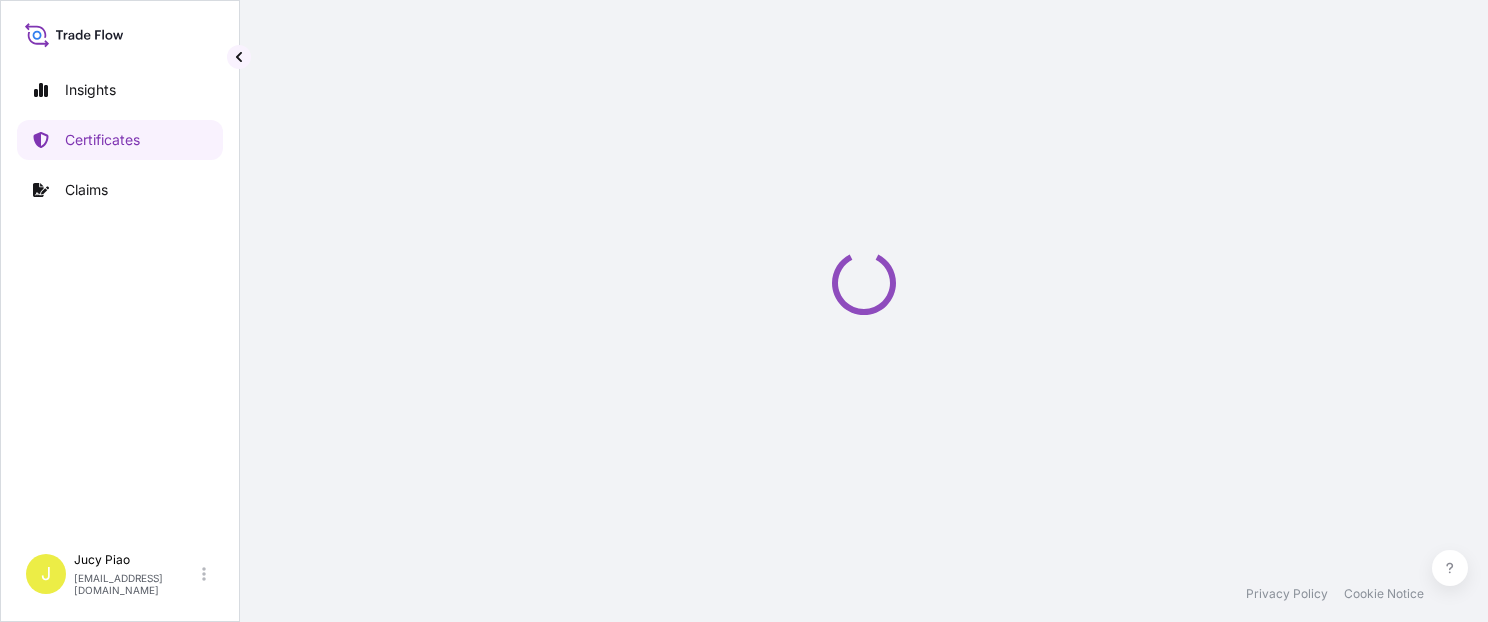 scroll, scrollTop: 0, scrollLeft: 0, axis: both 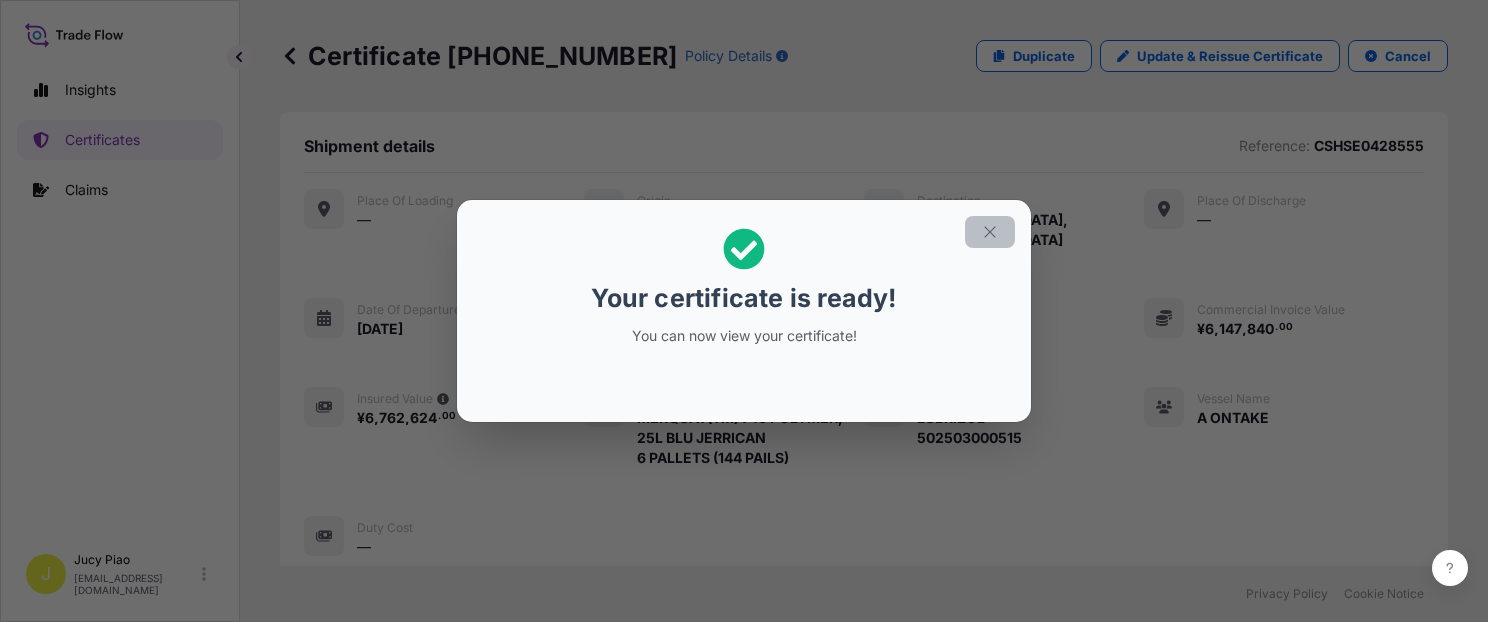 click 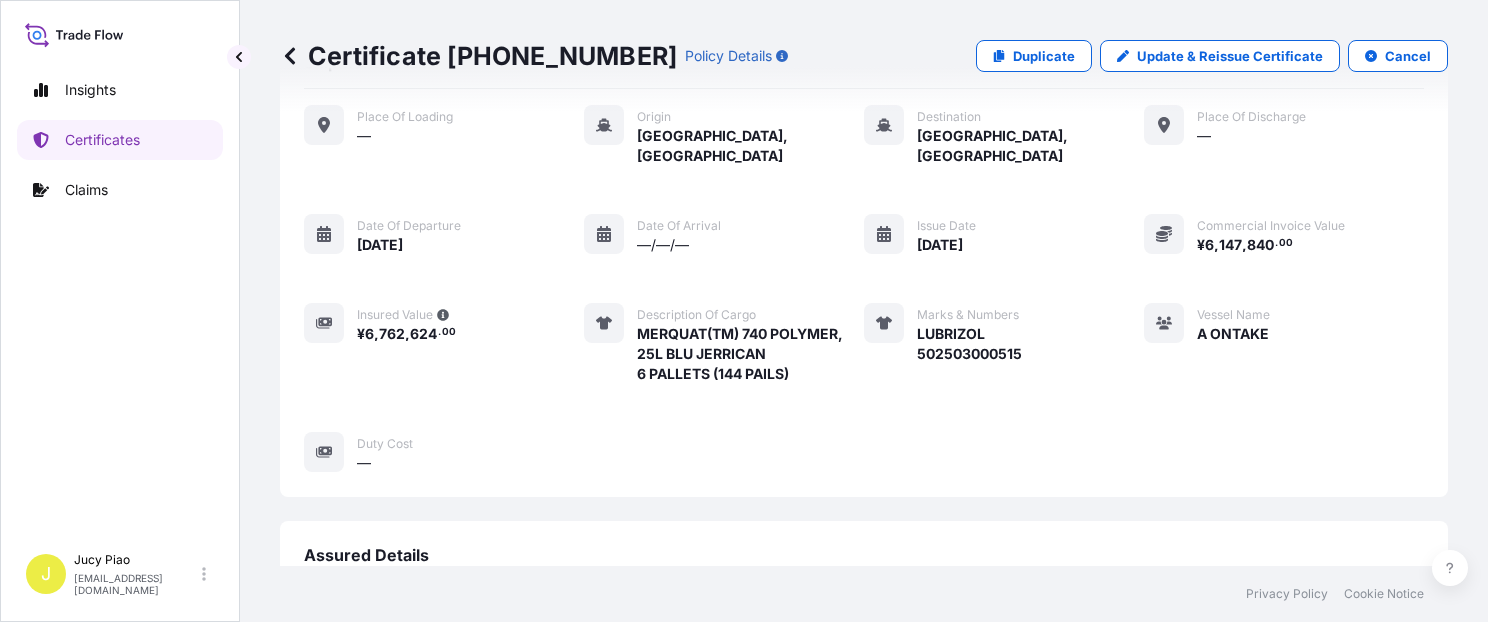 scroll, scrollTop: 674, scrollLeft: 0, axis: vertical 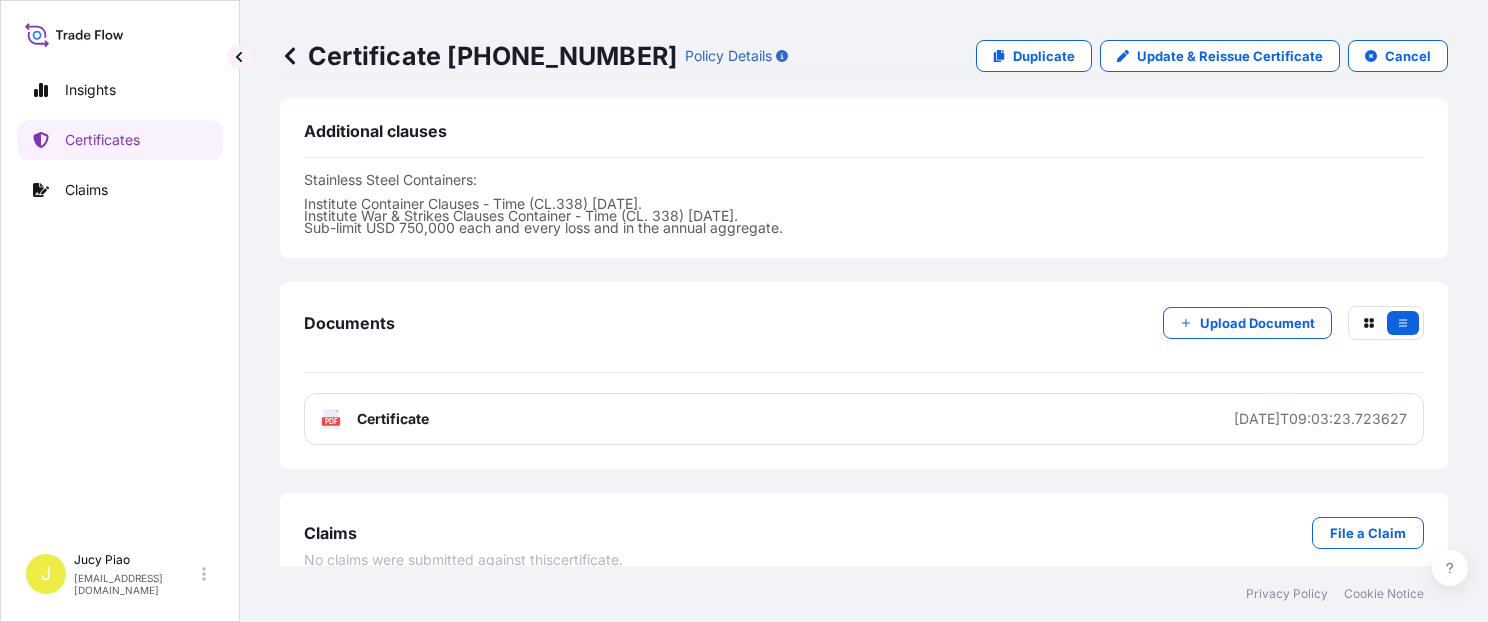 click on "Claims  File a Claim" at bounding box center (864, 533) 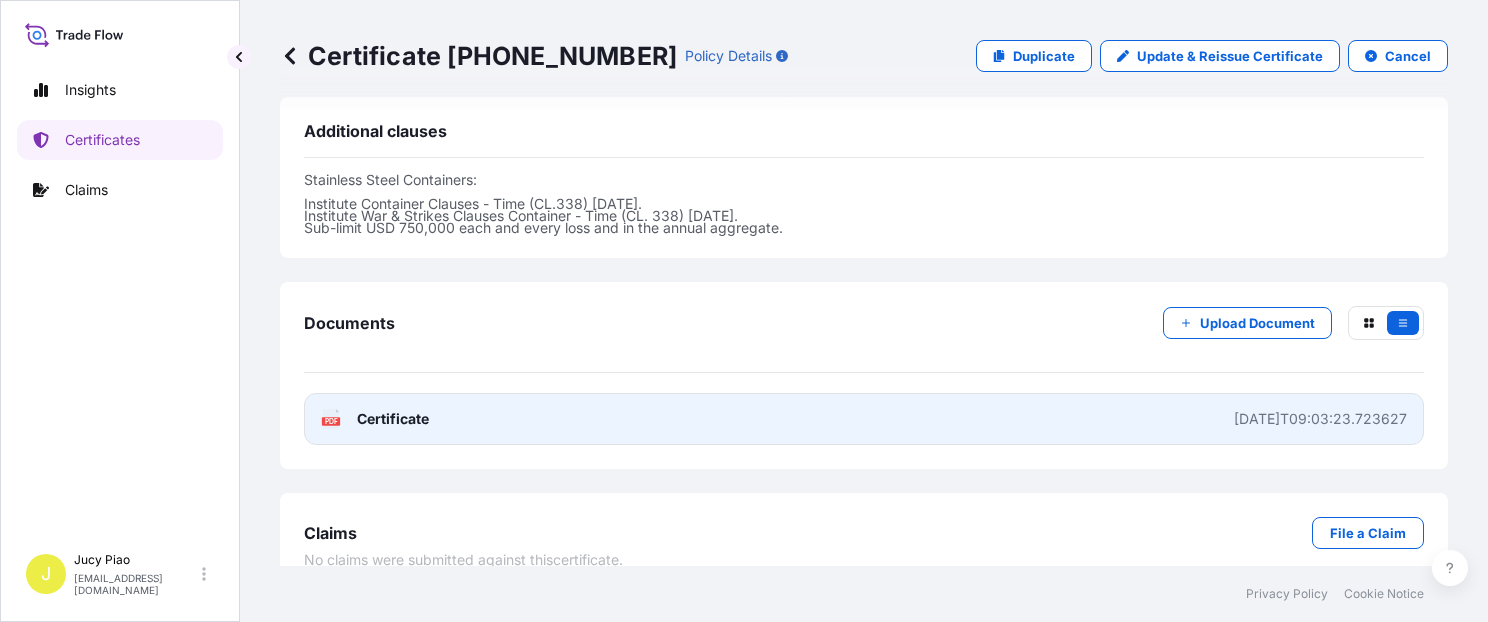 click on "PDF Certificate [DATE]T09:03:23.723627" at bounding box center [864, 419] 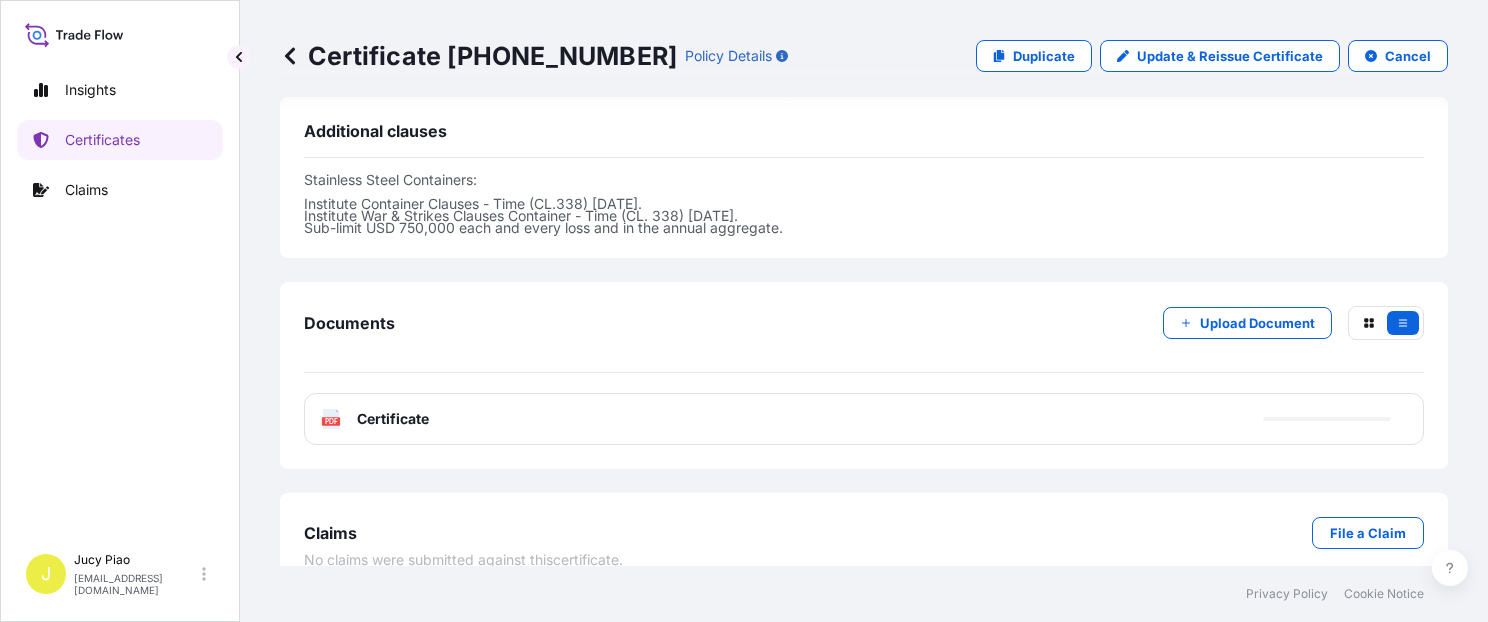 click on "Certificates" at bounding box center [102, 140] 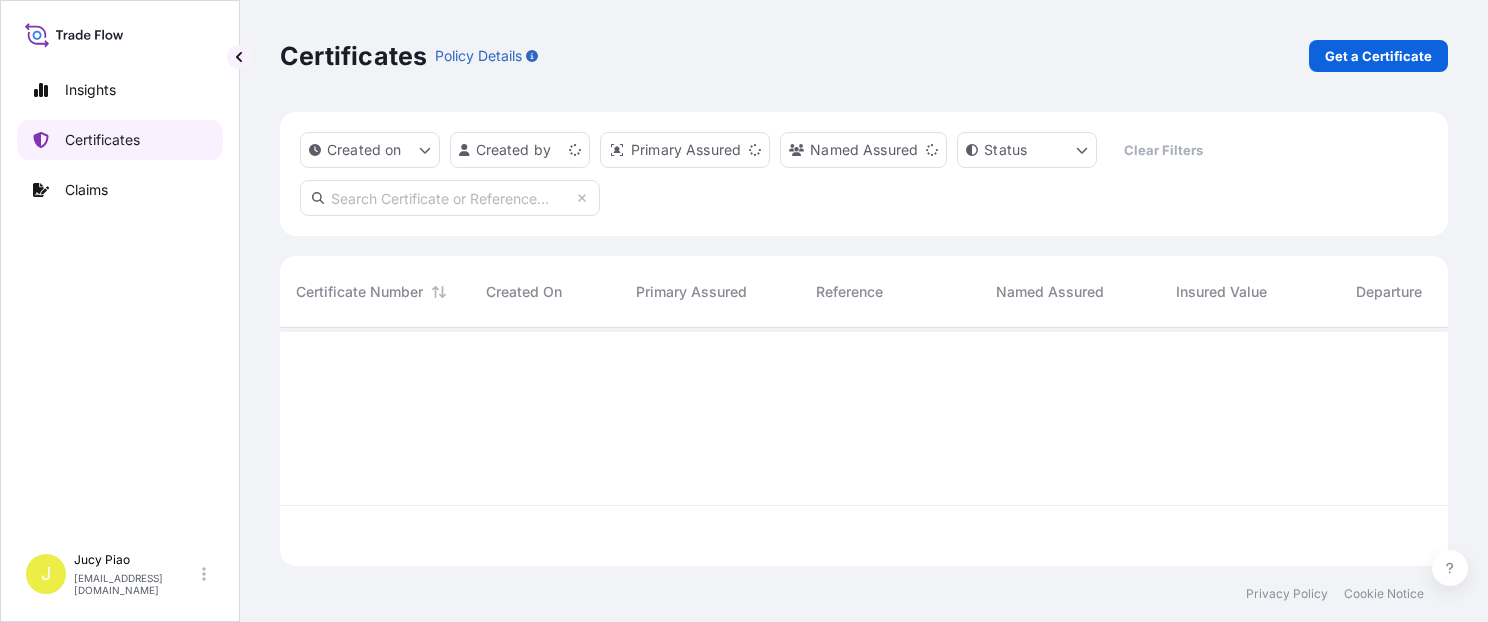 scroll, scrollTop: 0, scrollLeft: 0, axis: both 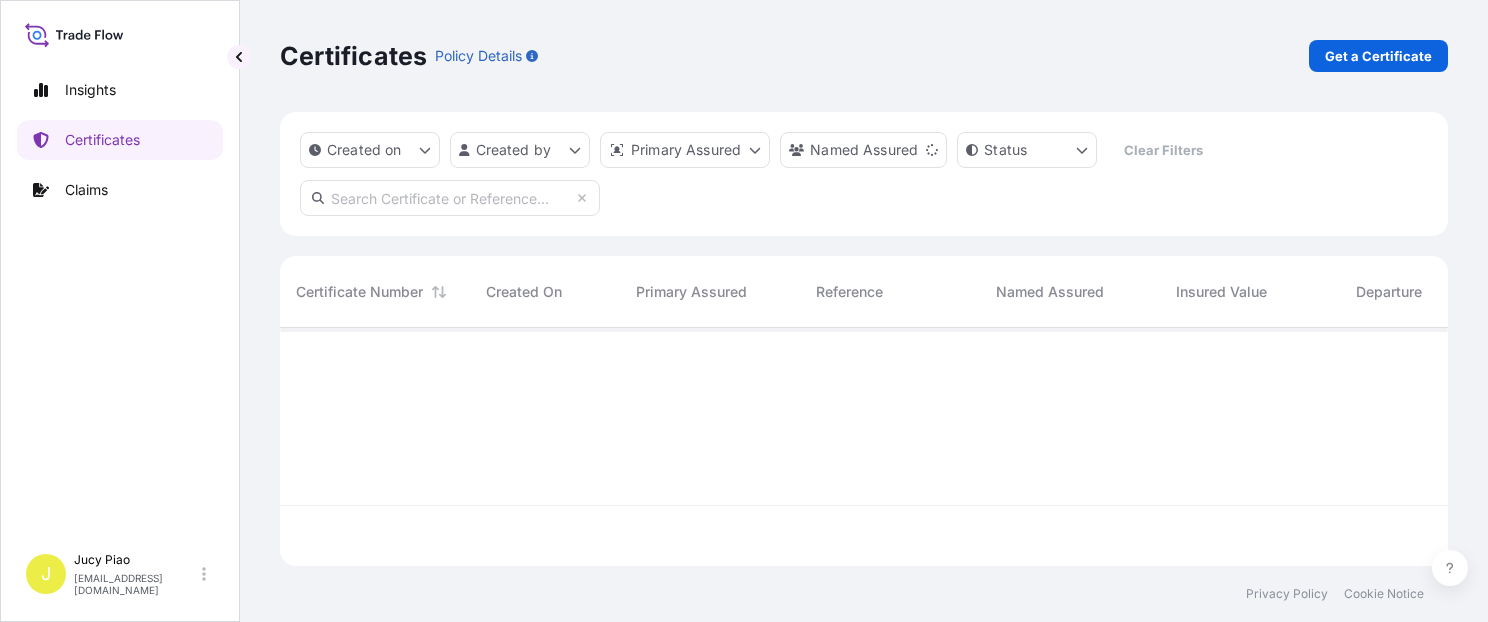 click on "Certificates Policy Details Get a Certificate" at bounding box center (864, 56) 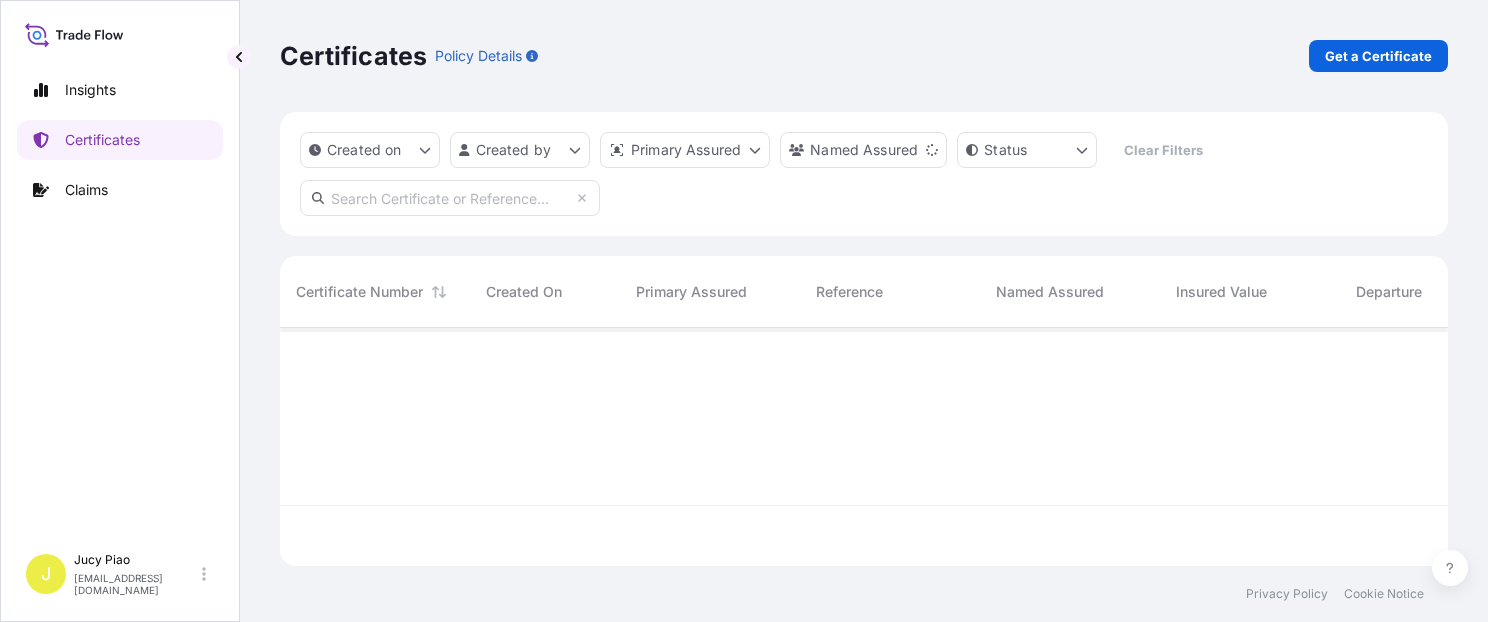 click on "Get a Certificate" at bounding box center [1378, 56] 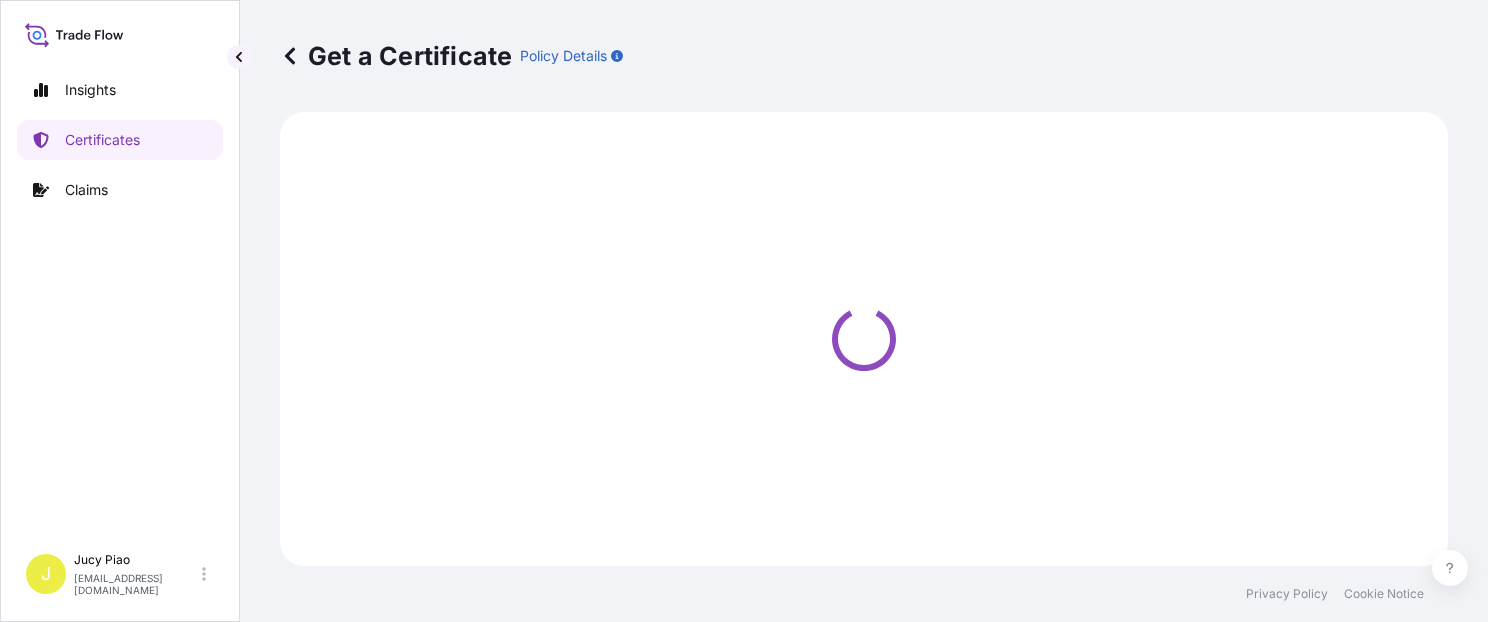 select on "Barge" 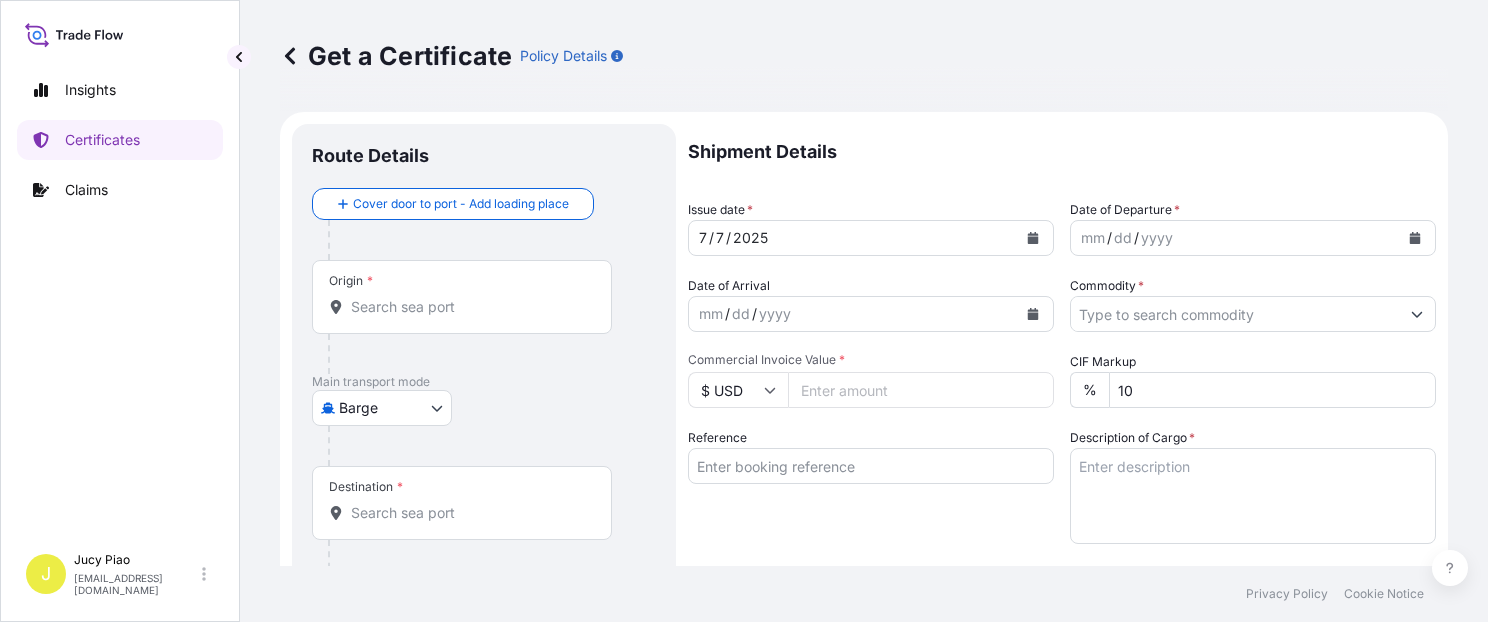 click on "Reference" at bounding box center (871, 466) 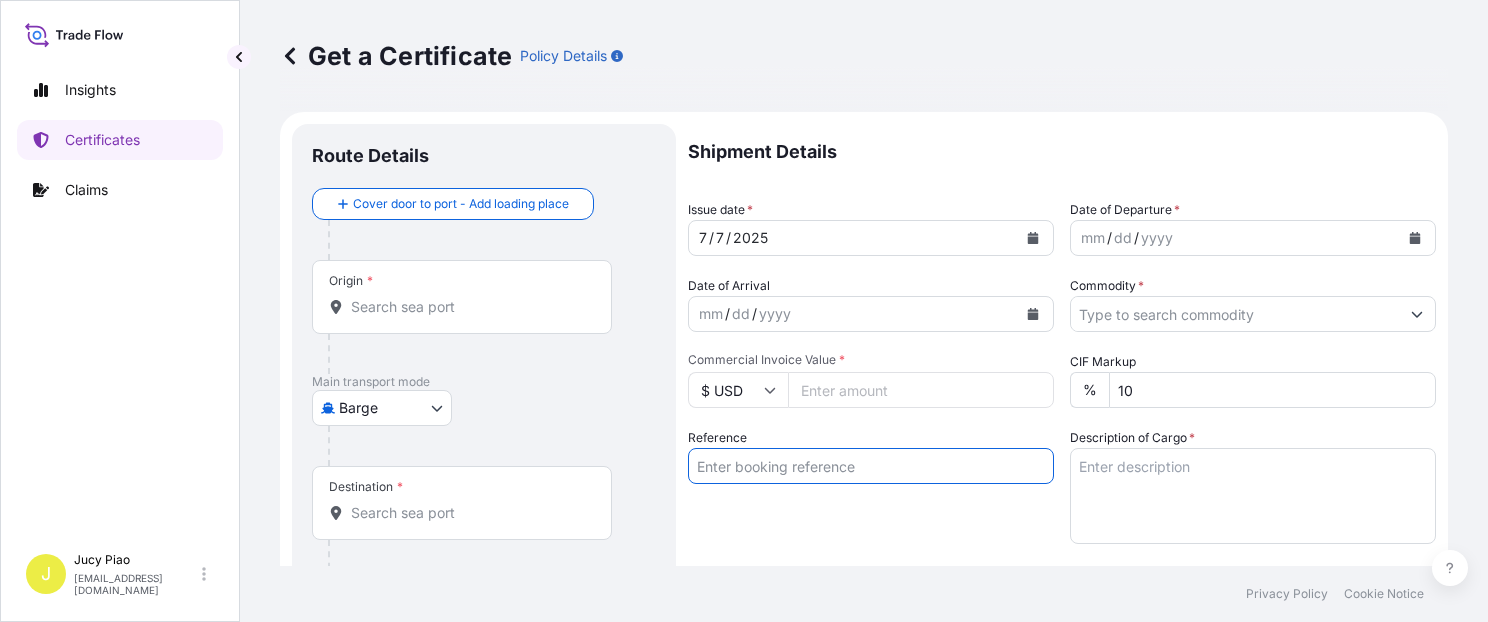 paste on "CSHSE0428115" 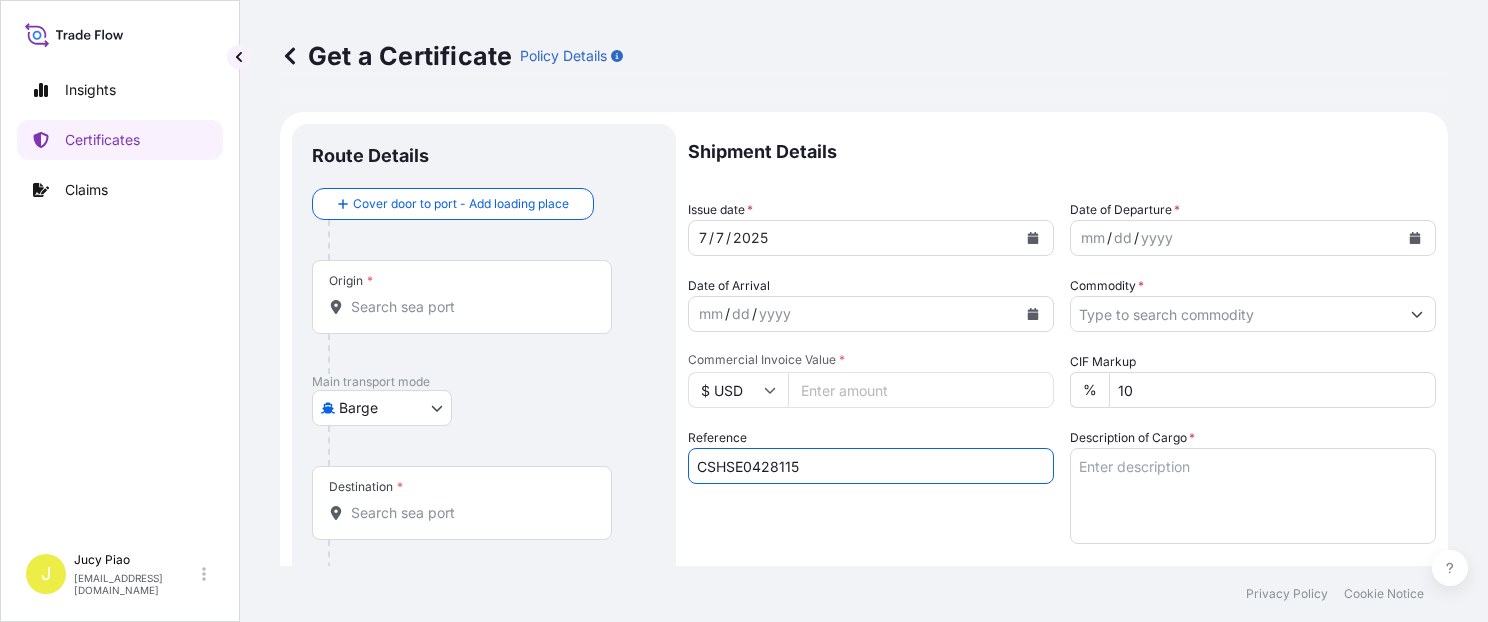 type on "CSHSE0428115" 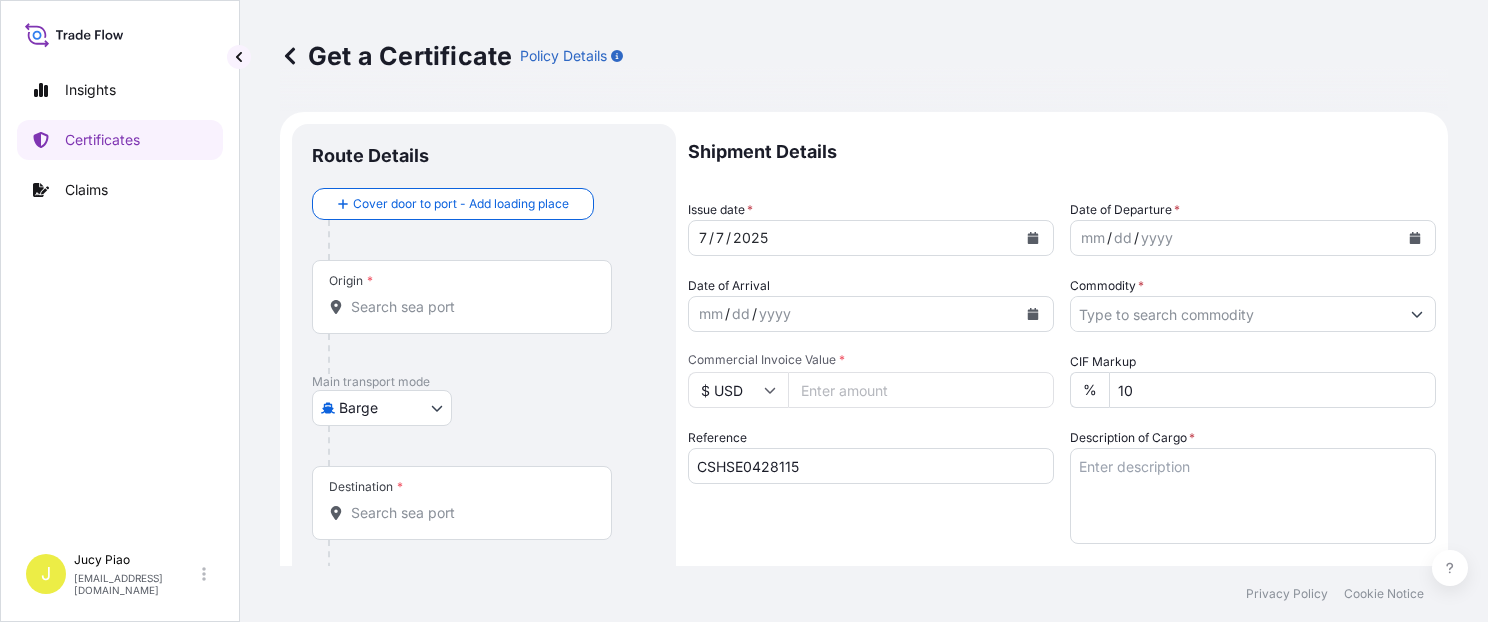 click on "Origin *" at bounding box center (469, 307) 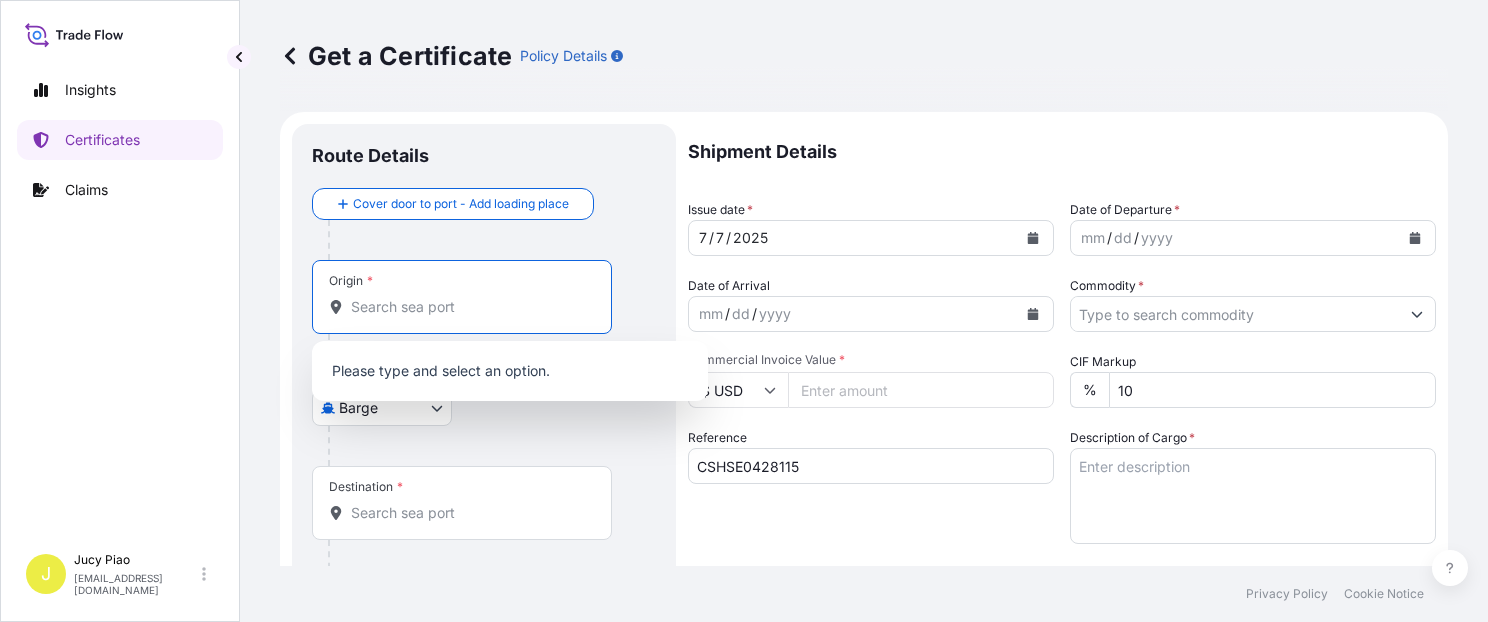 paste on "[GEOGRAPHIC_DATA]" 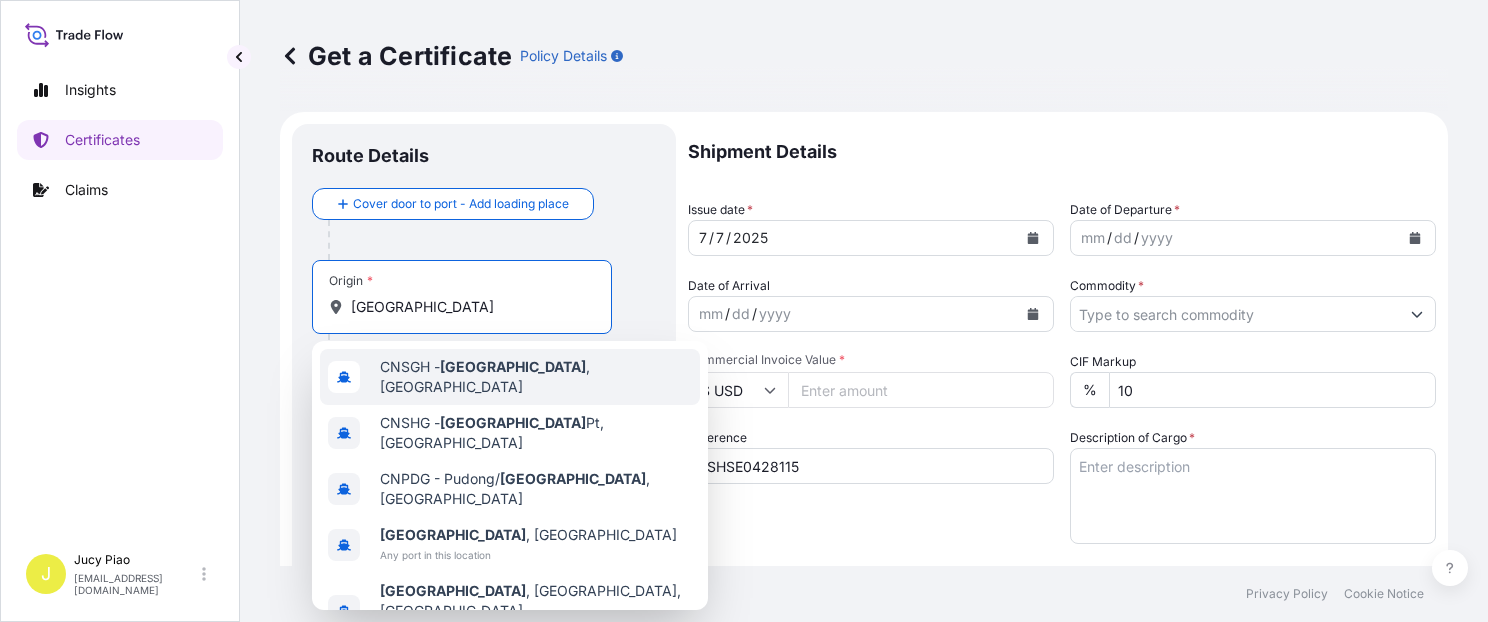 click on "CNSGH -  [GEOGRAPHIC_DATA] , [GEOGRAPHIC_DATA]" at bounding box center [536, 377] 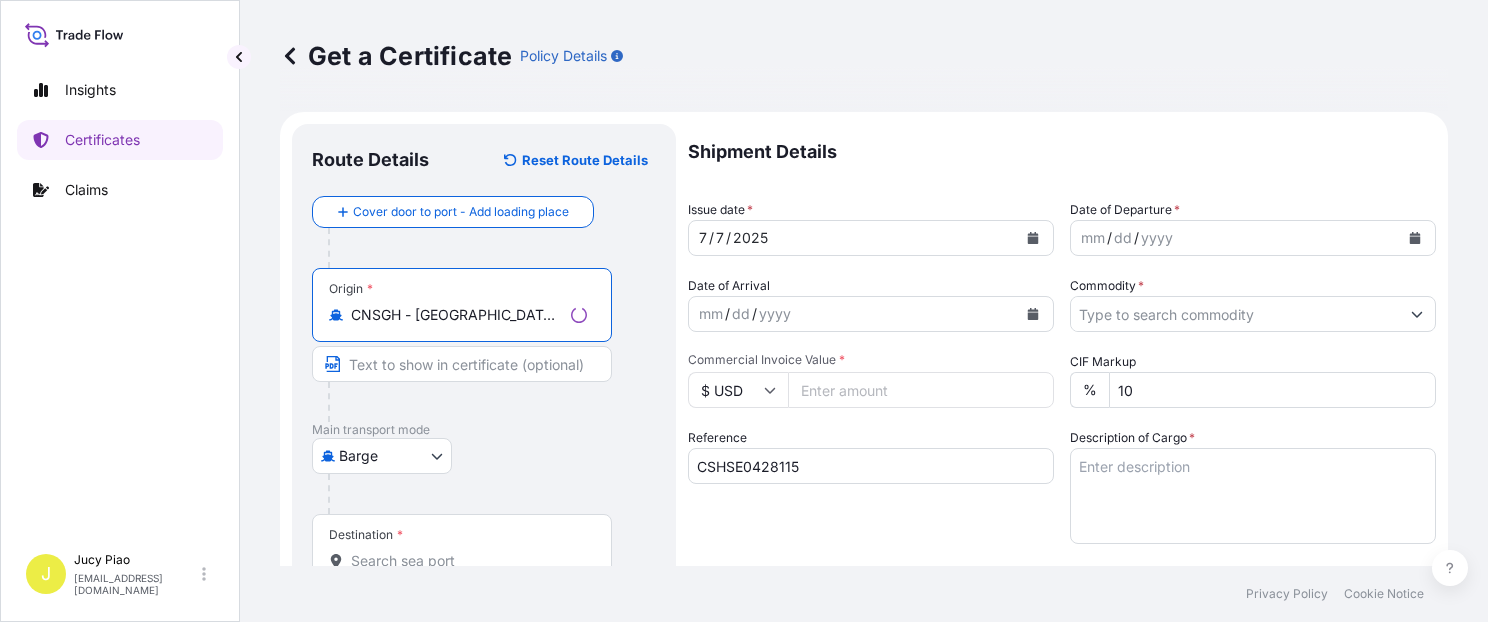 type on "CNSGH - [GEOGRAPHIC_DATA], [GEOGRAPHIC_DATA]" 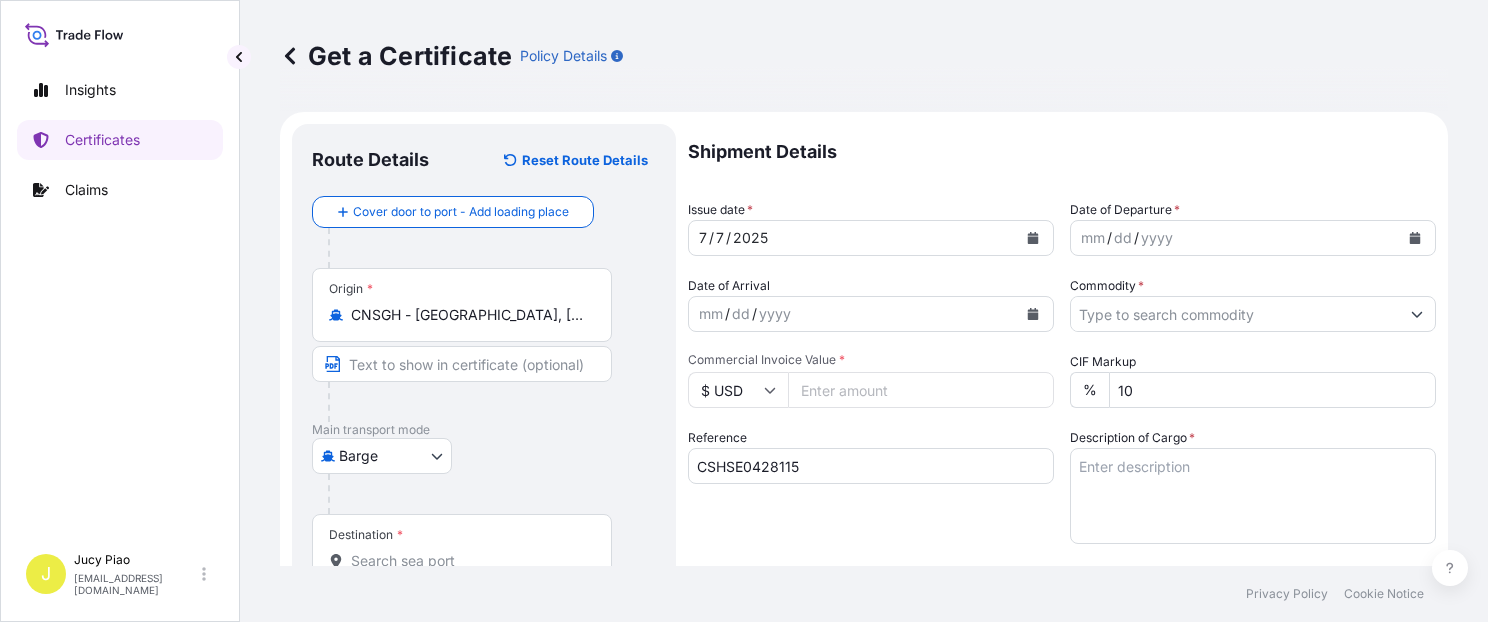click on "0 options available. 5 options available.
Insights Certificates Claims J Jucy   Piao [EMAIL_ADDRESS][DOMAIN_NAME] Get a Certificate Policy Details Route Details Reset Route Details   Cover door to port - Add loading place Place of loading Road / [GEOGRAPHIC_DATA] / Inland Origin * CNSGH - [GEOGRAPHIC_DATA], [GEOGRAPHIC_DATA] Main transport mode Barge Air Barge Road Ocean Vessel Rail Barge in Tow Destination * Cover port to door - Add place of discharge Road / Inland Road / Inland Place of Discharge Shipment Details Issue date * [DATE] Date of Departure * mm / dd / yyyy Date of Arrival mm / dd / yyyy Commodity * Packing Category Commercial Invoice Value    * $ USD CIF Markup % 10 Reference CSHSE0428115 Description of Cargo * Vessel name Marks & Numbers Duty Cost   $ USD Letter of Credit This shipment has a letter of credit Letter of credit * Letter of credit may not exceed 12000 characters Assured Details Primary Assured * Select a primary assured The Lubrizol Corporation Named Assured Named Assured Address Create Certificate" at bounding box center (744, 311) 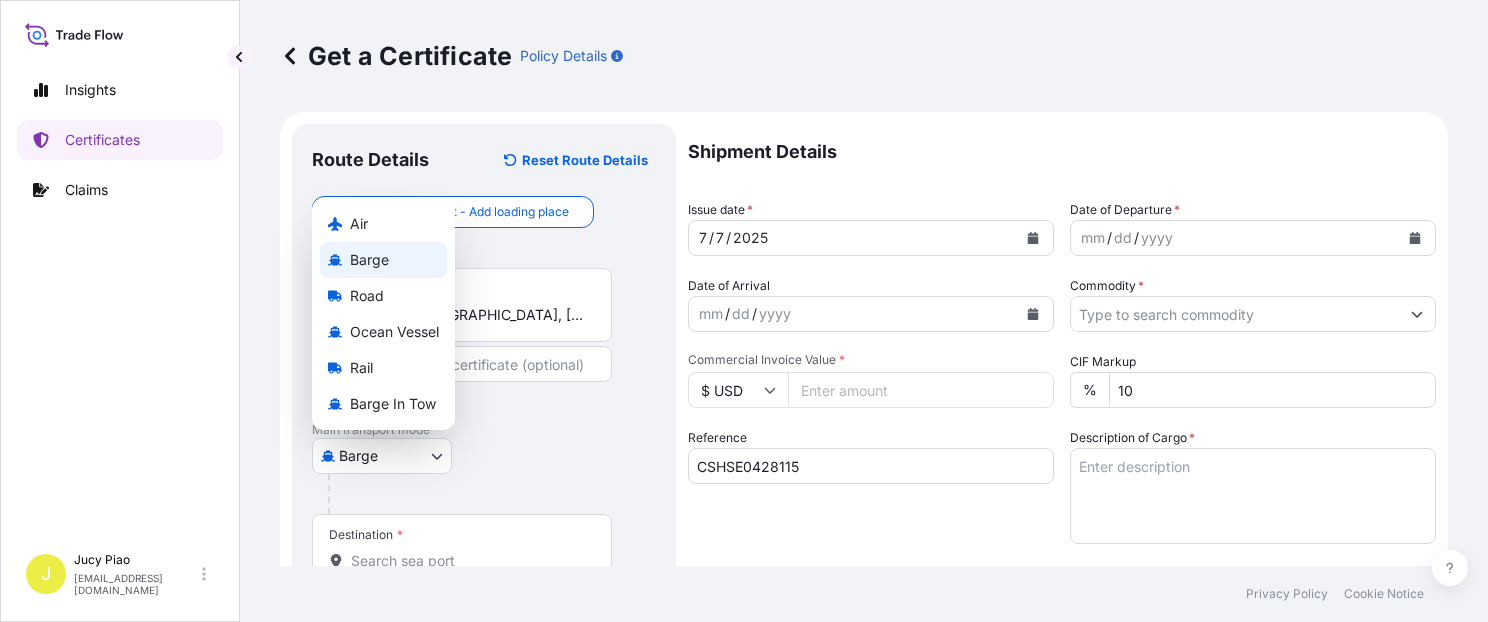 click on "0 options available. 5 options available.
Insights Certificates Claims J Jucy   Piao [EMAIL_ADDRESS][DOMAIN_NAME] Get a Certificate Policy Details Route Details Reset Route Details   Cover door to port - Add loading place Place of loading Road / [GEOGRAPHIC_DATA] / Inland Origin * CNSGH - [GEOGRAPHIC_DATA], [GEOGRAPHIC_DATA] Main transport mode Barge Air Barge Road Ocean Vessel Rail Barge in Tow Destination * Cover port to door - Add place of discharge Road / Inland Road / Inland Place of Discharge Shipment Details Issue date * [DATE] Date of Departure * mm / dd / yyyy Date of Arrival mm / dd / yyyy Commodity * Packing Category Commercial Invoice Value    * $ USD CIF Markup % 10 Reference CSHSE0428115 Description of Cargo * Vessel name Marks & Numbers Duty Cost   $ USD Letter of Credit This shipment has a letter of credit Letter of credit * Letter of credit may not exceed 12000 characters Assured Details Primary Assured * Select a primary assured The Lubrizol Corporation Named Assured Named Assured Address Create Certificate" at bounding box center (744, 311) 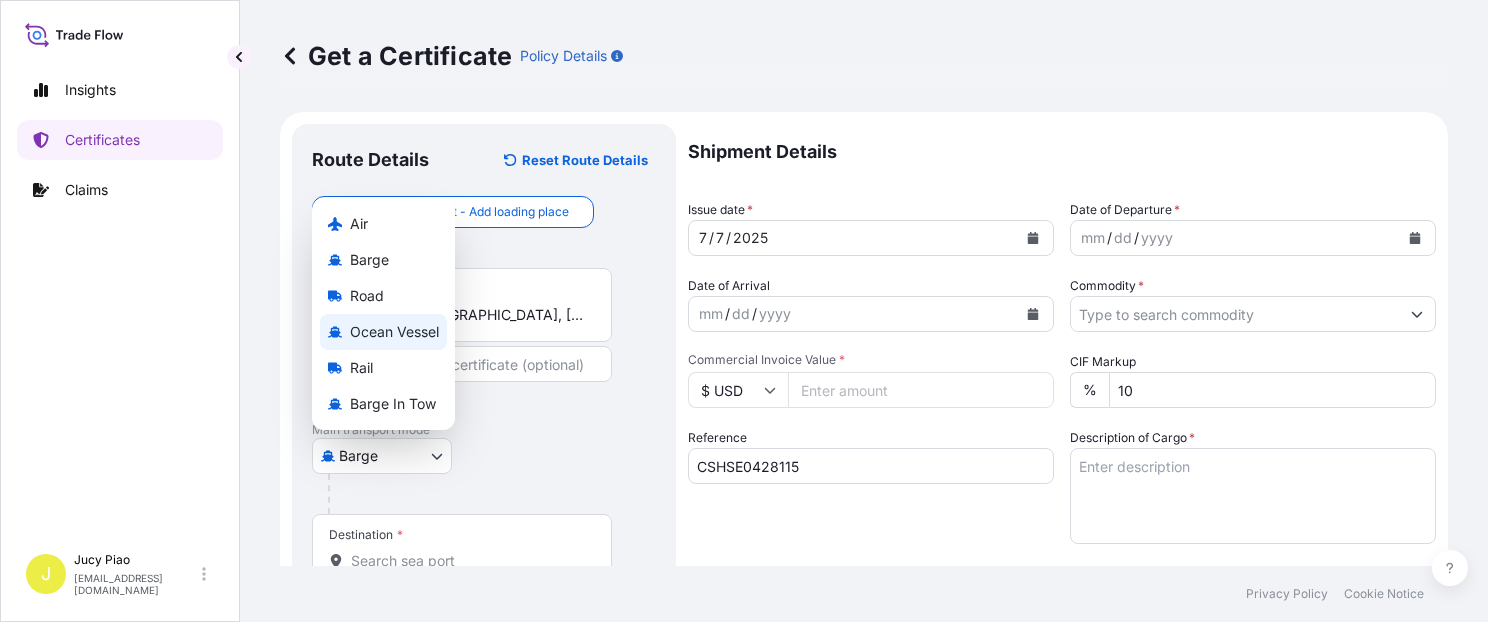 click on "Ocean Vessel" at bounding box center [394, 332] 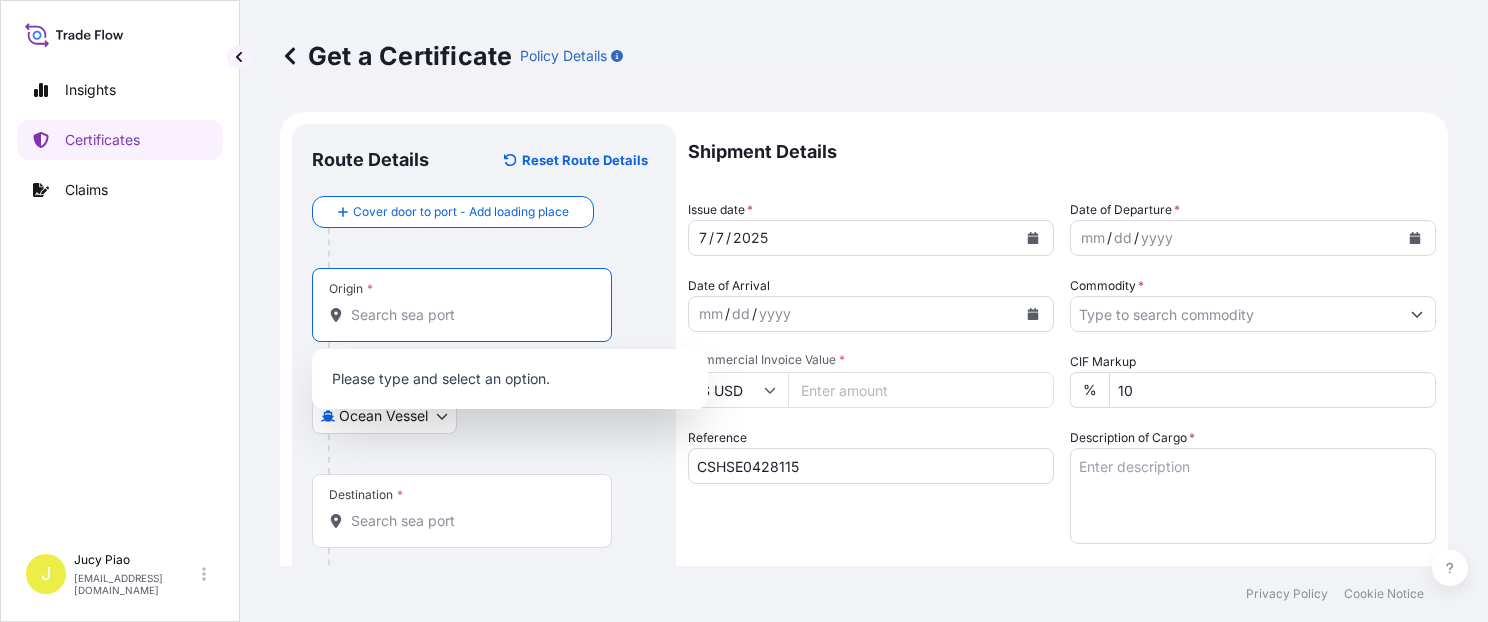 click on "Origin *" at bounding box center (469, 315) 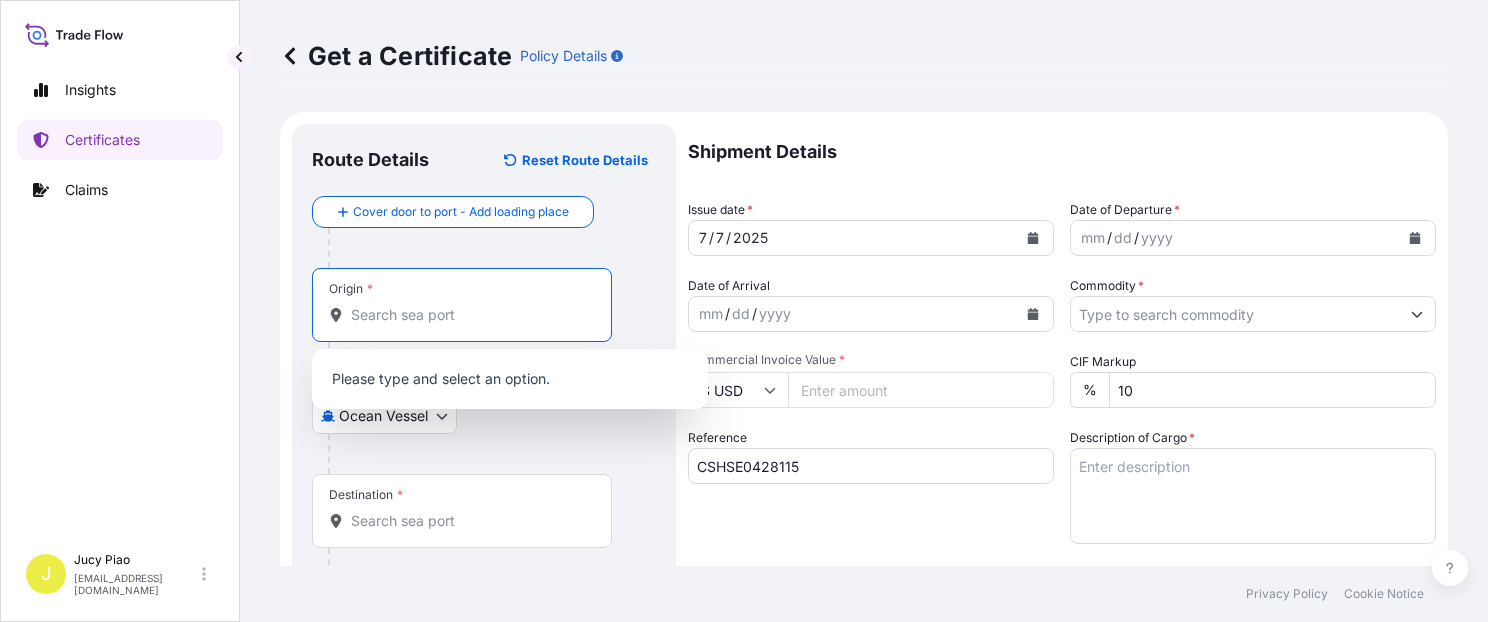 paste on "[GEOGRAPHIC_DATA]" 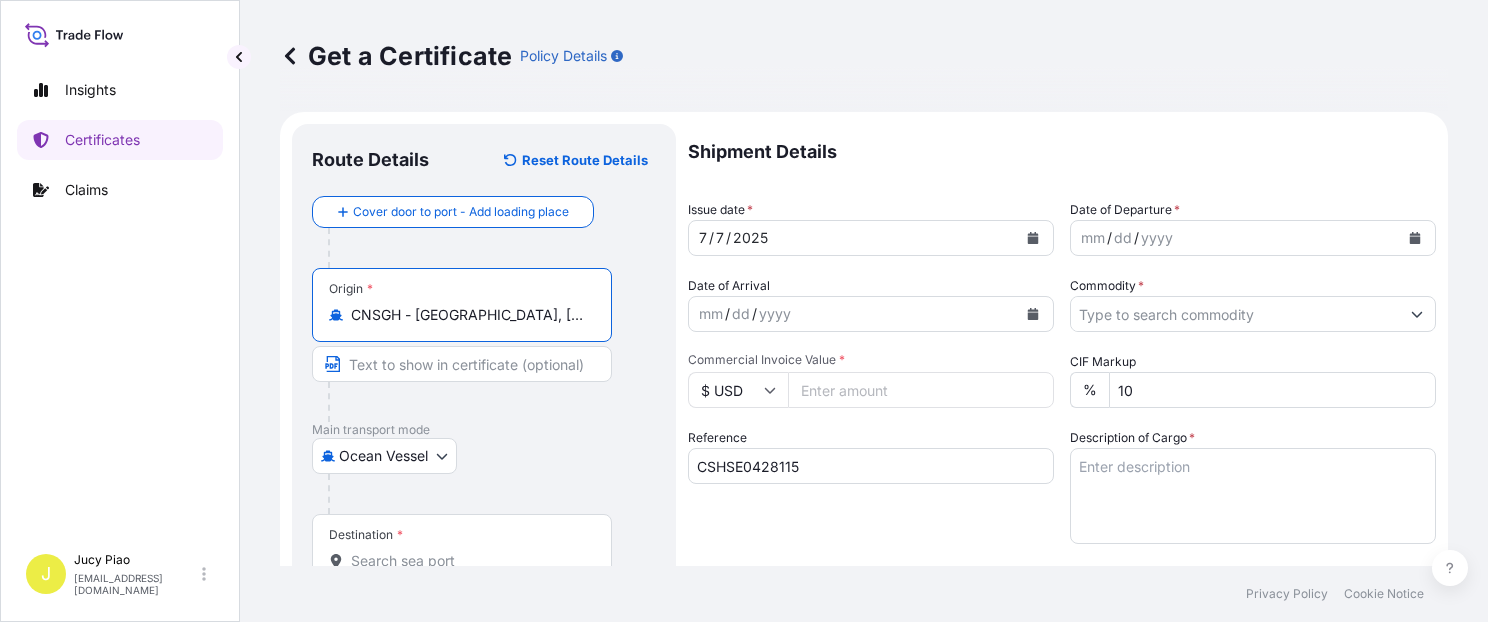 drag, startPoint x: 492, startPoint y: 309, endPoint x: 611, endPoint y: 320, distance: 119.507324 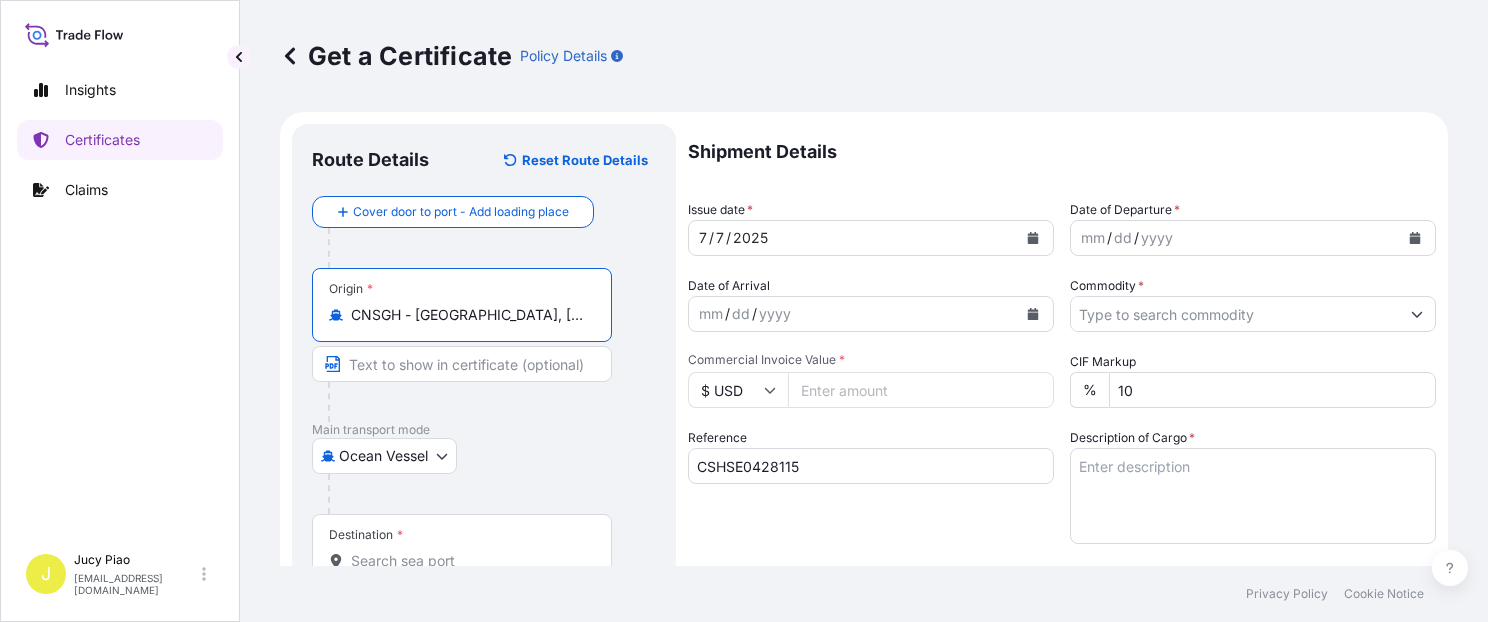 type on "CNSGH - [GEOGRAPHIC_DATA], [GEOGRAPHIC_DATA]" 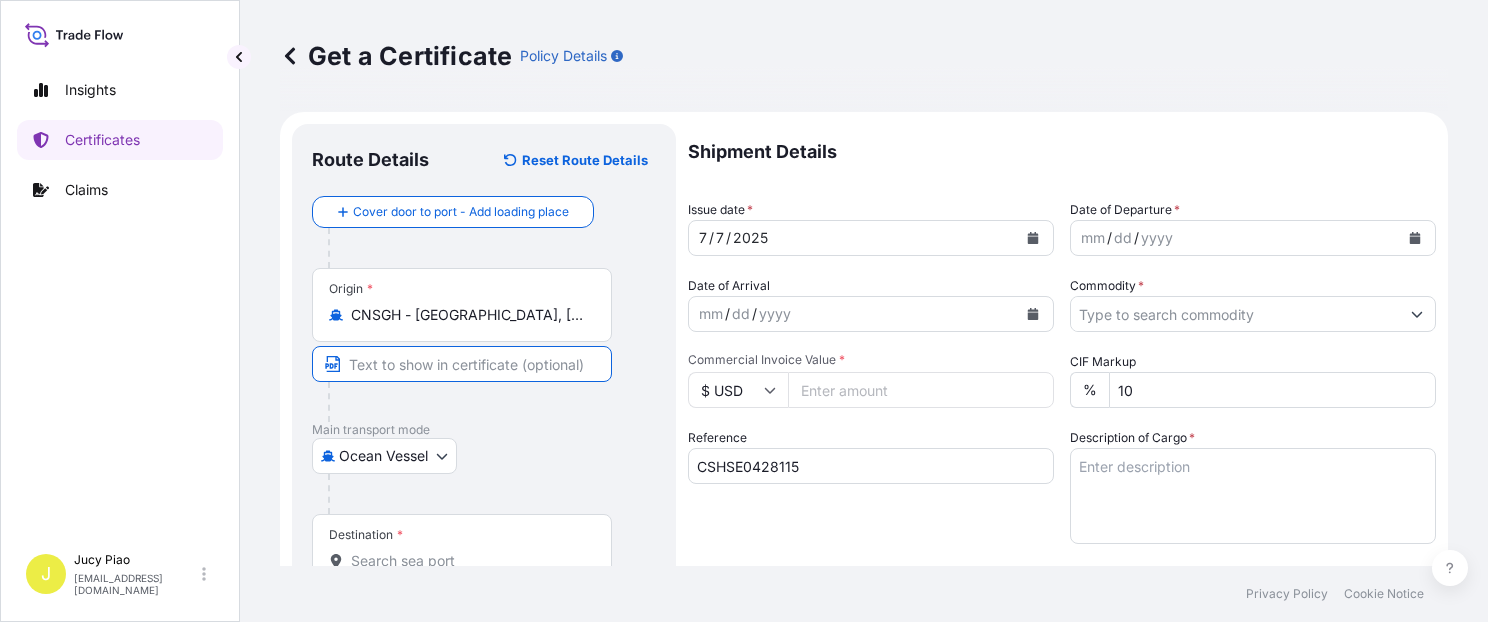 click at bounding box center (462, 364) 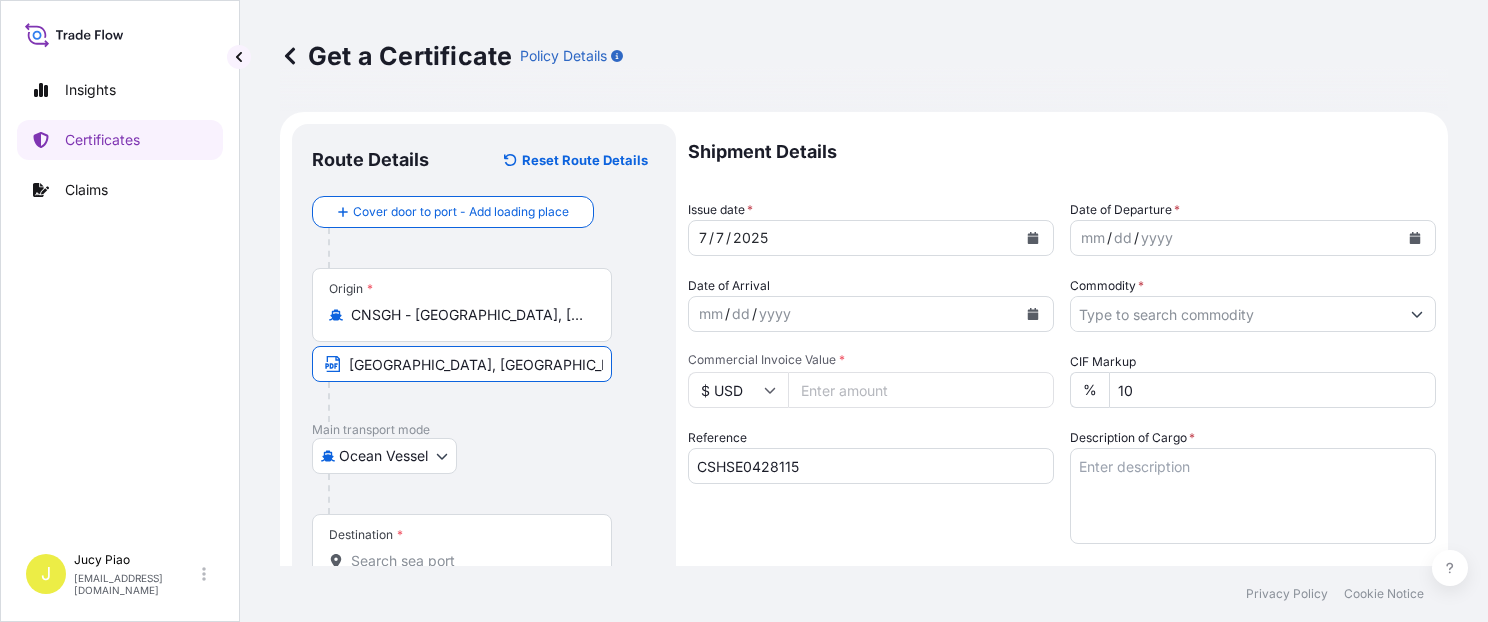 type on "[GEOGRAPHIC_DATA], [GEOGRAPHIC_DATA]" 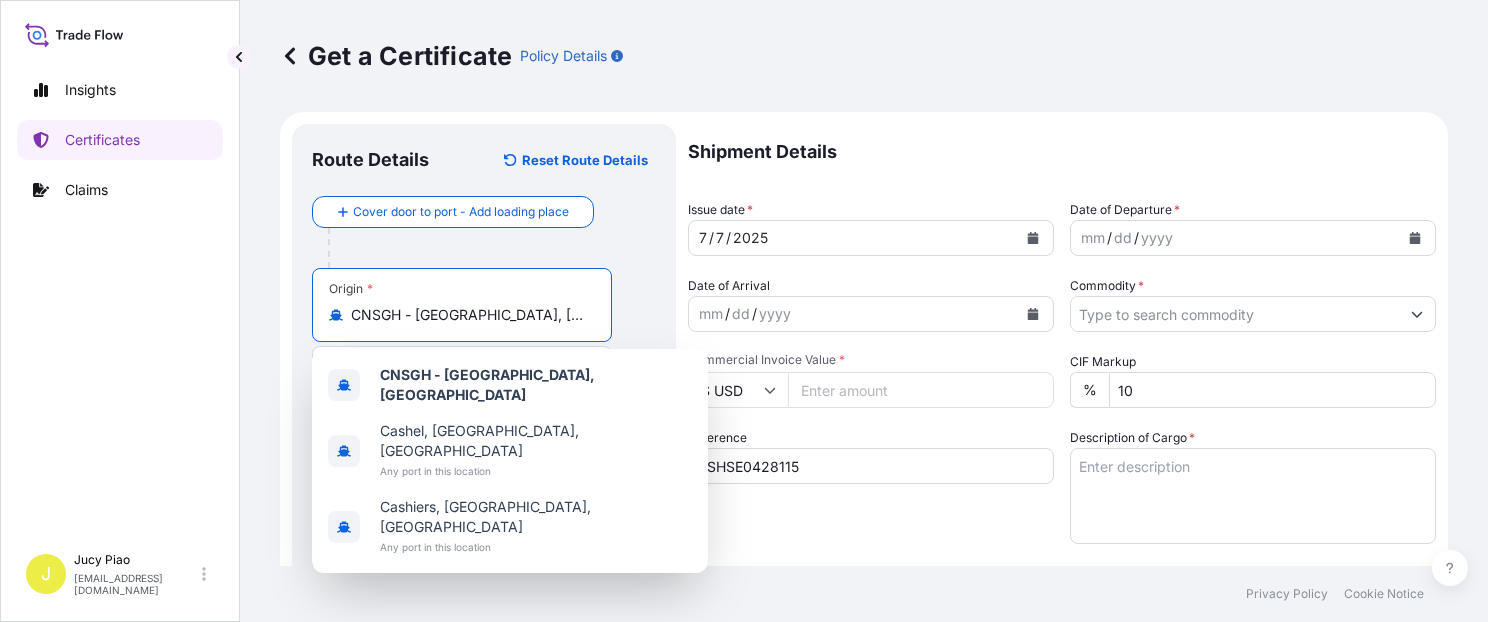 drag, startPoint x: 403, startPoint y: 318, endPoint x: 180, endPoint y: 308, distance: 223.2241 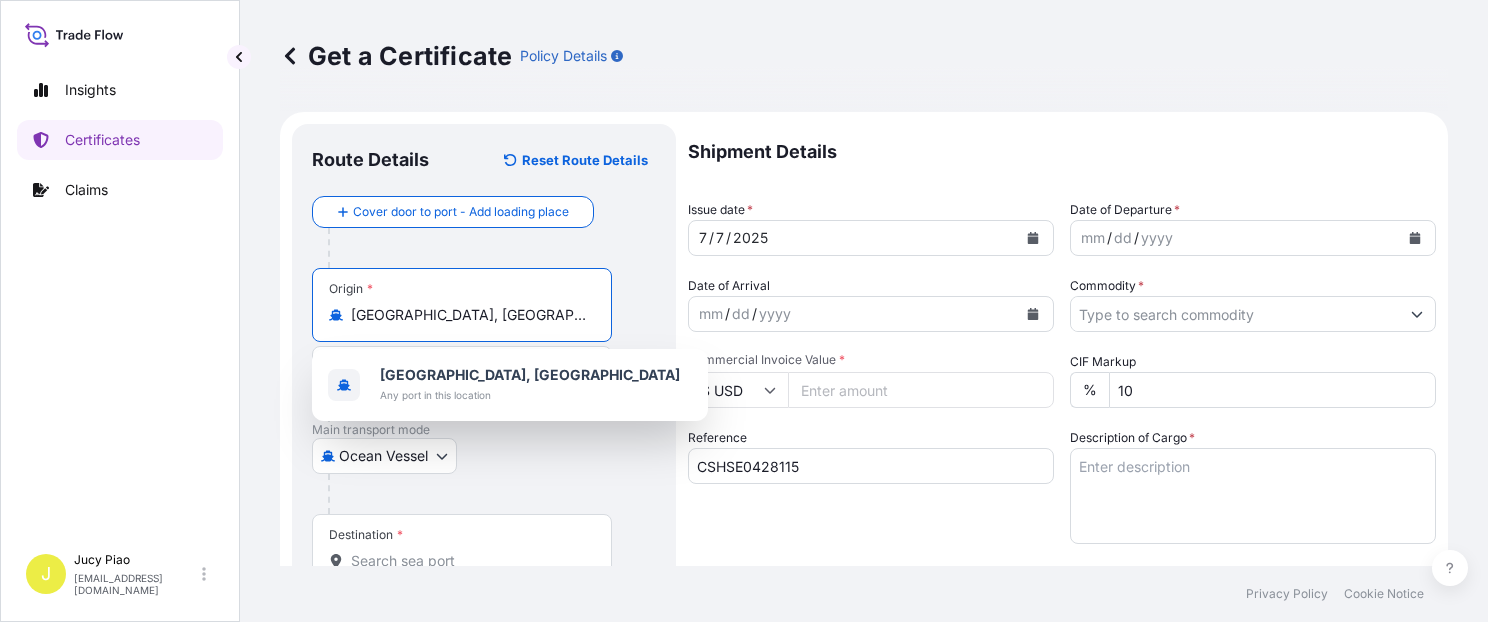 drag, startPoint x: 464, startPoint y: 318, endPoint x: 415, endPoint y: 318, distance: 49 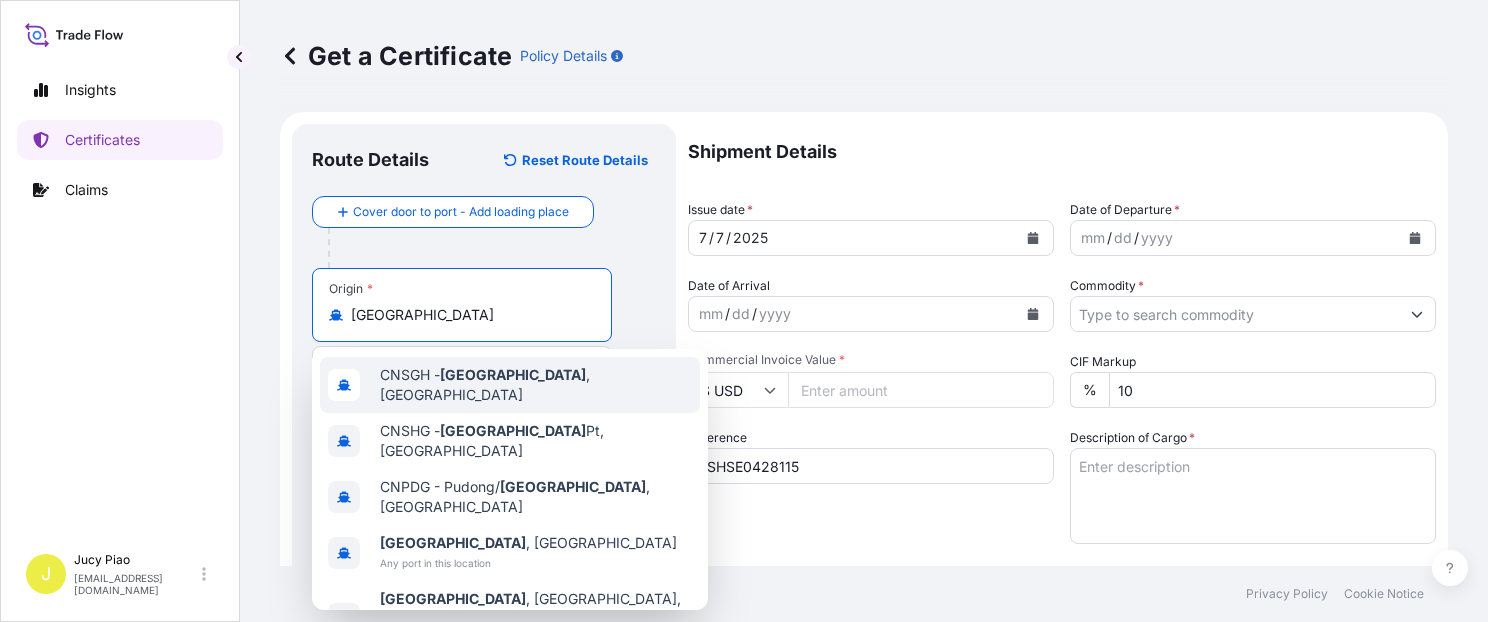 click on "CNSGH -  [GEOGRAPHIC_DATA] , [GEOGRAPHIC_DATA]" at bounding box center (510, 385) 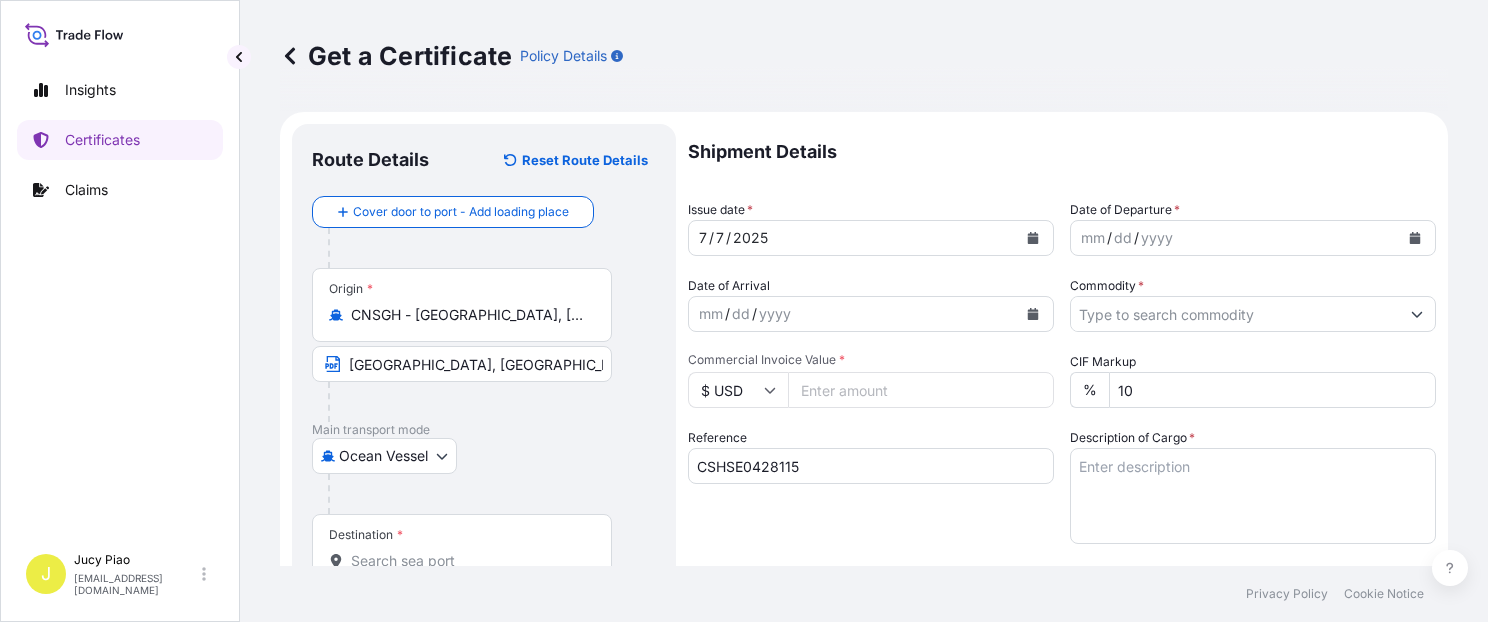 click at bounding box center (470, 402) 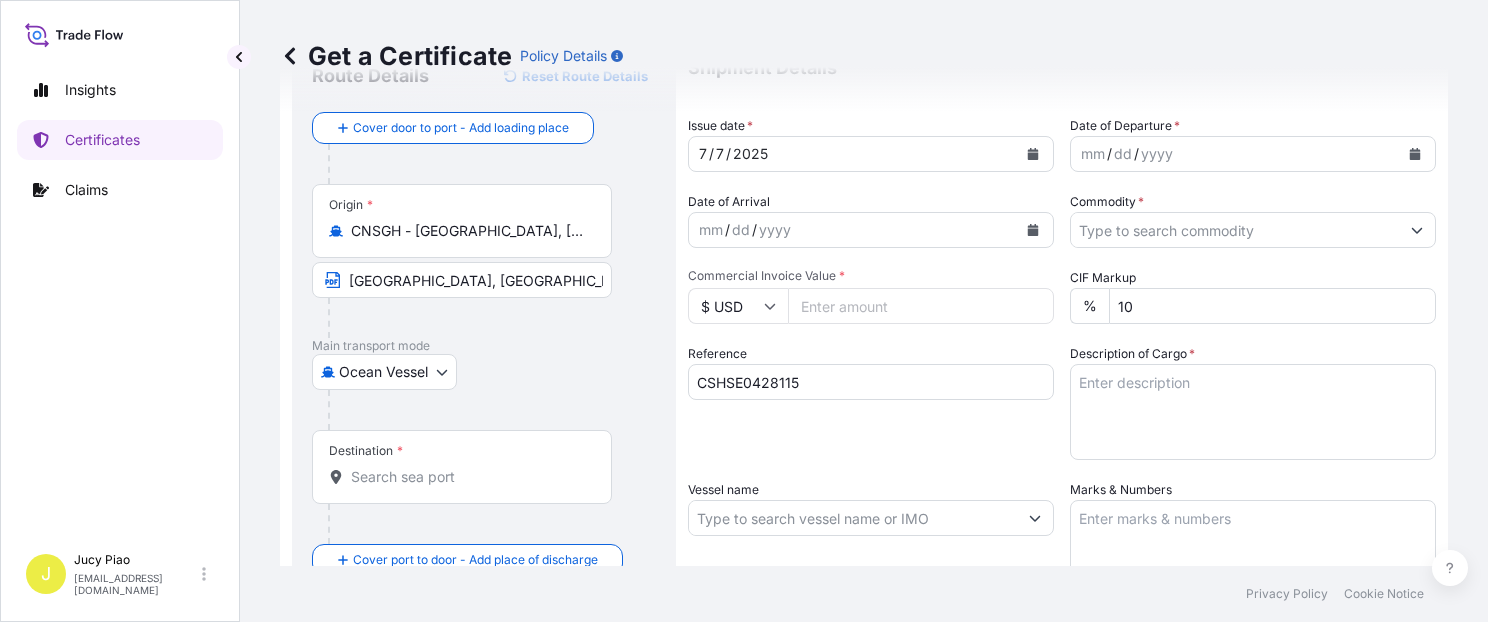 scroll, scrollTop: 169, scrollLeft: 0, axis: vertical 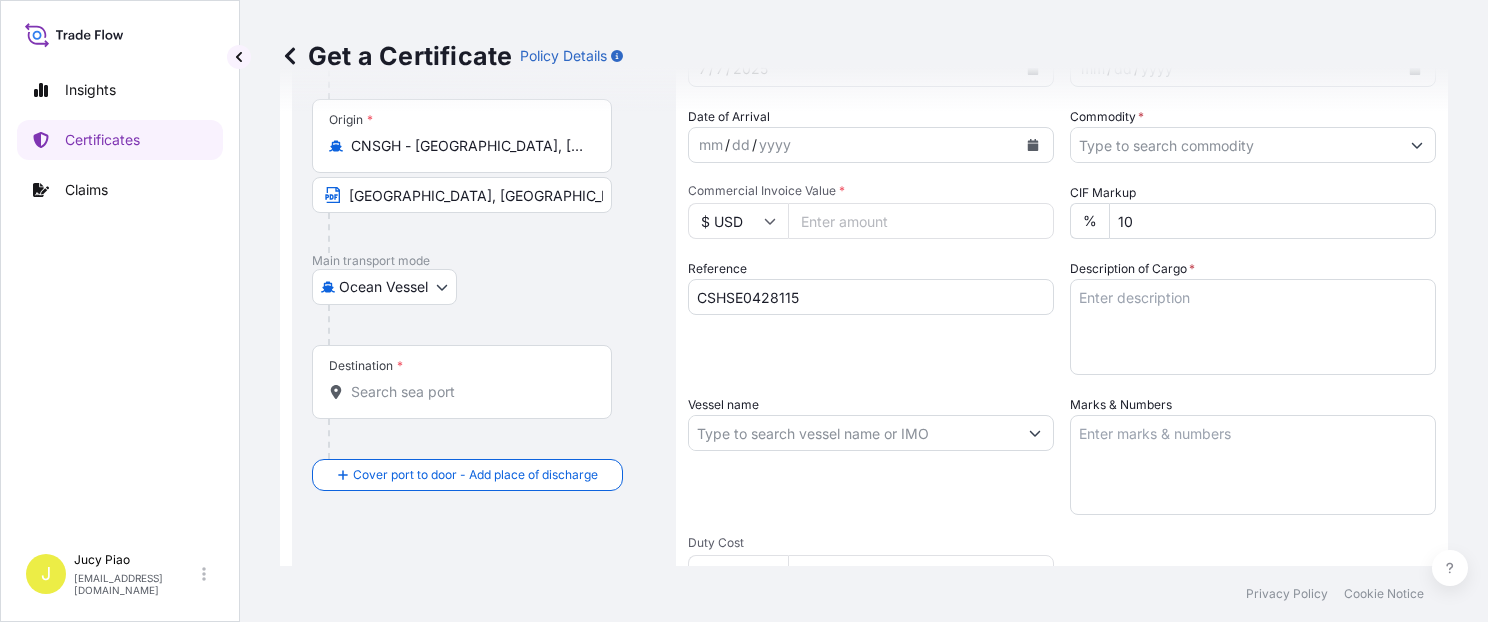 click on "Destination *" at bounding box center [469, 392] 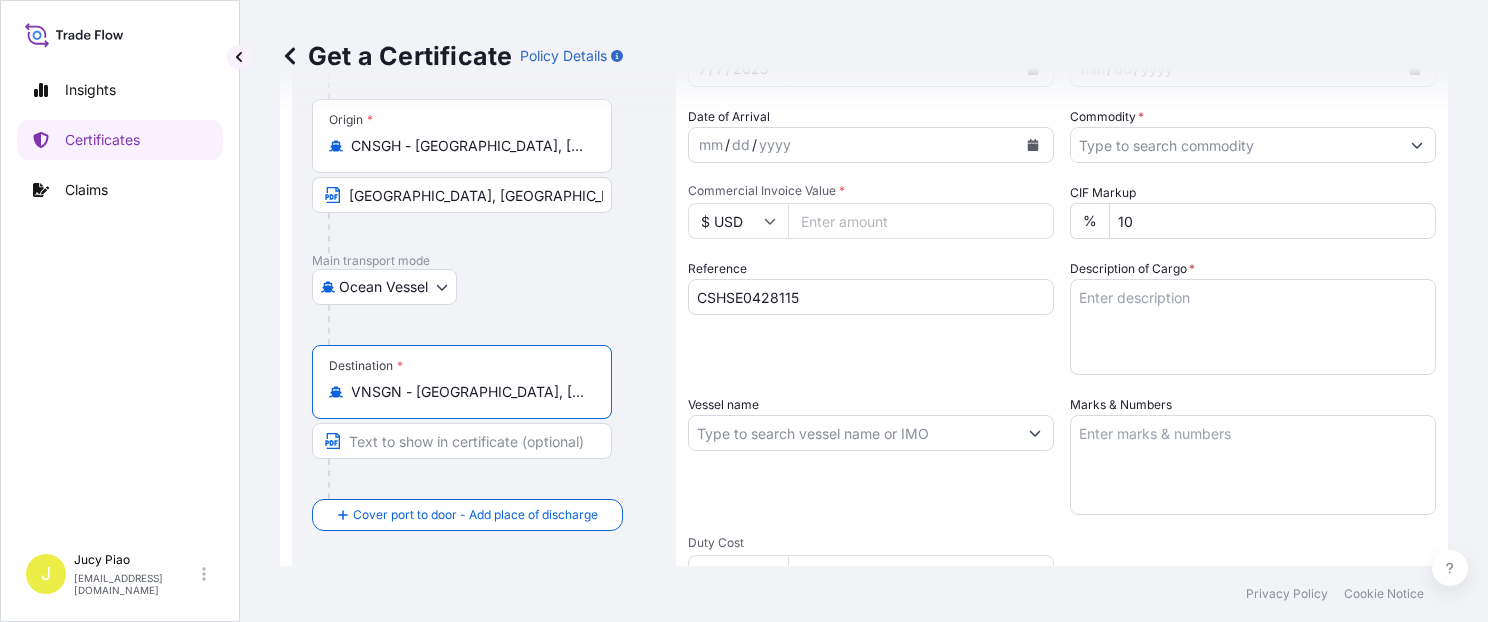 type on "VNSGN - [GEOGRAPHIC_DATA], [GEOGRAPHIC_DATA]" 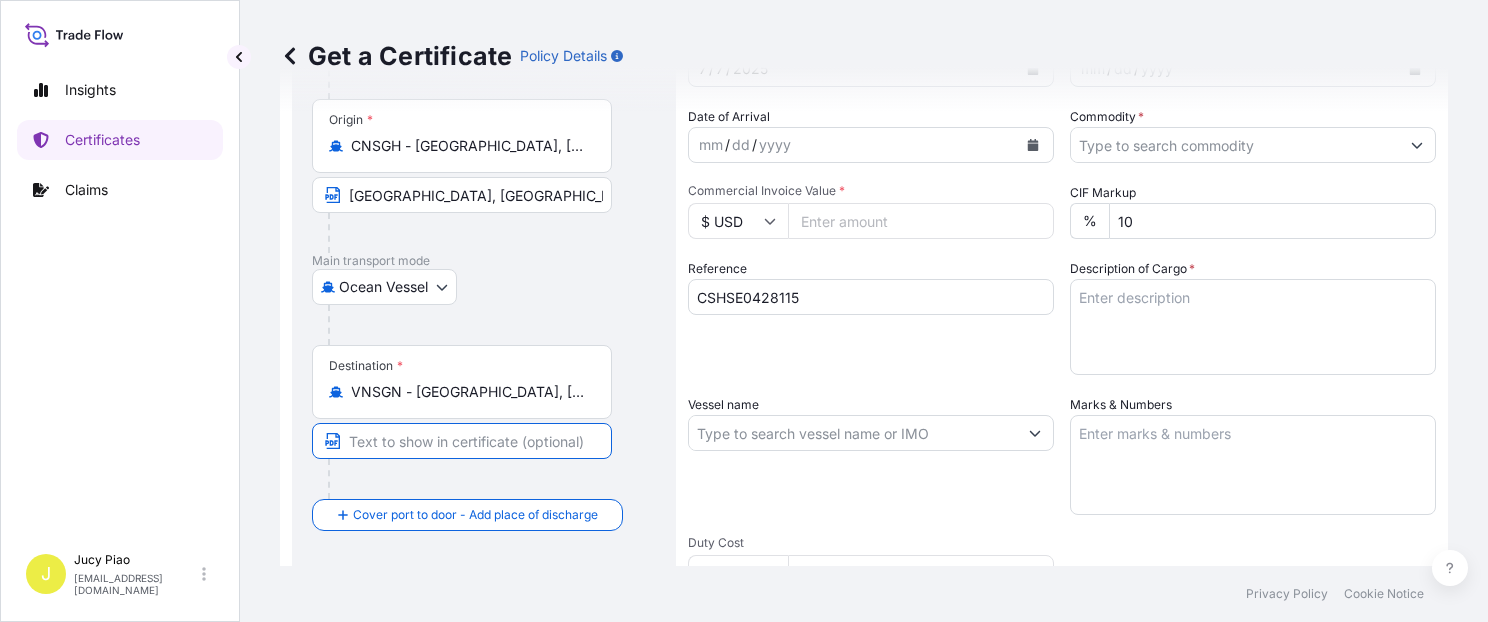click at bounding box center (462, 441) 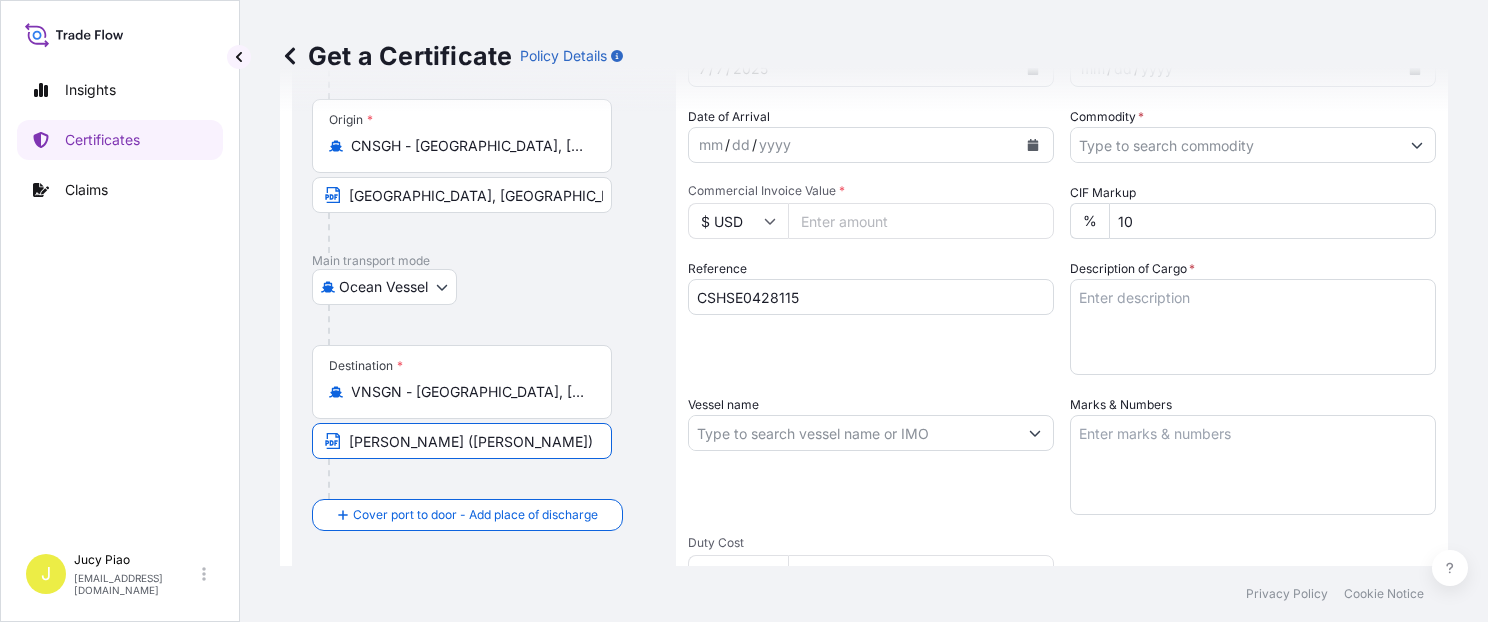 scroll, scrollTop: 0, scrollLeft: 0, axis: both 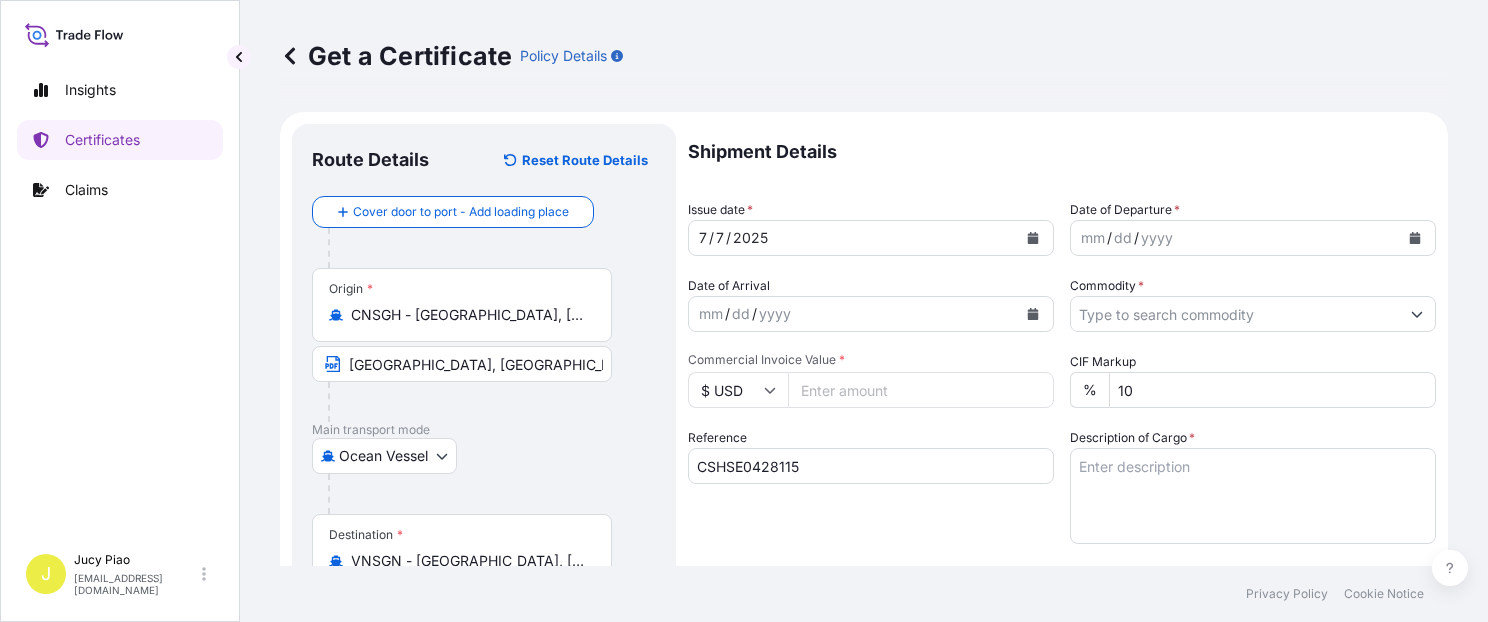 type on "[PERSON_NAME] ([PERSON_NAME])" 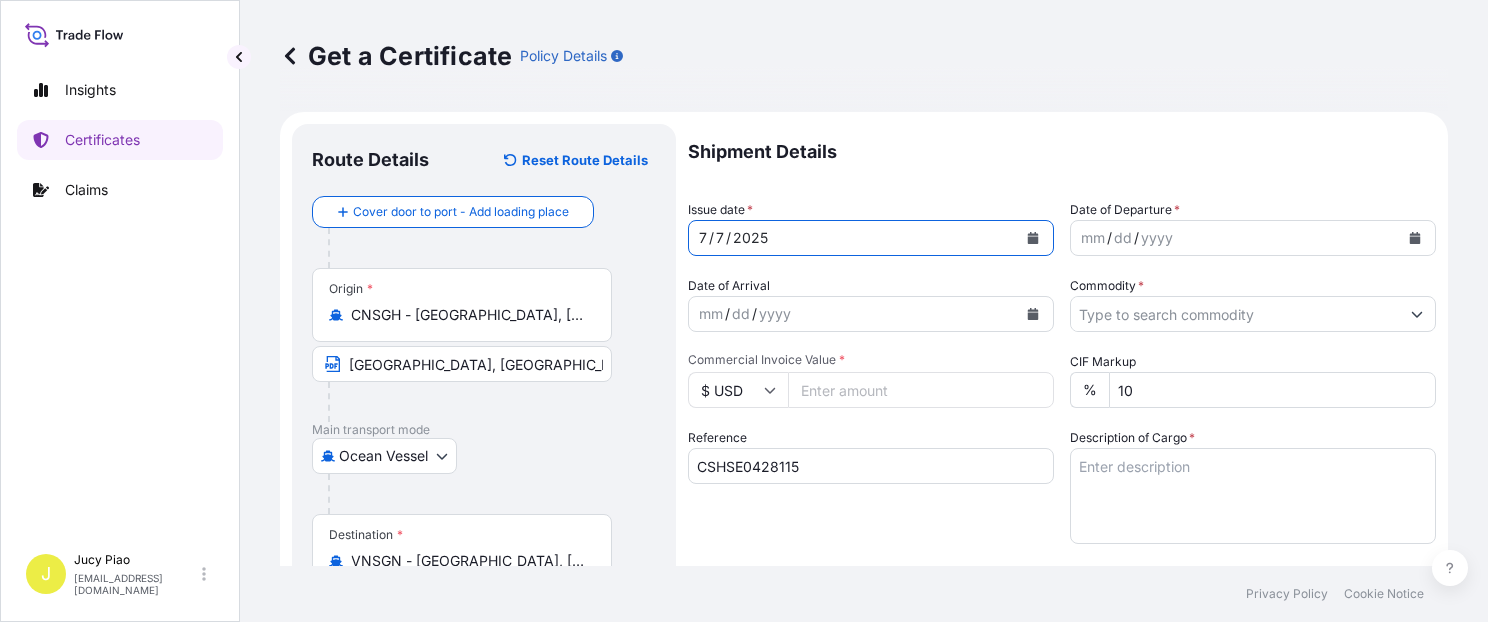 click on "7" at bounding box center (720, 238) 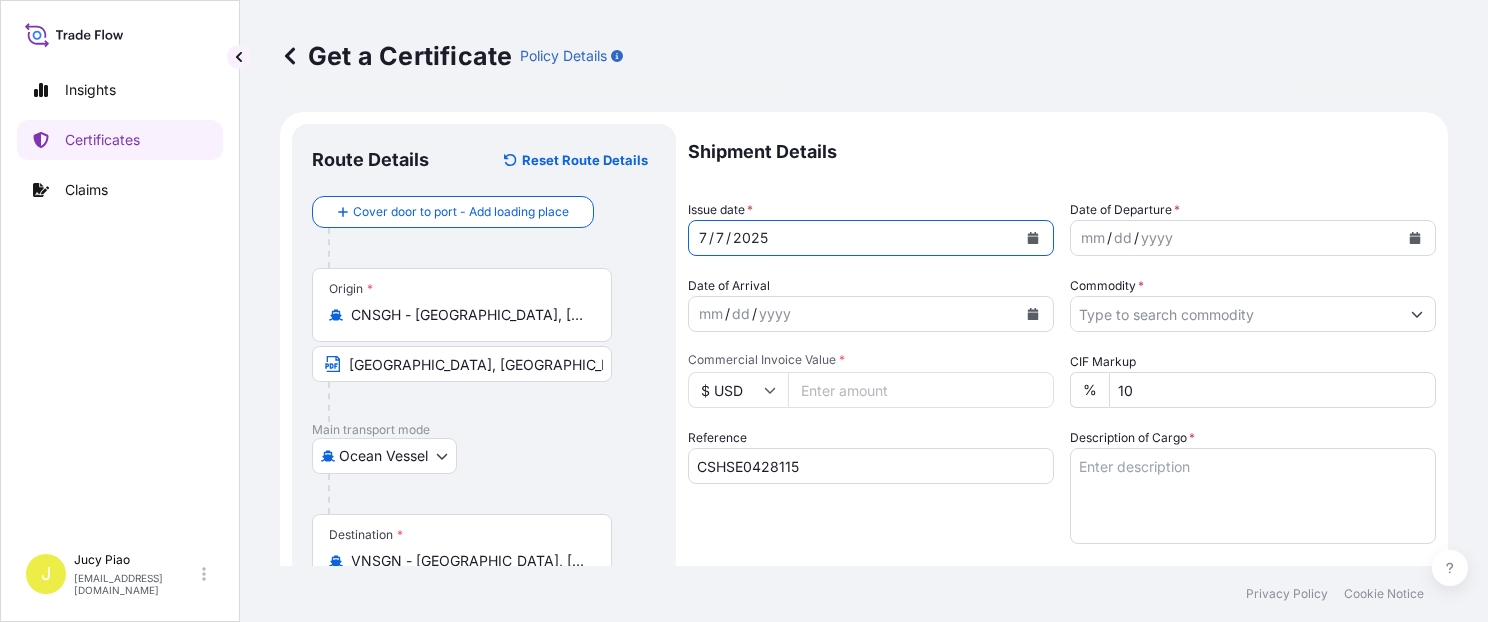 click on "7" at bounding box center (720, 238) 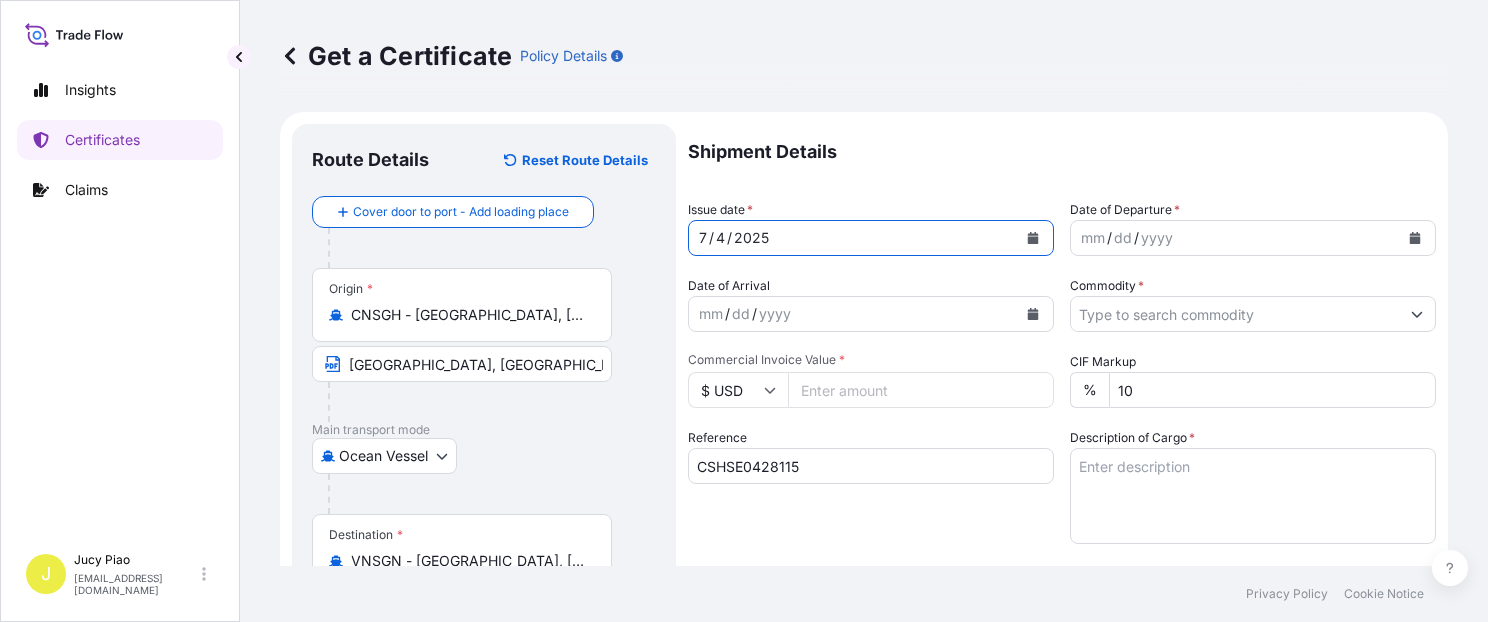 click on "mm" at bounding box center [1093, 238] 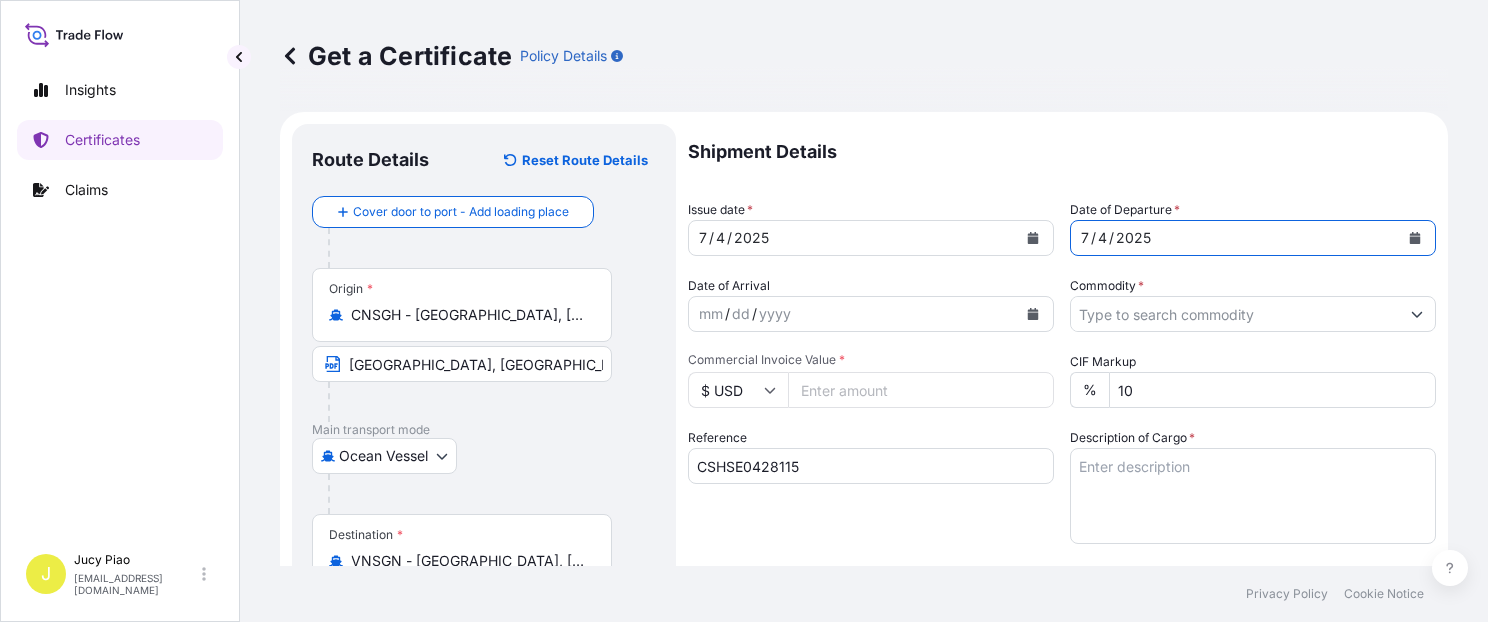 click on "Commodity *" at bounding box center [1235, 314] 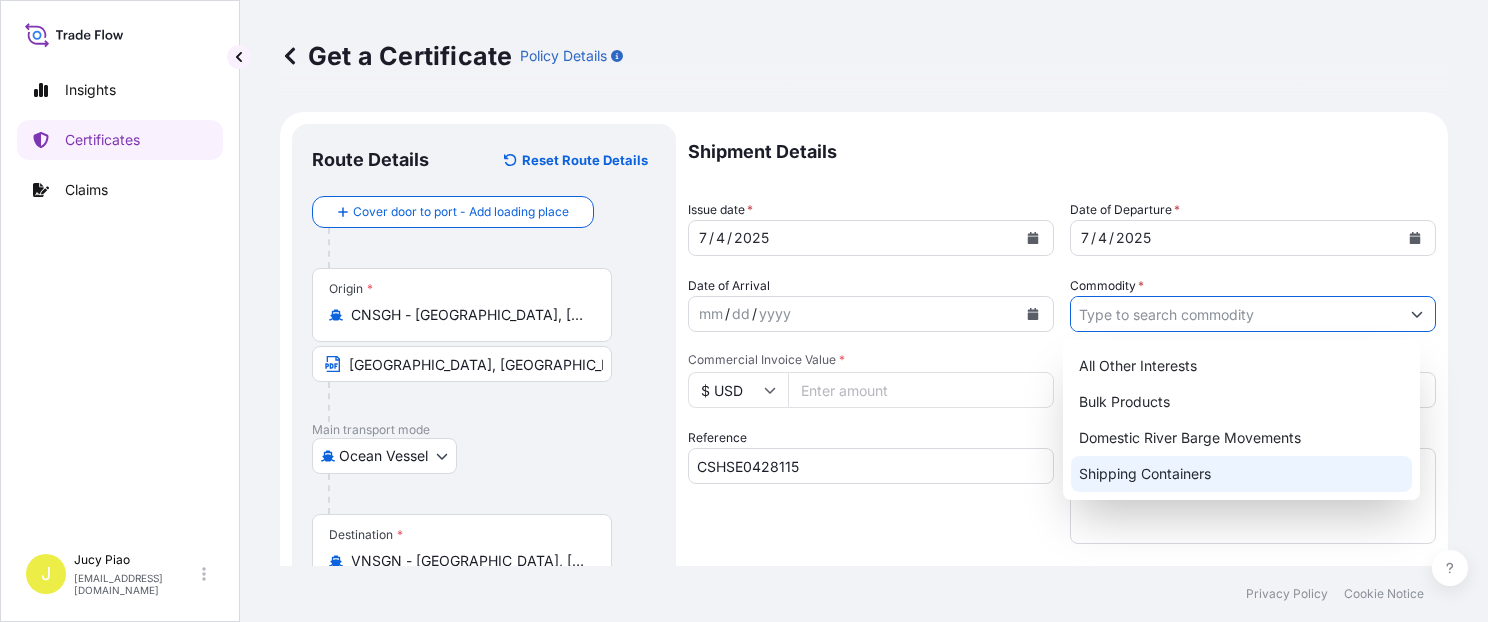 click on "Shipping Containers" at bounding box center (1241, 474) 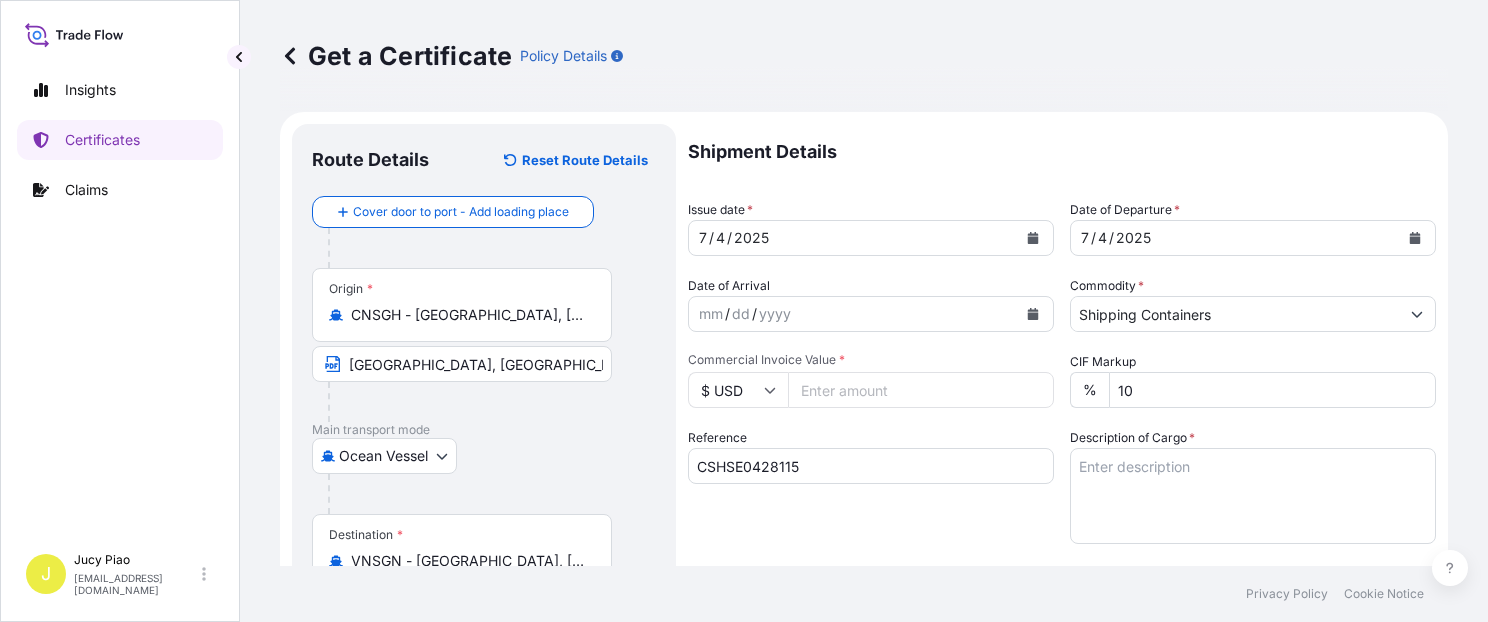 click on "Commercial Invoice Value    *" at bounding box center [921, 390] 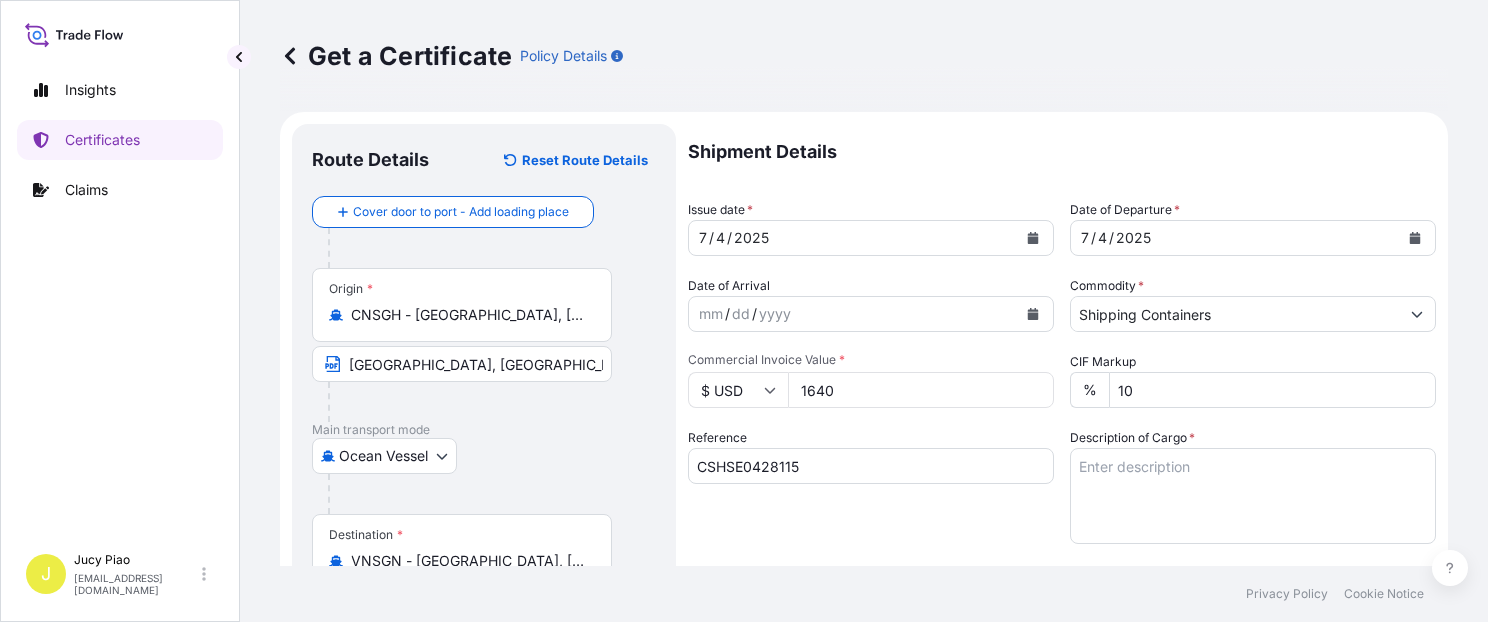 type on "1640" 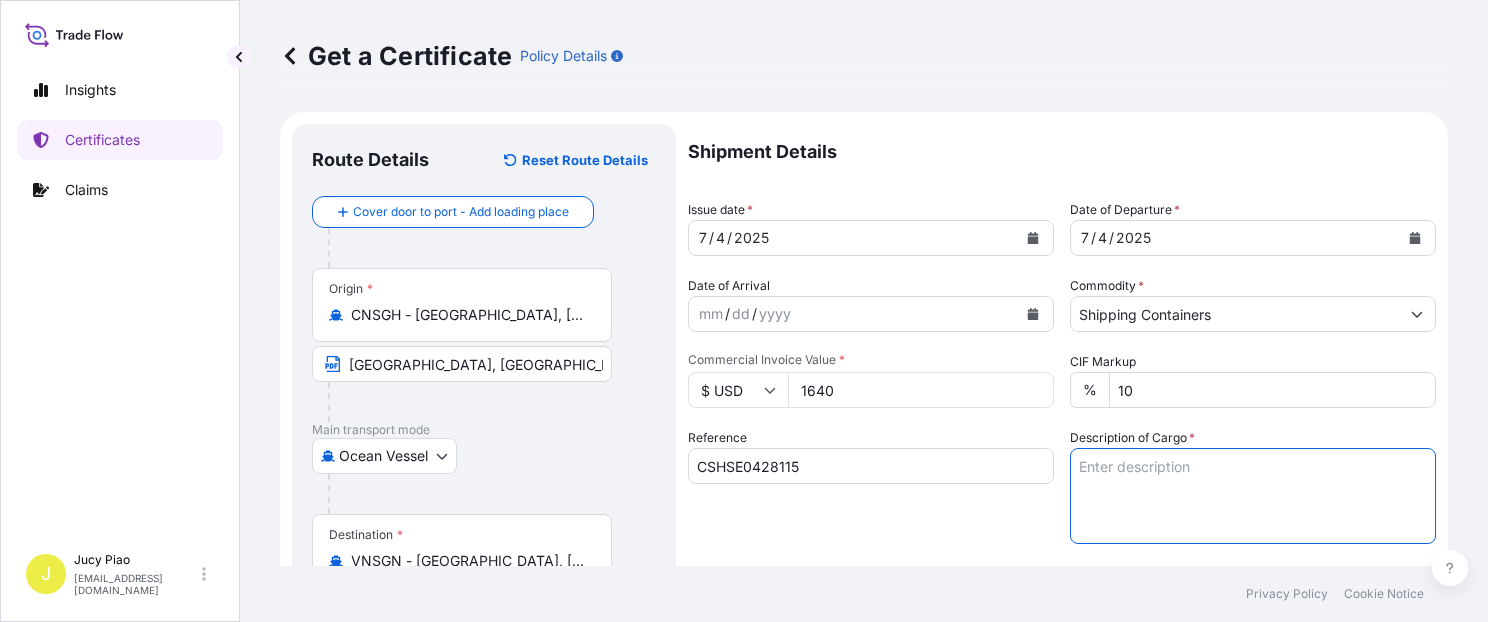 click on "Description of Cargo *" at bounding box center [1253, 496] 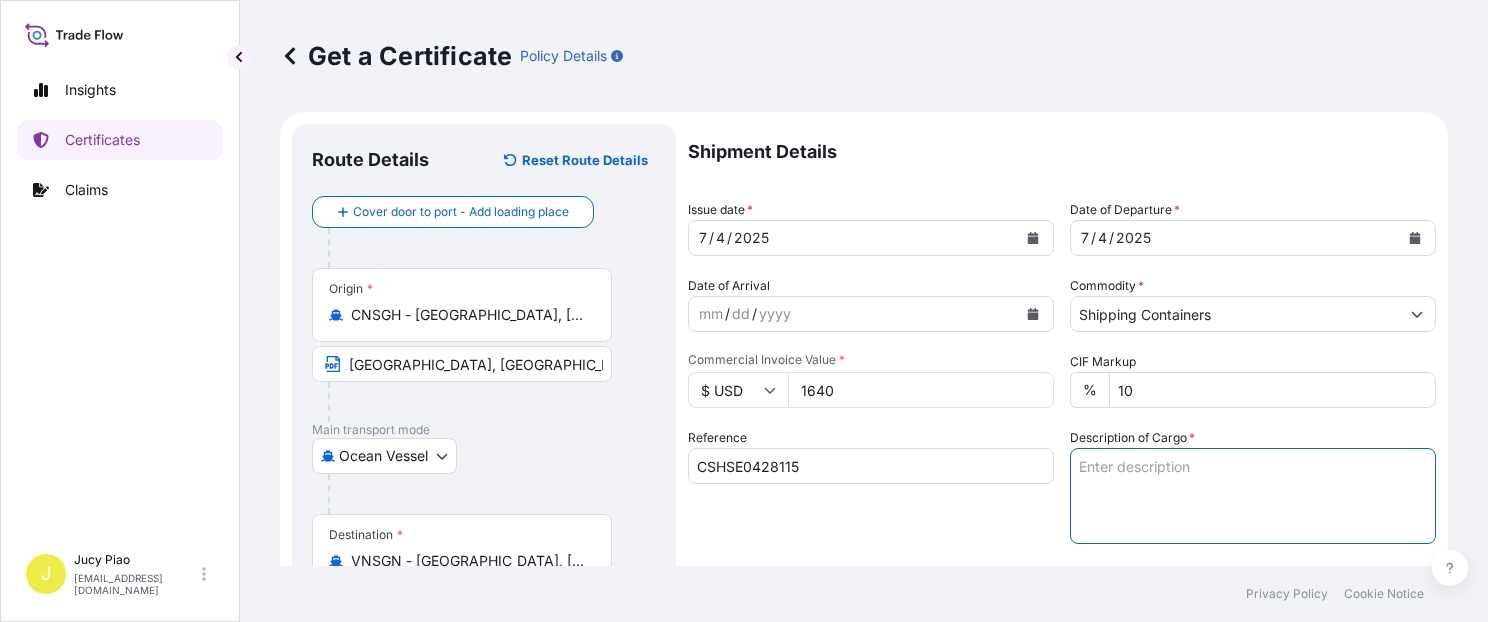 paste on "MERQUAT(TM) 550PR POLYMER, 1H1 PLASTIC DRUM" 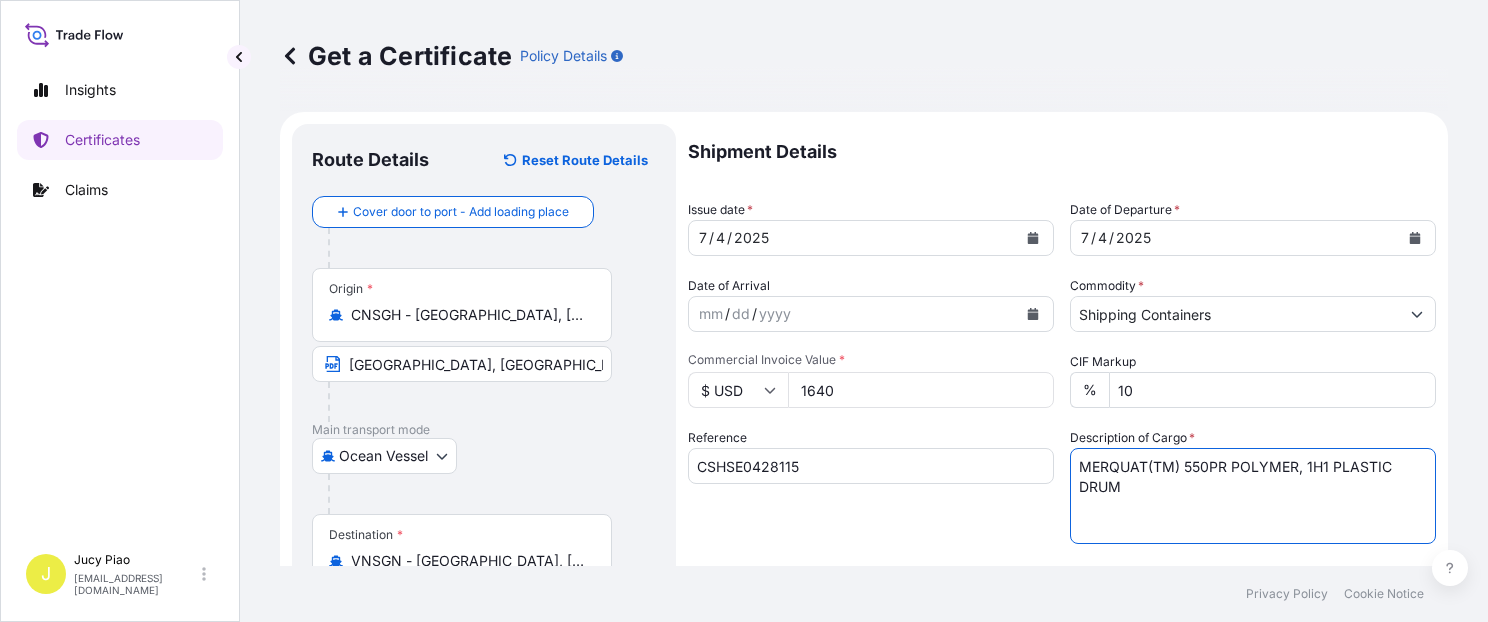 paste on "1 PALLET (4 DRUMS)" 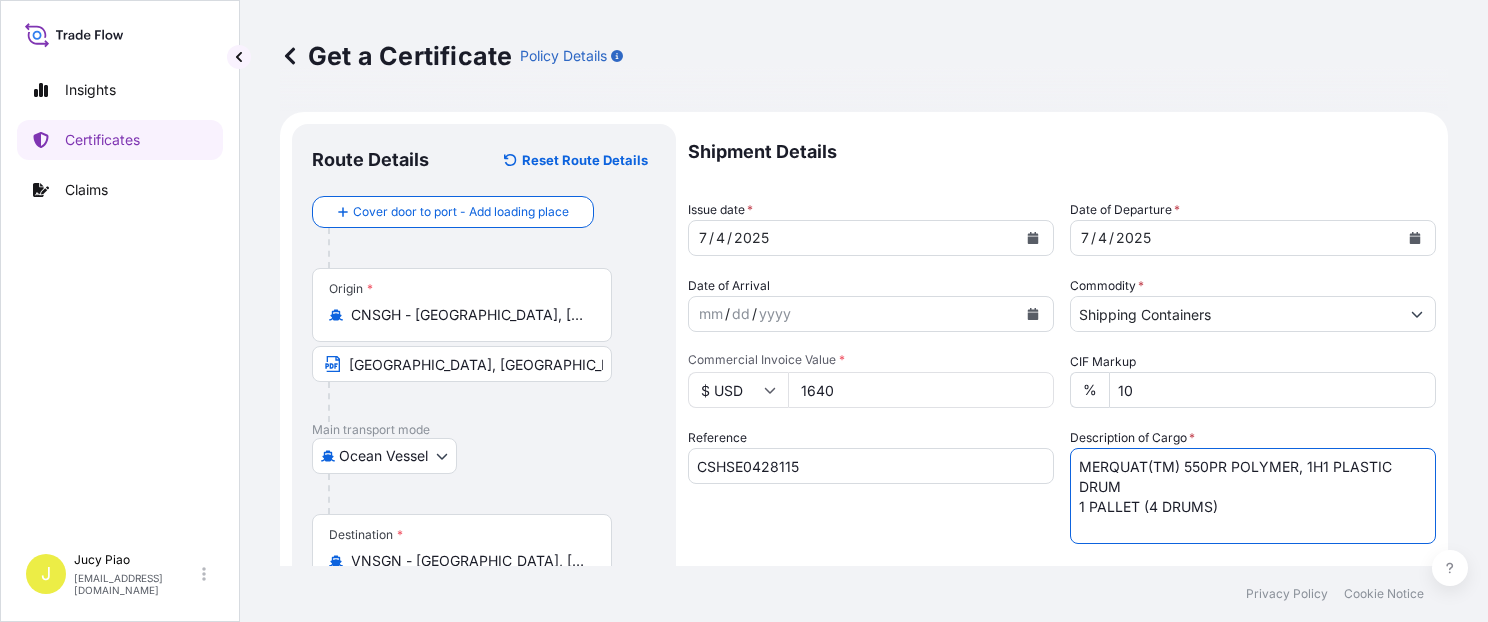 paste on "HS CODE:391190" 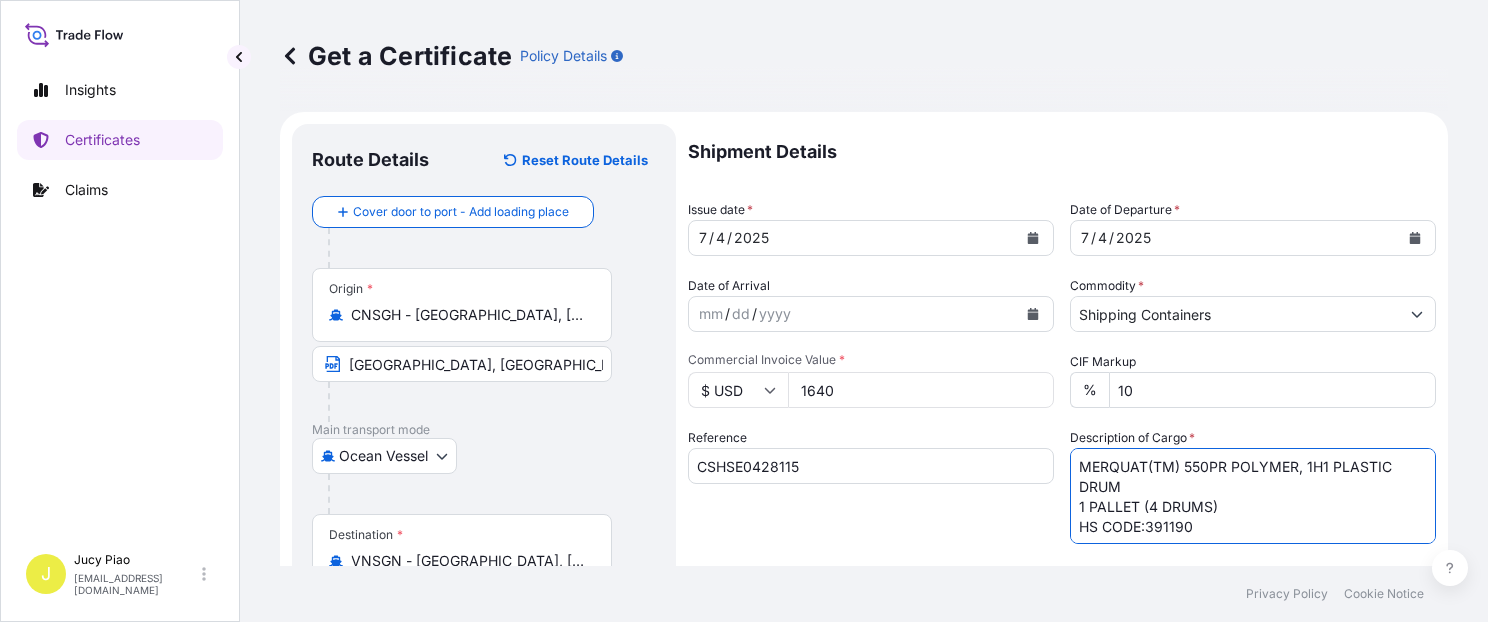 scroll, scrollTop: 255, scrollLeft: 0, axis: vertical 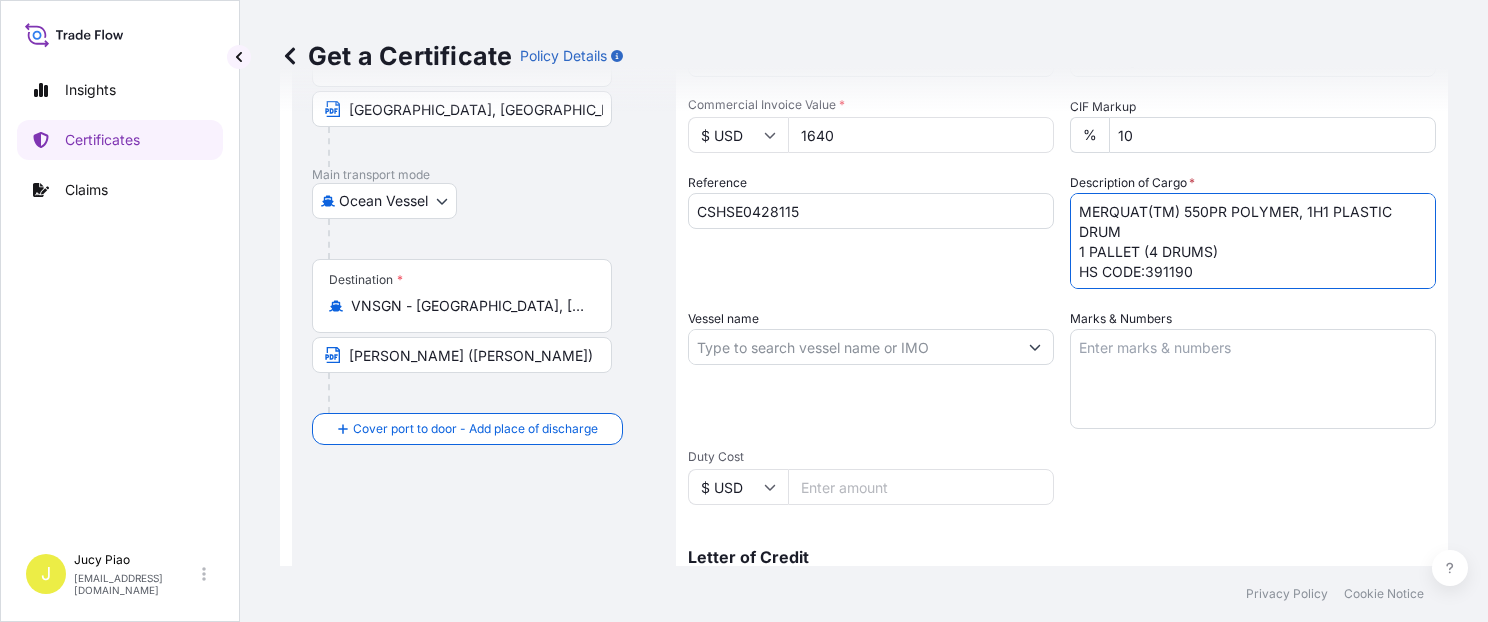 type on "MERQUAT(TM) 550PR POLYMER, 1H1 PLASTIC DRUM
1 PALLET (4 DRUMS)
HS CODE:391190" 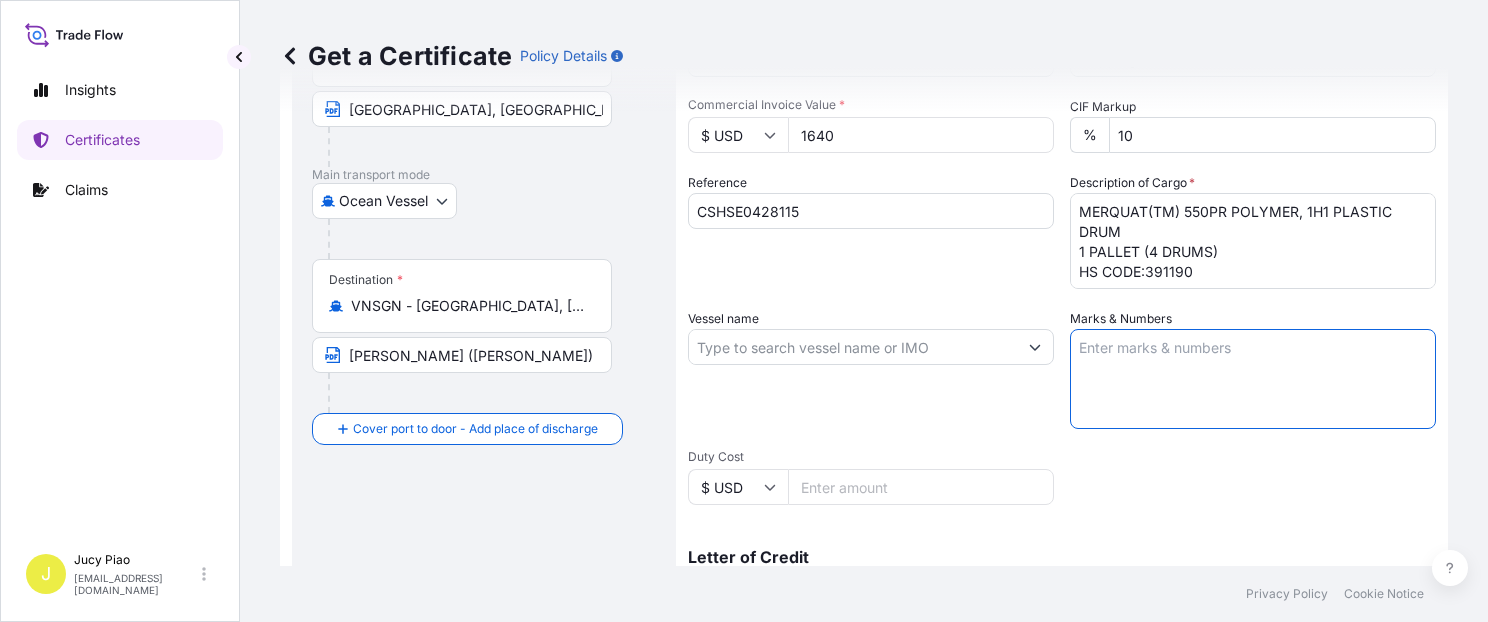 click on "Marks & Numbers" at bounding box center [1253, 379] 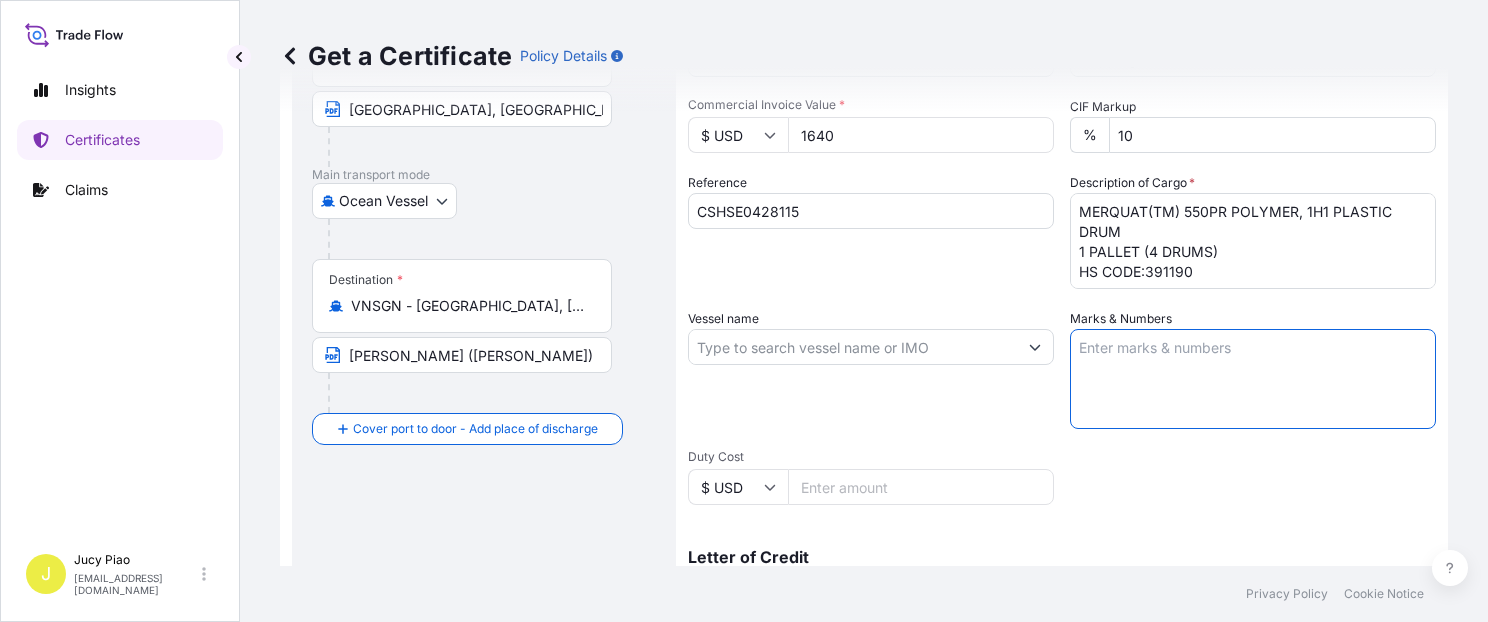 paste on "UNILEVER VIETNAM" 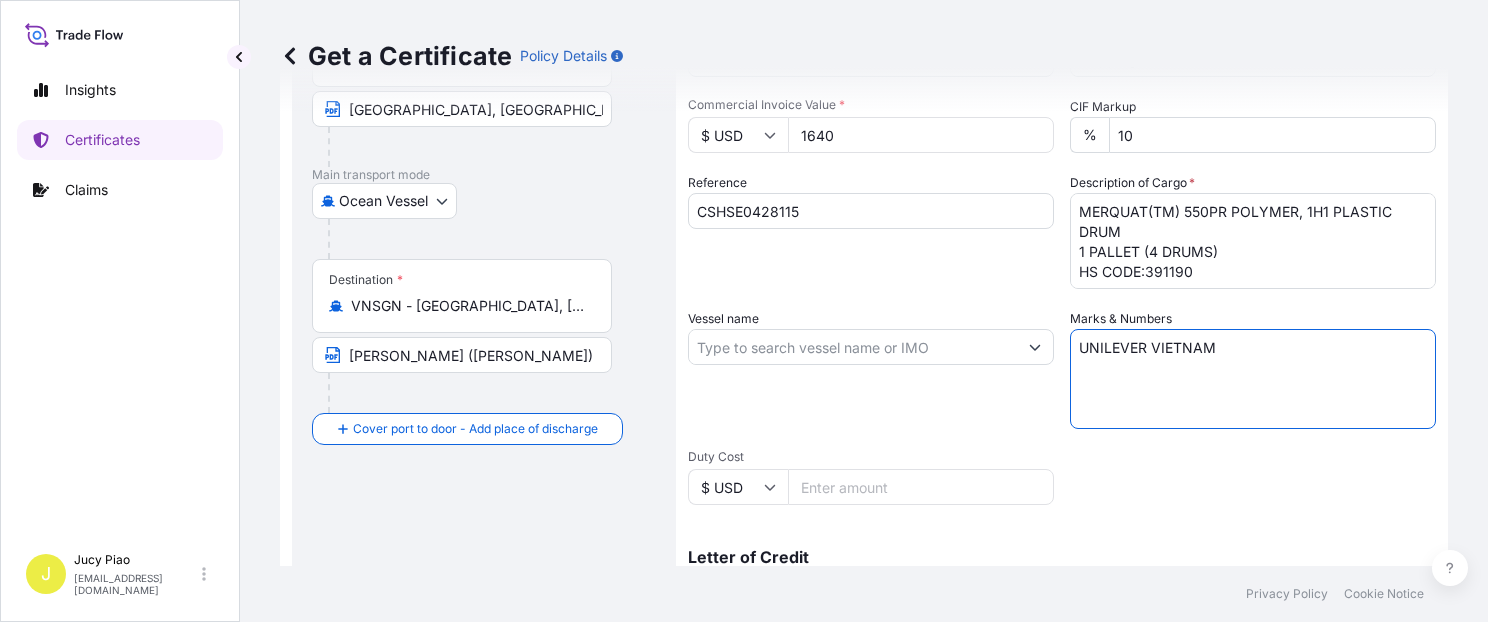 paste on "PO NO. 4528556080" 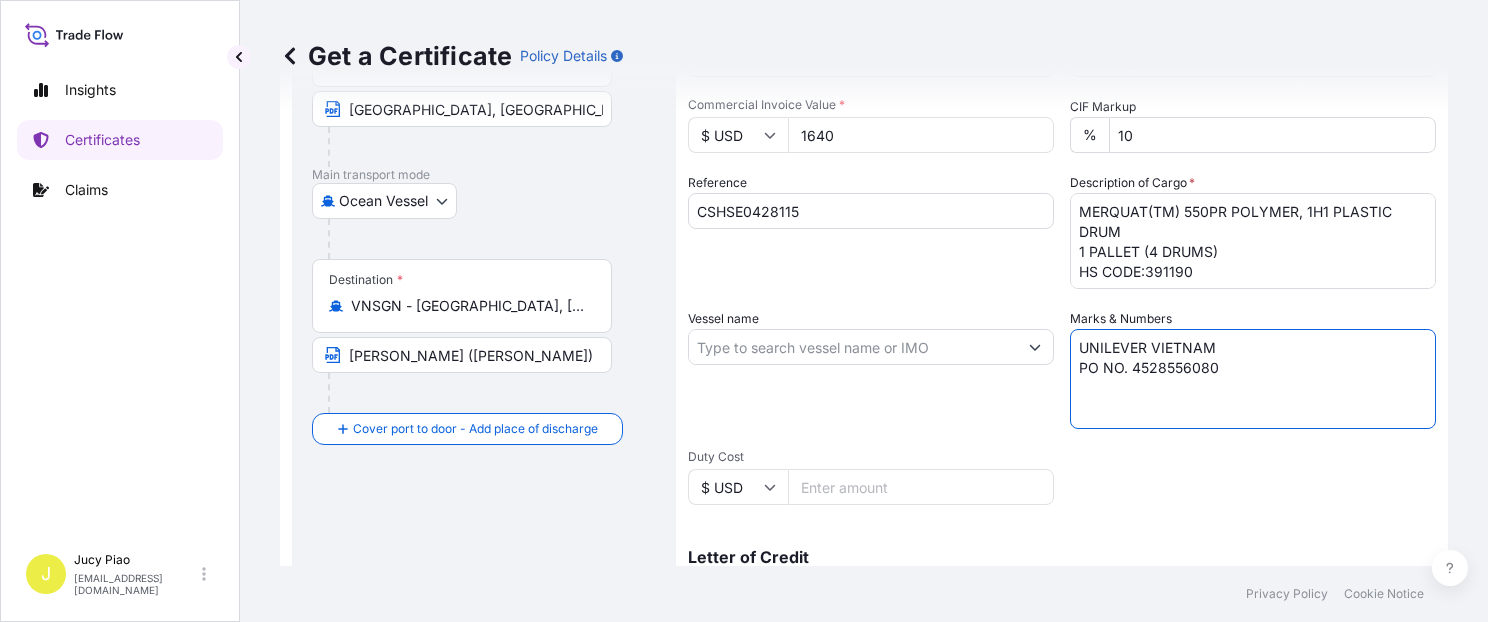 paste on "HOCHIMINH" 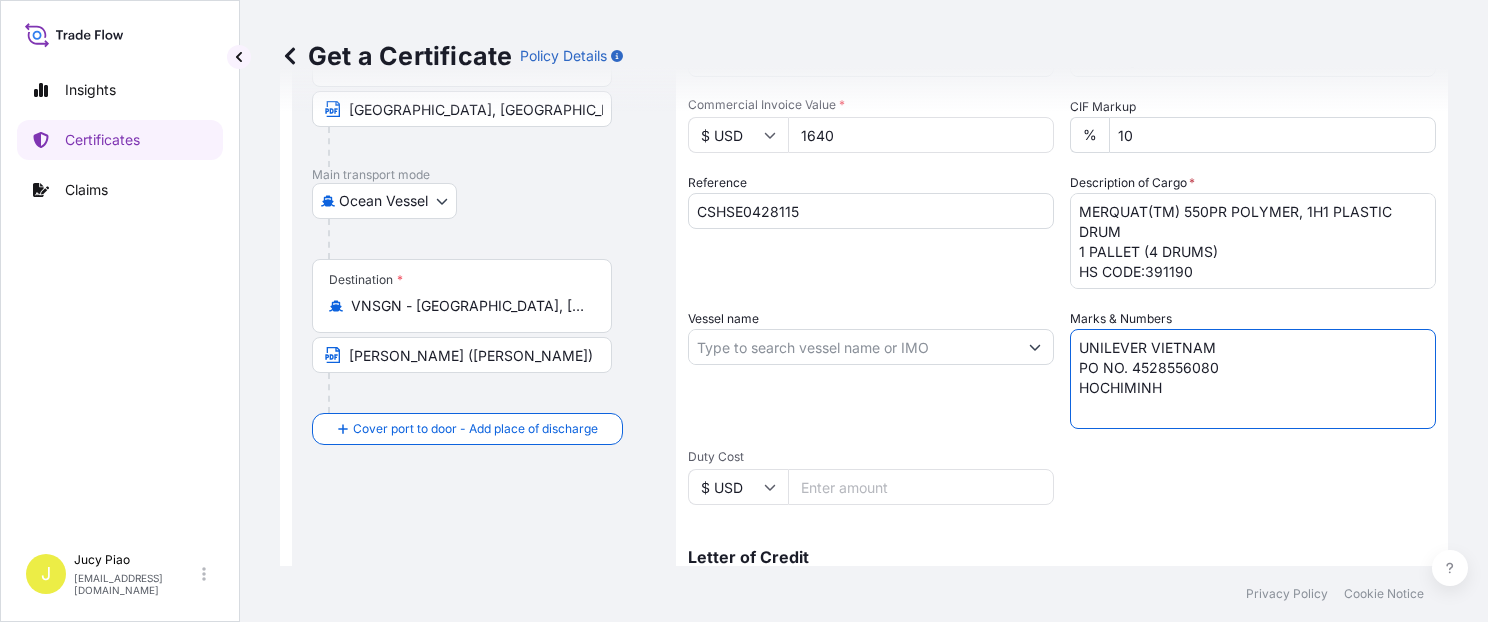 type on "UNILEVER VIETNAM
PO NO. 4528556080
HOCHIMINH" 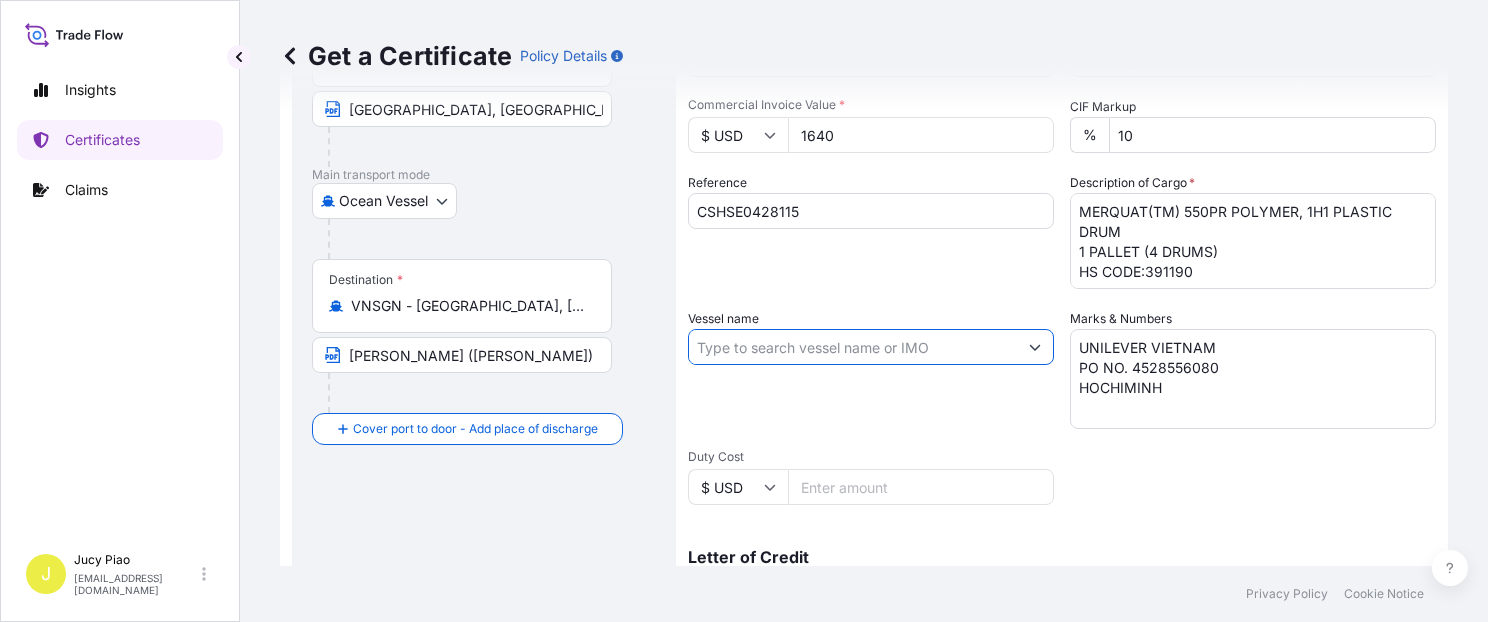 click on "Vessel name" at bounding box center [853, 347] 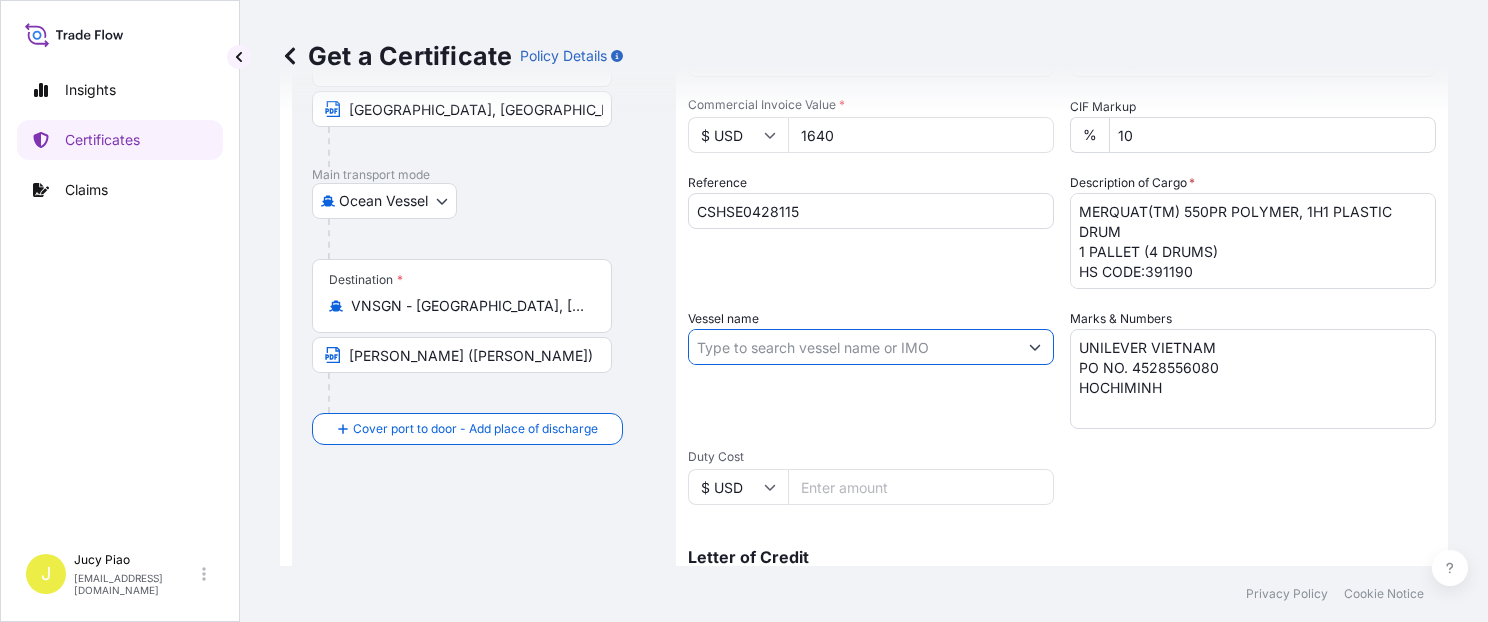 paste on "STARSHIP PEGASUS" 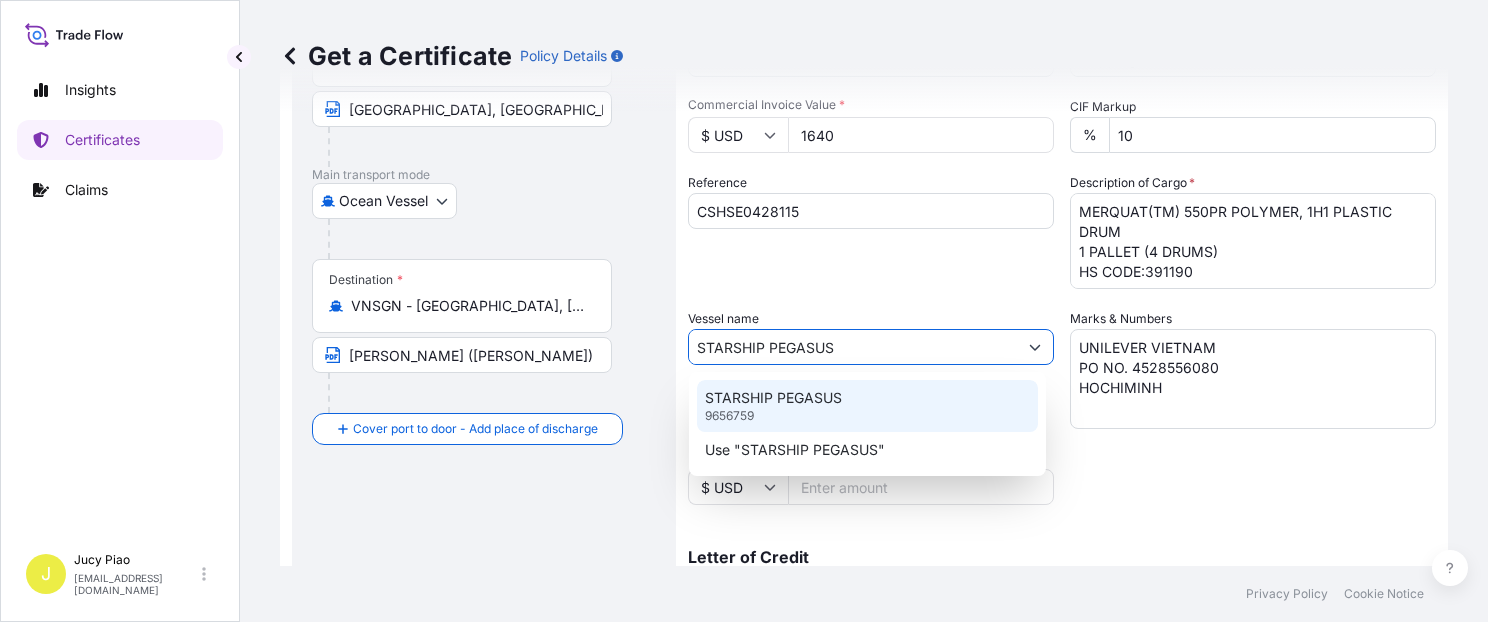 click on "STARSHIP PEGASUS" at bounding box center (773, 398) 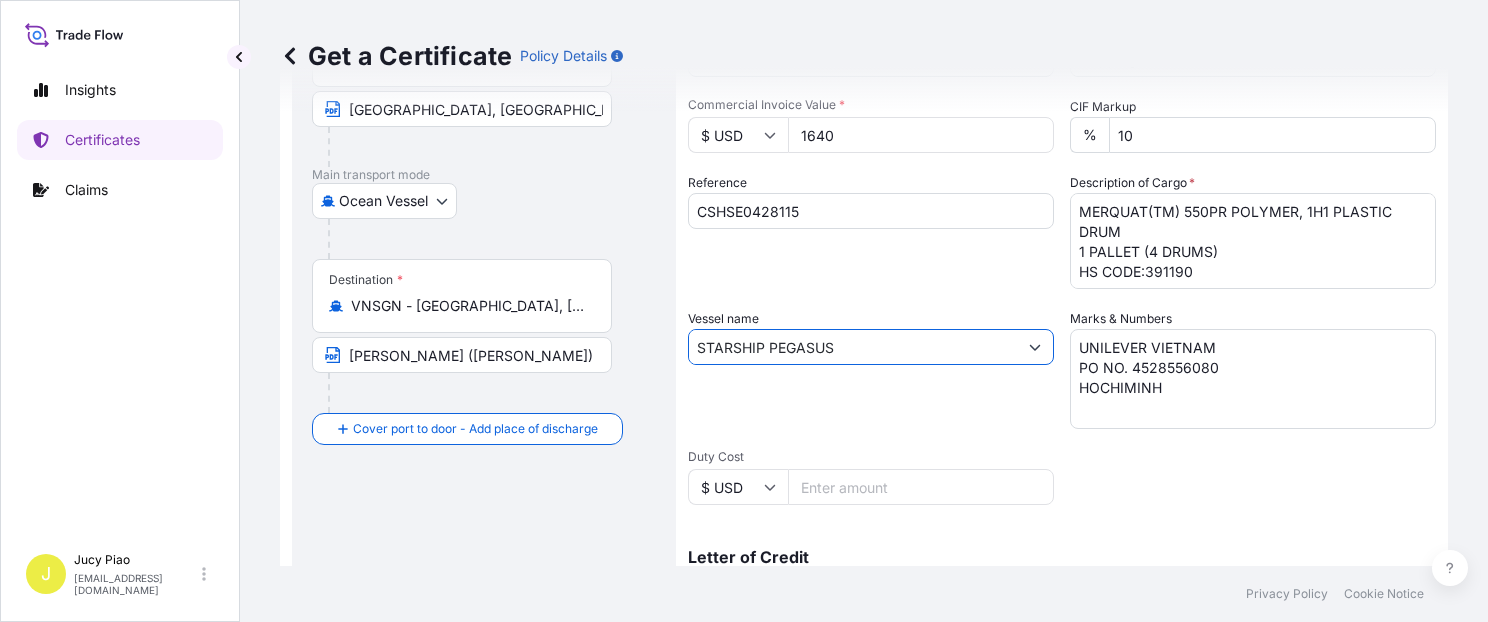 type on "STARSHIP PEGASUS" 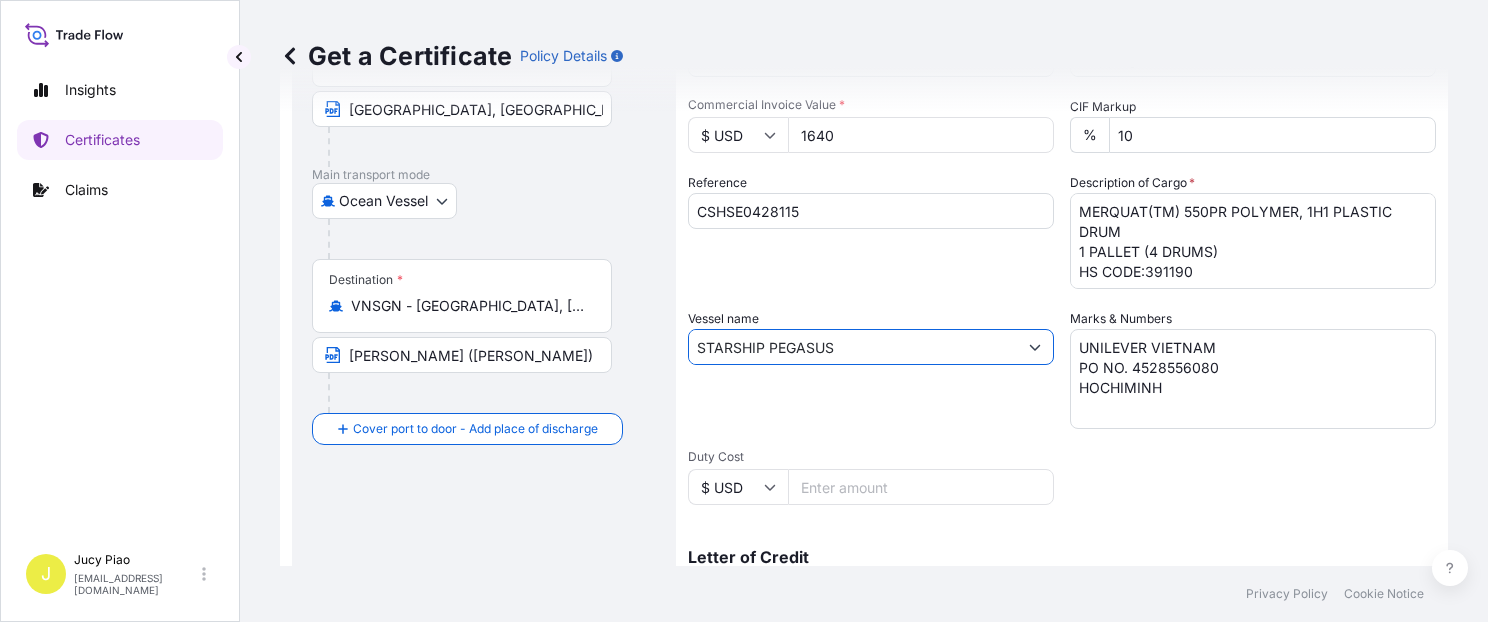 click on "Vessel name STARSHIP PEGASUS" at bounding box center [871, 369] 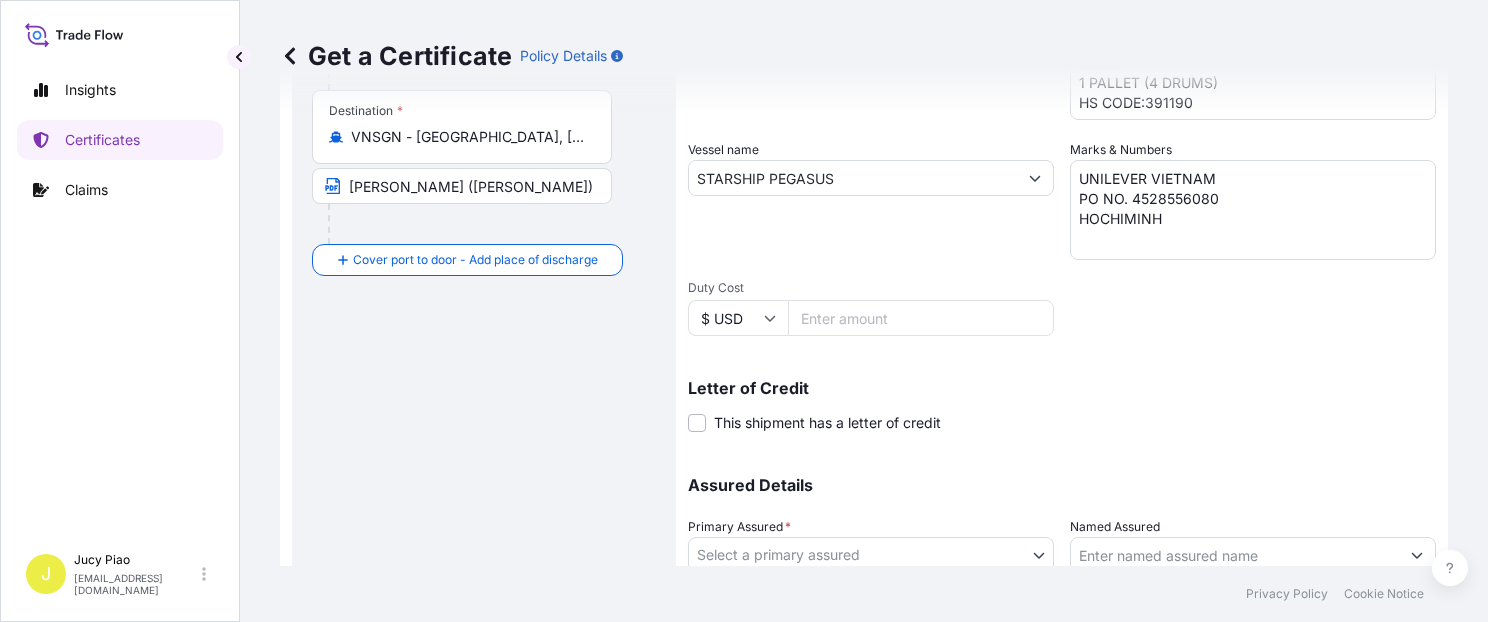 scroll, scrollTop: 509, scrollLeft: 0, axis: vertical 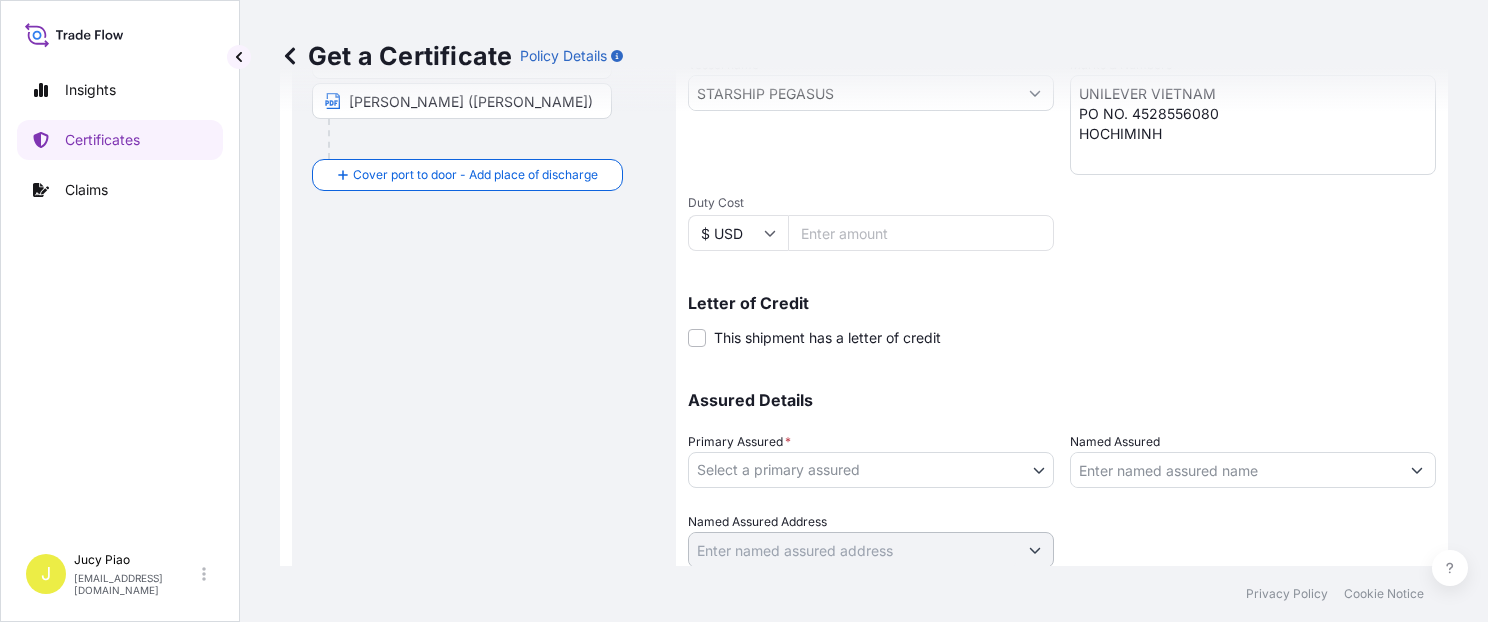click on "0 options available. 2 options available.
Insights Certificates Claims J Jucy   Piao [EMAIL_ADDRESS][DOMAIN_NAME] Get a Certificate Policy Details Route Details Reset Route Details   Cover door to port - Add loading place Place of loading Road / [GEOGRAPHIC_DATA] / Inland Origin * CNSGH - [GEOGRAPHIC_DATA], [GEOGRAPHIC_DATA] [GEOGRAPHIC_DATA], [GEOGRAPHIC_DATA] Main transport mode Ocean [GEOGRAPHIC_DATA] Ocean Vessel Rail Barge in Tow Destination * VNSGN - [GEOGRAPHIC_DATA], [GEOGRAPHIC_DATA] CAT LAI (HO CHI MINH) Cover port to door - Add place of discharge Road / [GEOGRAPHIC_DATA] / Inland Place of Discharge Shipment Details Issue date * [DATE] Date of Departure * [DATE] Date of Arrival mm / dd / yyyy Commodity * Shipping Containers Packing Category Commercial Invoice Value    * $ USD 1640 CIF Markup % 10 Reference CSHSE0428115 Description of Cargo * MERQUAT(TM) 550PR POLYMER, 1H1 PLASTIC DRUM
1 PALLET (4 DRUMS)
HS CODE:391190 Vessel name STARSHIP PEGASUS Marks & Numbers UNILEVER VIETNAM
PO NO. 4528556080
HOCHIMINH Duty Cost   $ USD Letter of Credit * * 0" at bounding box center [744, 311] 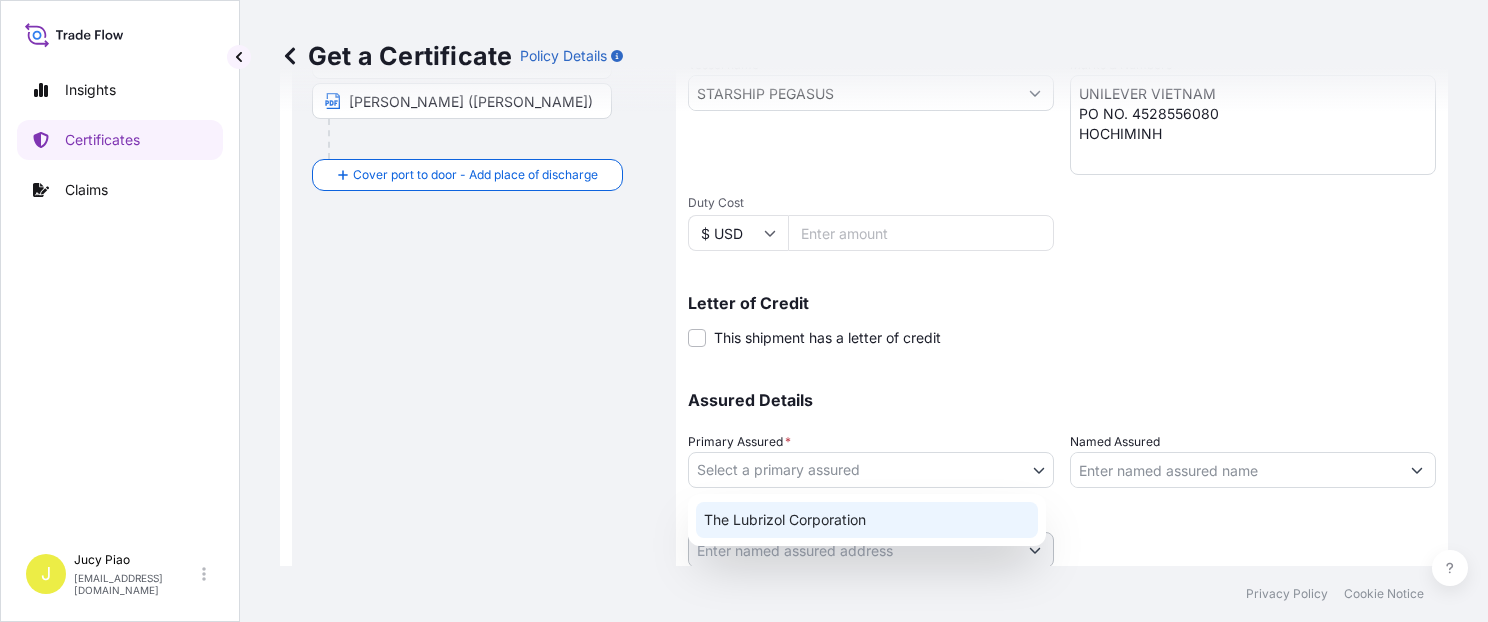 click on "The Lubrizol Corporation" at bounding box center (867, 520) 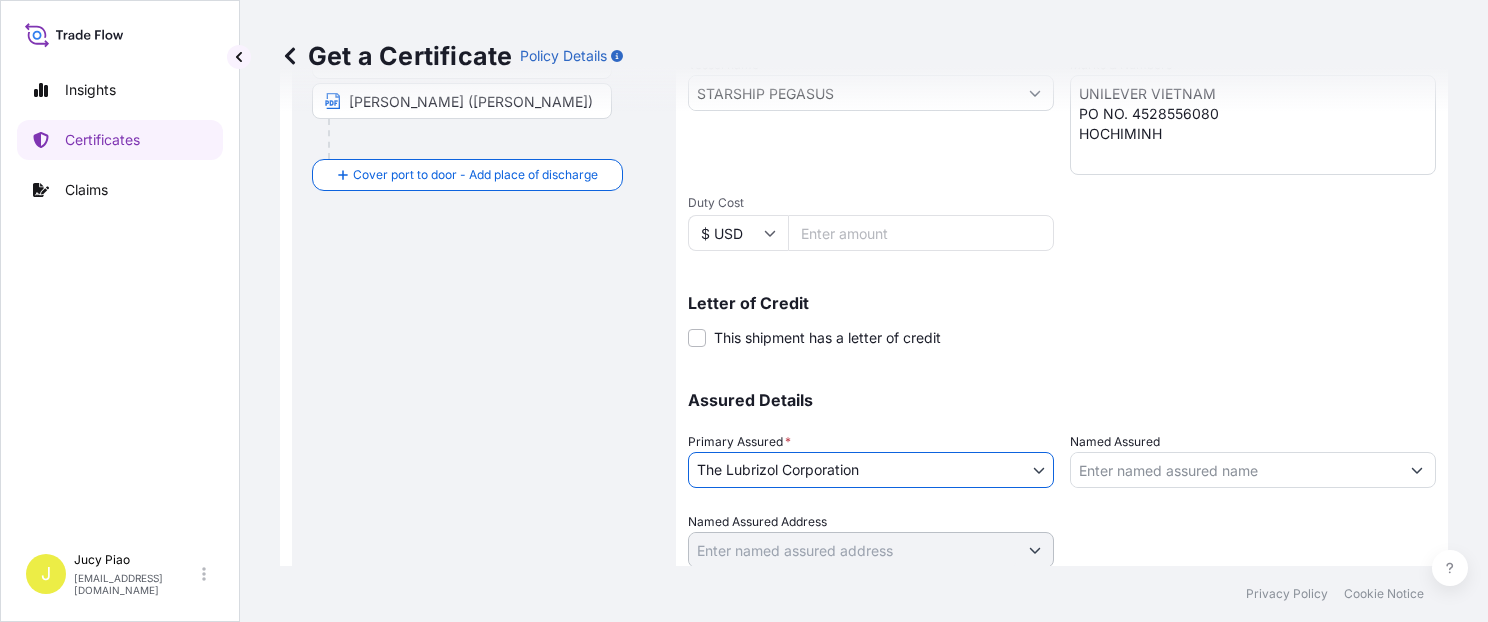click on "Named Assured" at bounding box center [1235, 470] 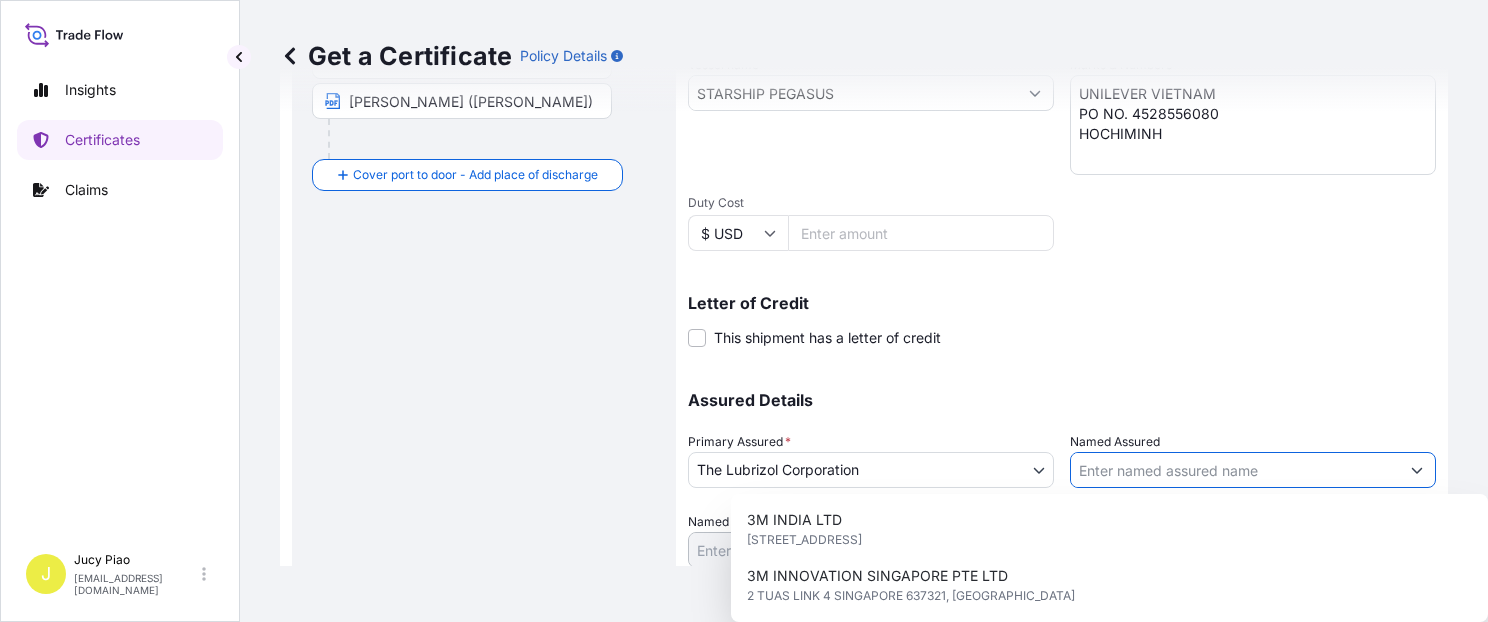 click on "Named Assured" at bounding box center [1235, 470] 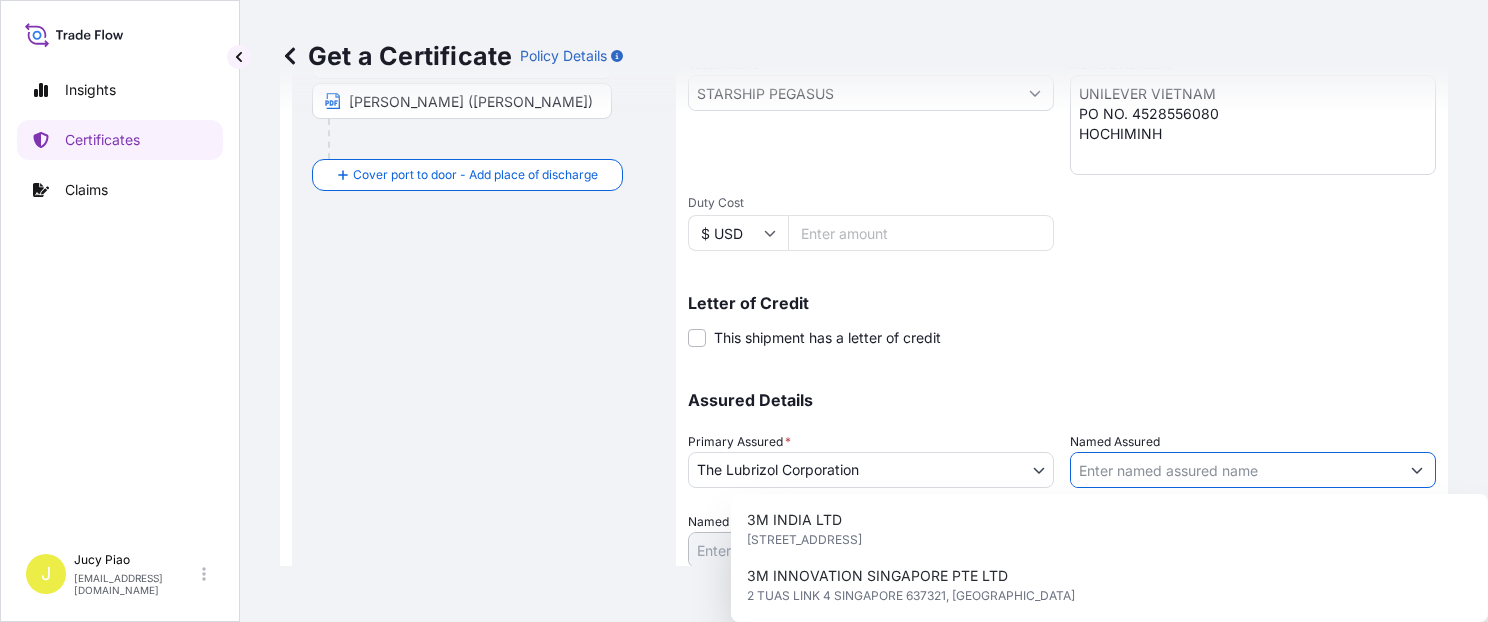 click on "Named Assured" at bounding box center [1235, 470] 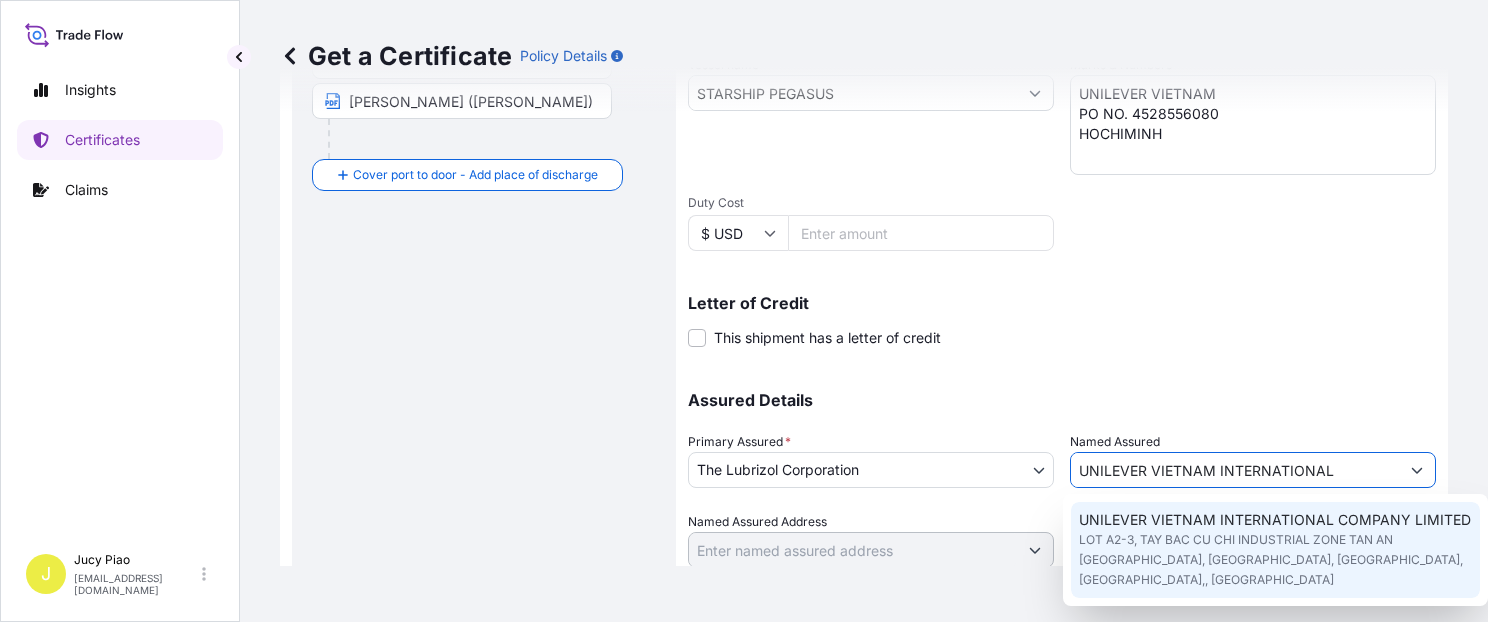 click on "LOT A2-3, TAY BAC CU CHI INDUSTRIAL ZONE TAN AN [GEOGRAPHIC_DATA], [GEOGRAPHIC_DATA], [GEOGRAPHIC_DATA], [GEOGRAPHIC_DATA],, [GEOGRAPHIC_DATA]" at bounding box center (1275, 560) 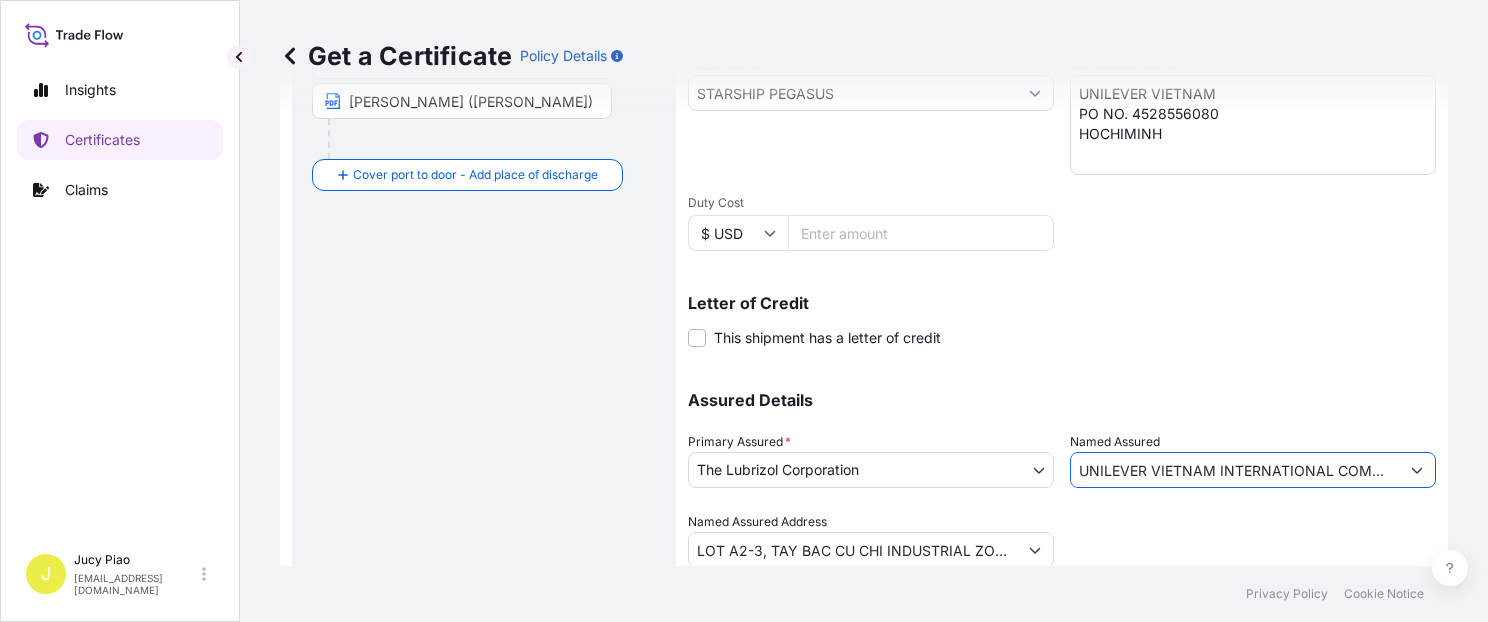 scroll, scrollTop: 565, scrollLeft: 0, axis: vertical 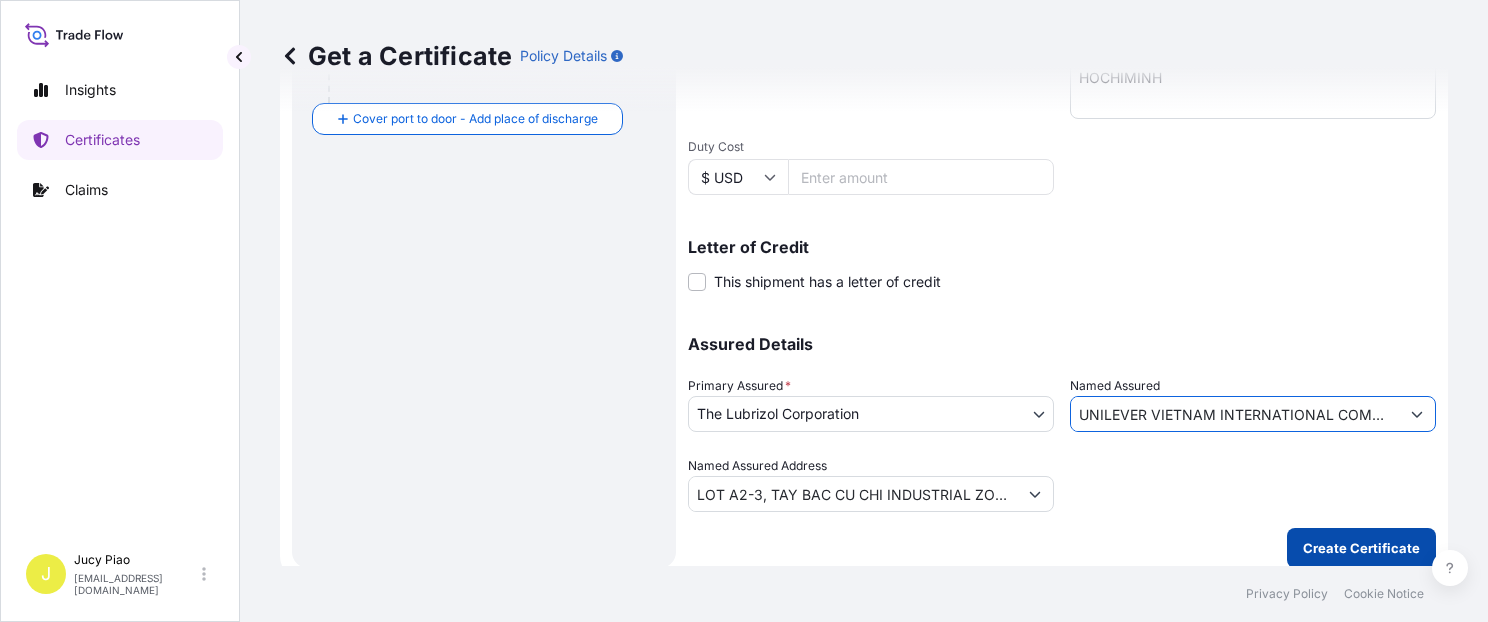 type on "UNILEVER VIETNAM INTERNATIONAL COMPANY LIMITED" 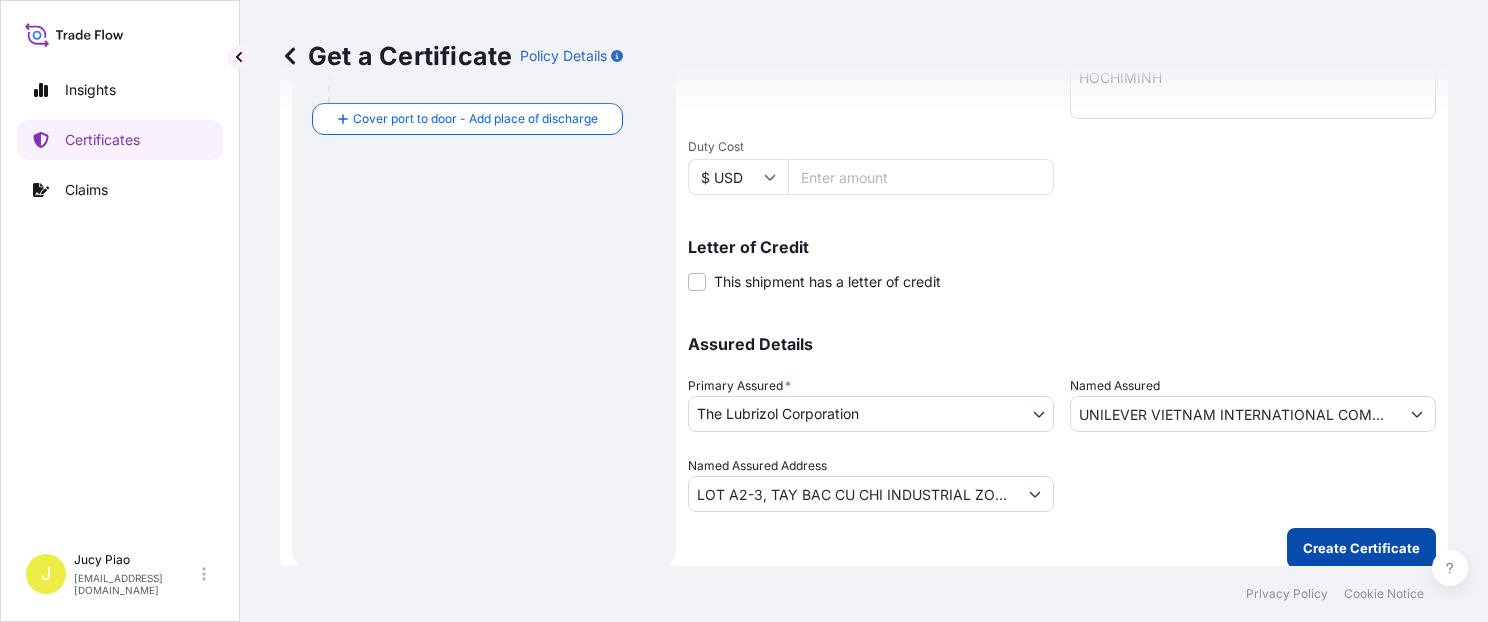 click on "Create Certificate" at bounding box center [1361, 548] 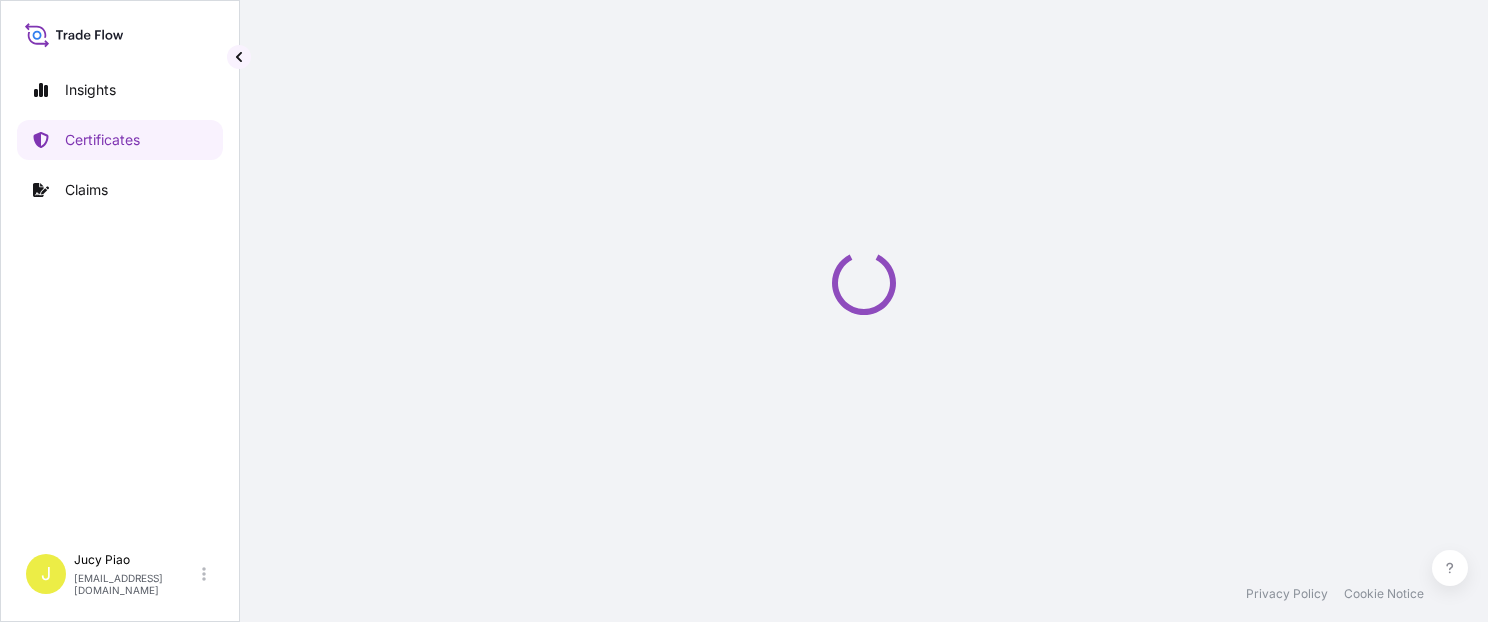 scroll, scrollTop: 0, scrollLeft: 0, axis: both 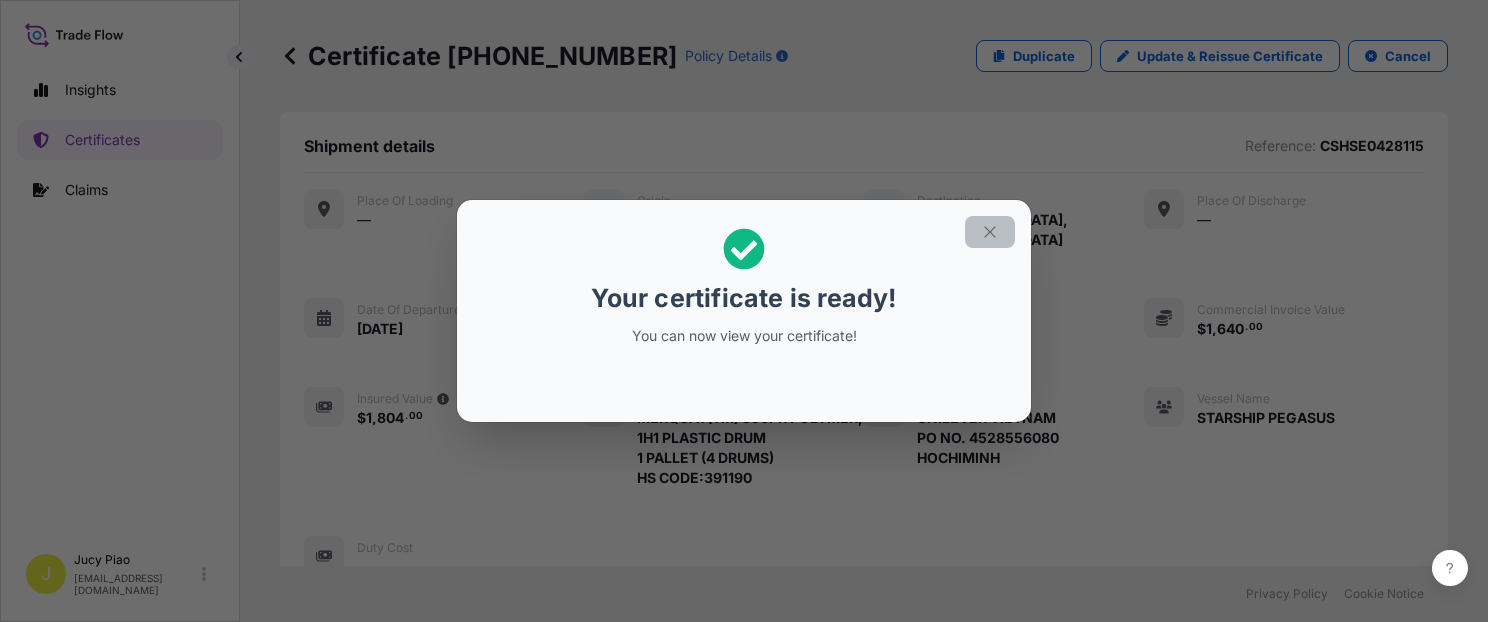 click 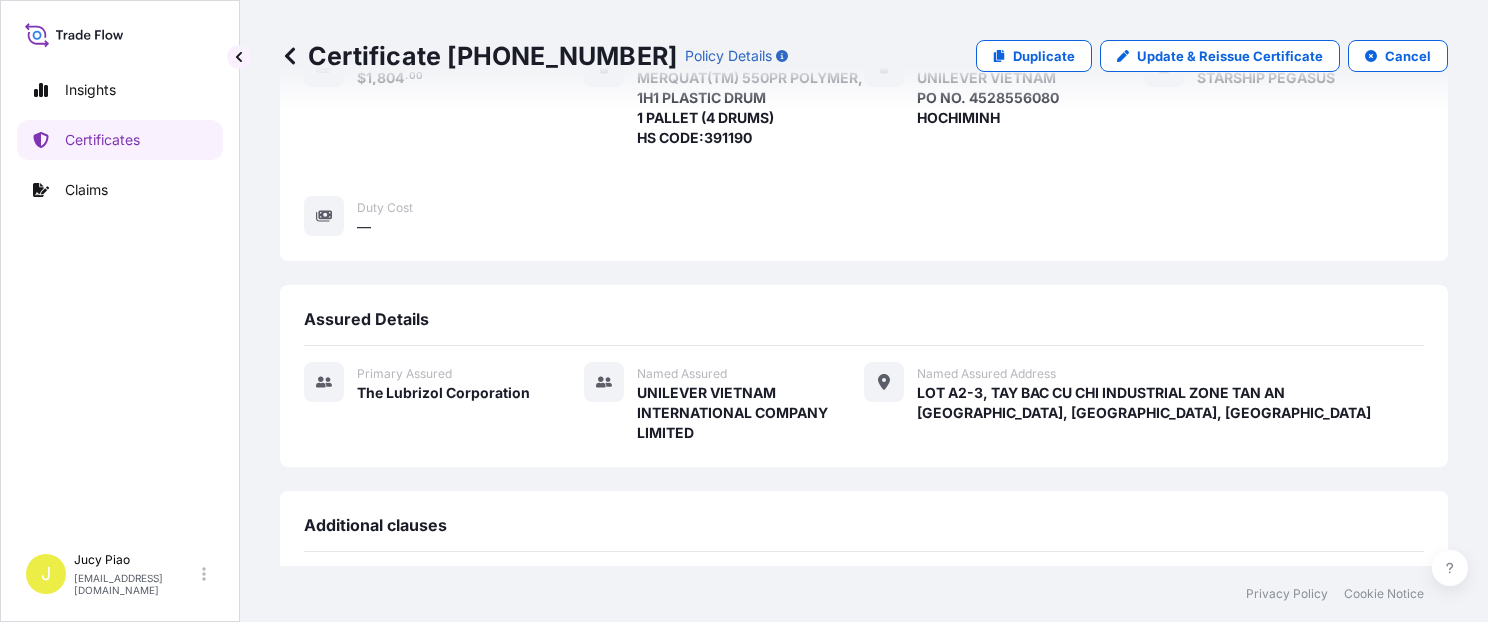 scroll, scrollTop: 680, scrollLeft: 0, axis: vertical 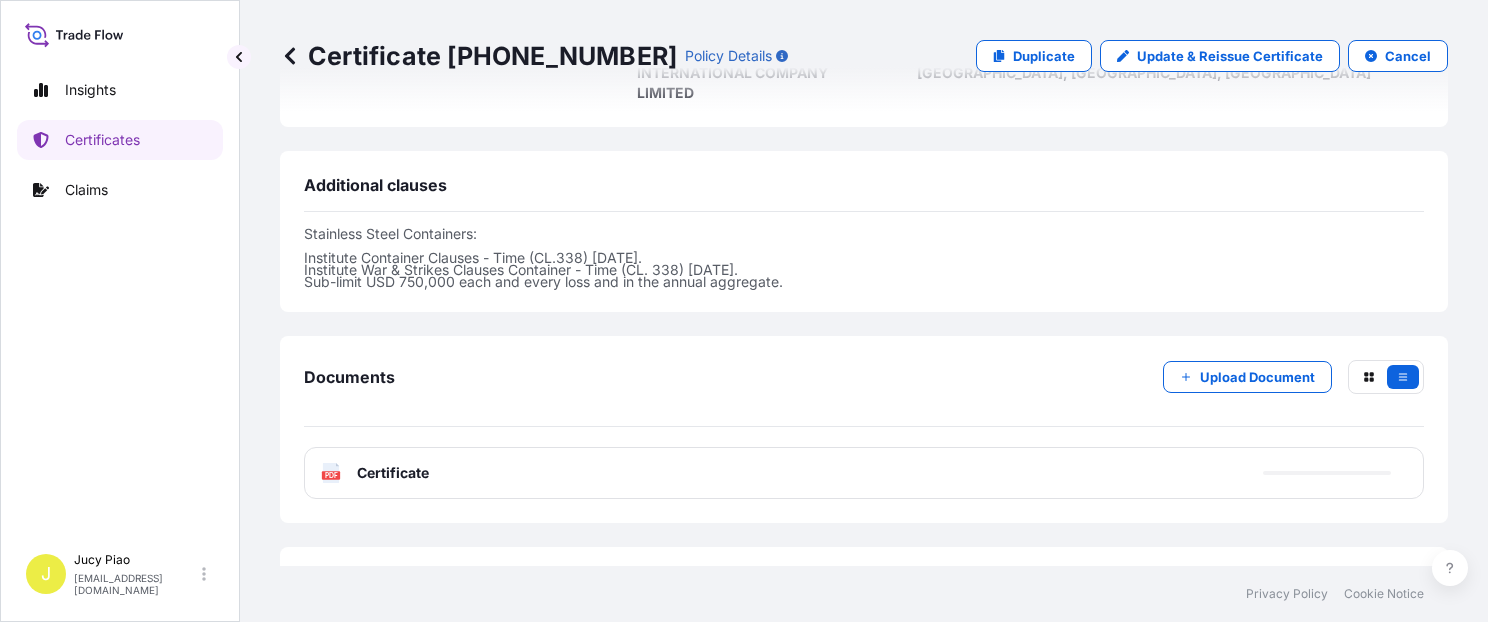 click on "PDF Certificate" at bounding box center (864, 473) 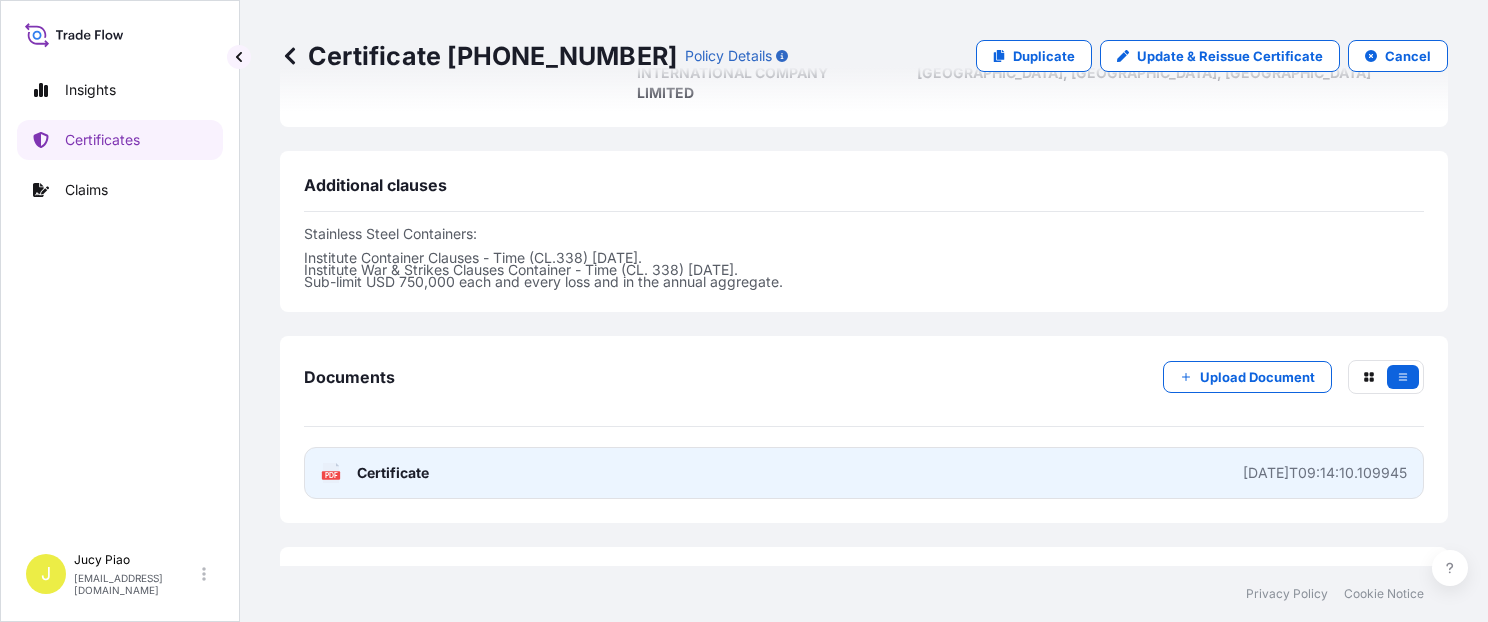 click on "PDF Certificate [DATE]T09:14:10.109945" at bounding box center [864, 473] 